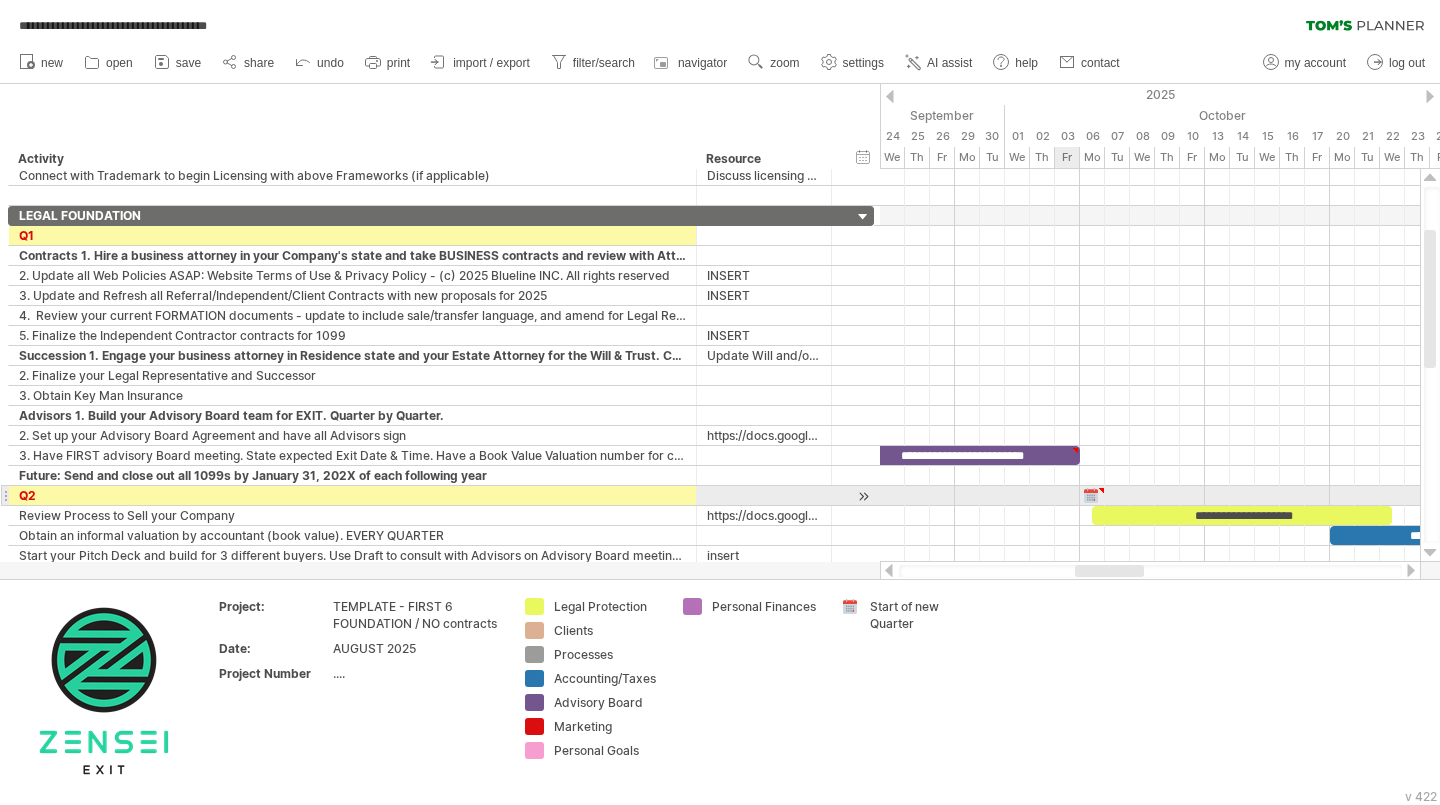 scroll, scrollTop: 0, scrollLeft: 0, axis: both 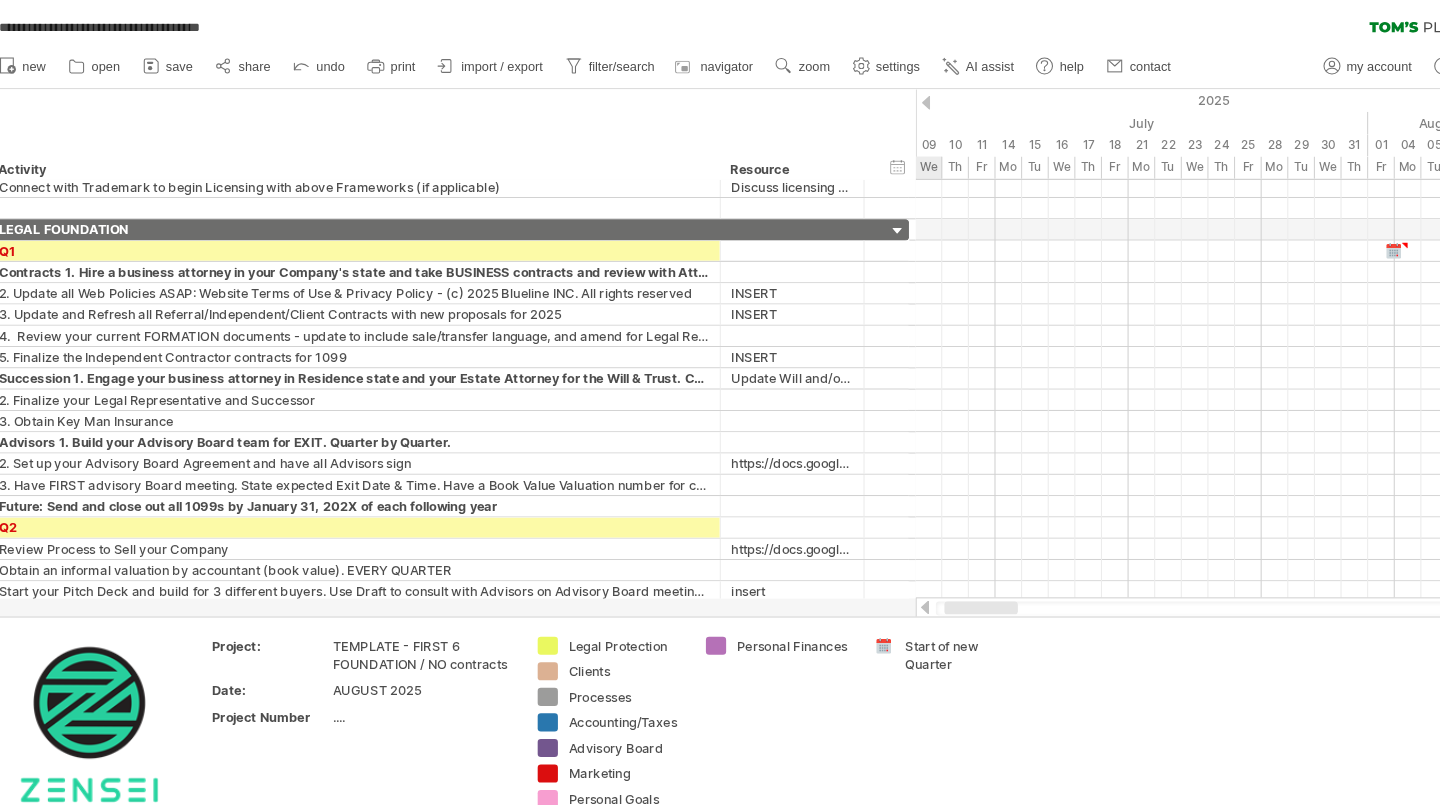 drag, startPoint x: 1124, startPoint y: 570, endPoint x: 954, endPoint y: 569, distance: 170.00294 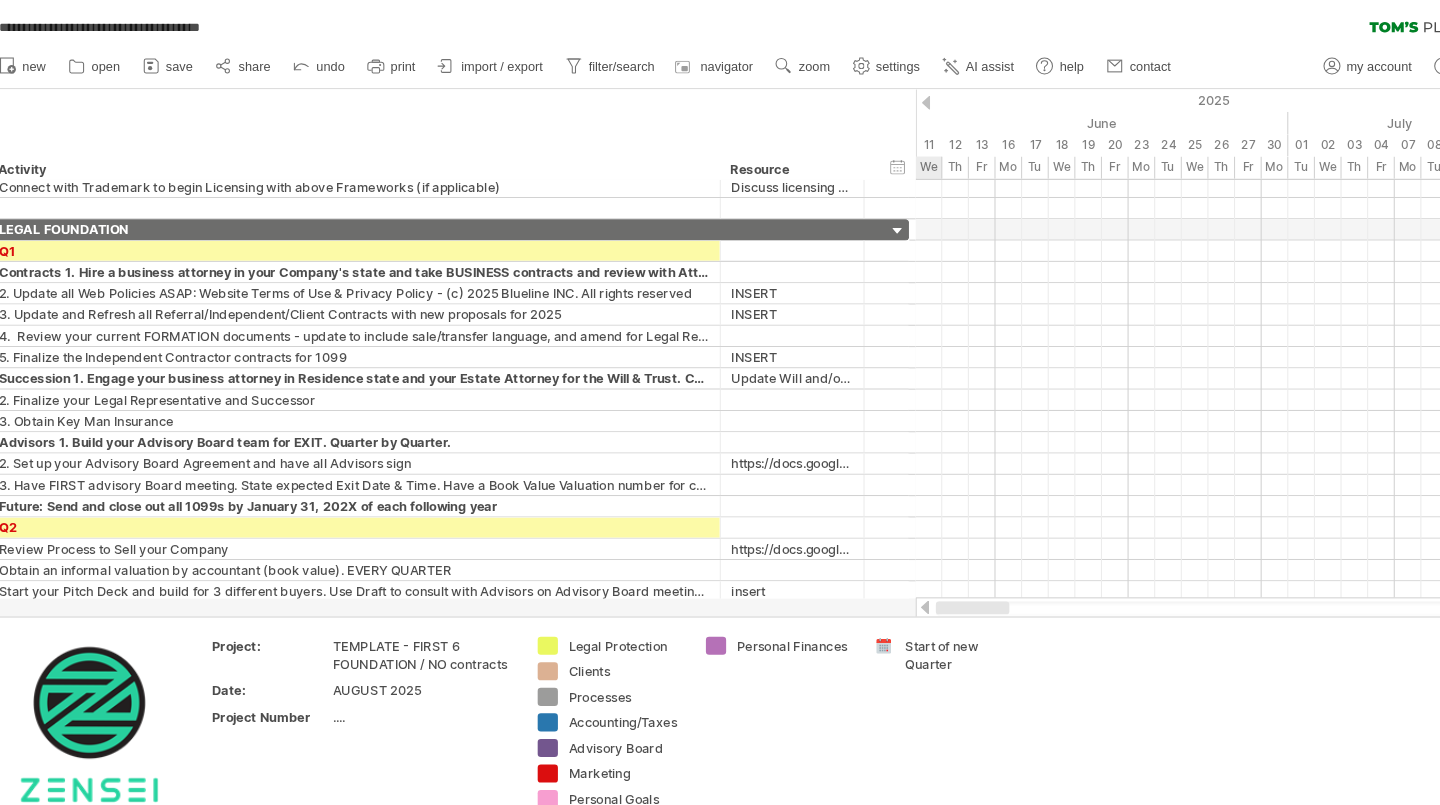 drag, startPoint x: 993, startPoint y: 568, endPoint x: 873, endPoint y: 572, distance: 120.06665 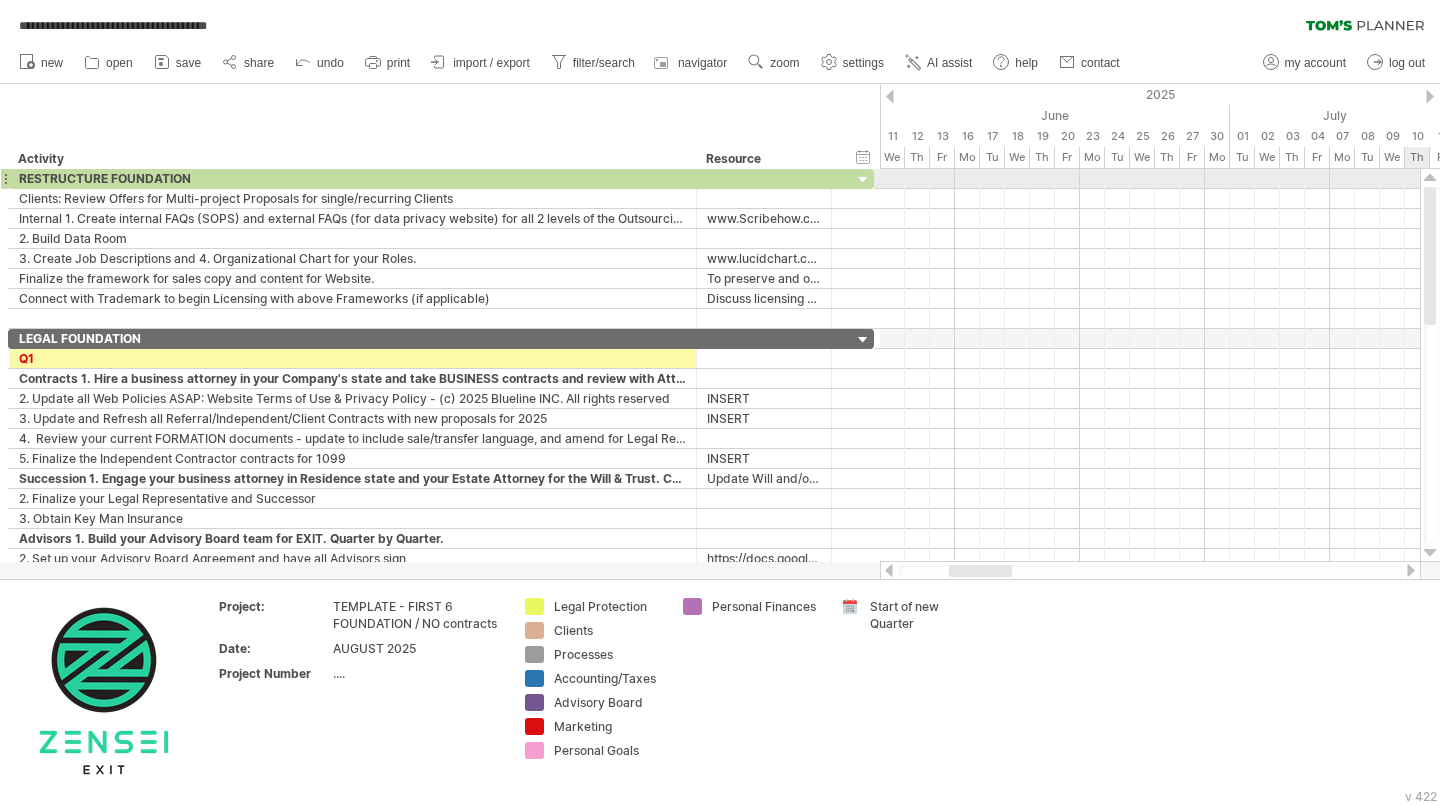 drag, startPoint x: 1433, startPoint y: 253, endPoint x: 1439, endPoint y: 170, distance: 83.21658 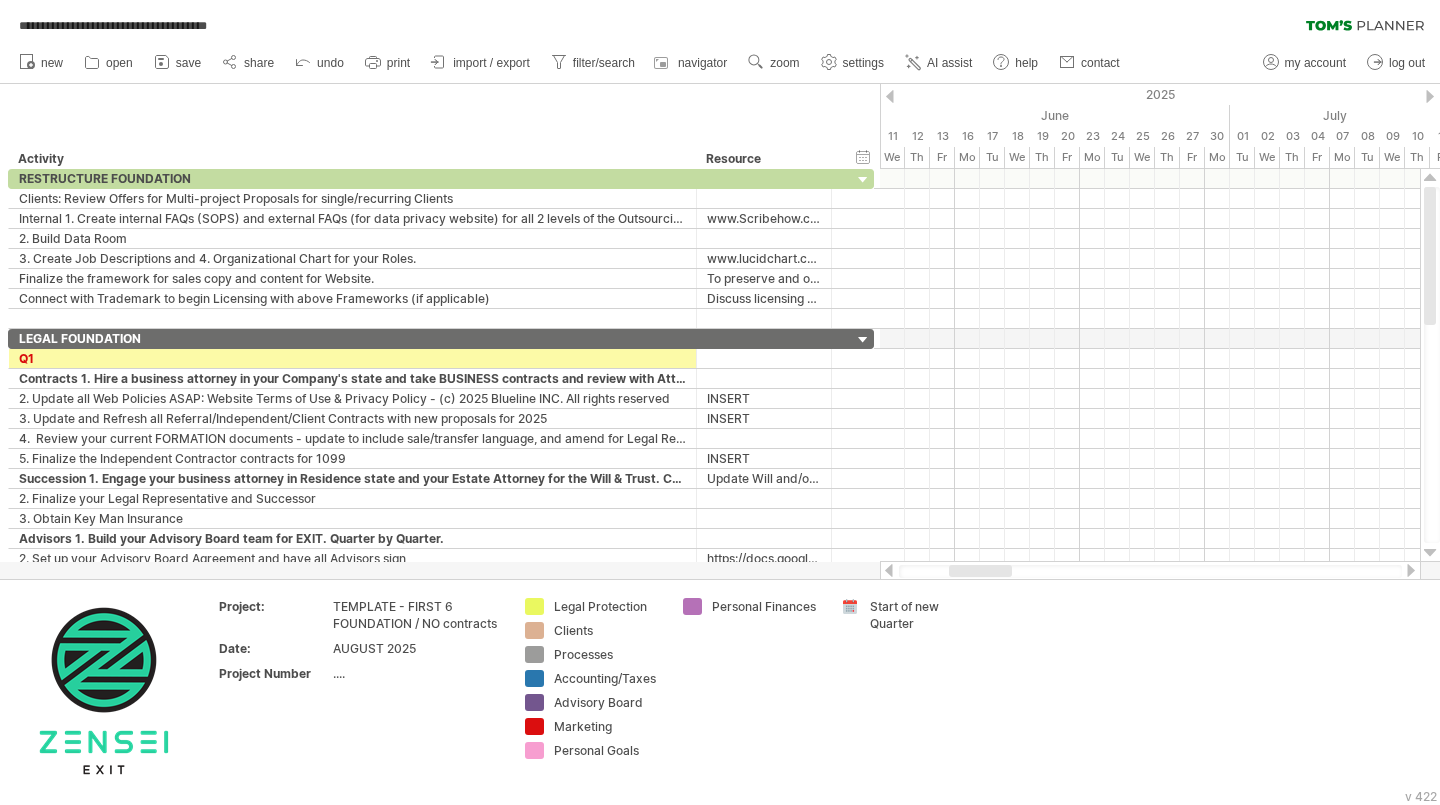 click on "save" at bounding box center [188, 63] 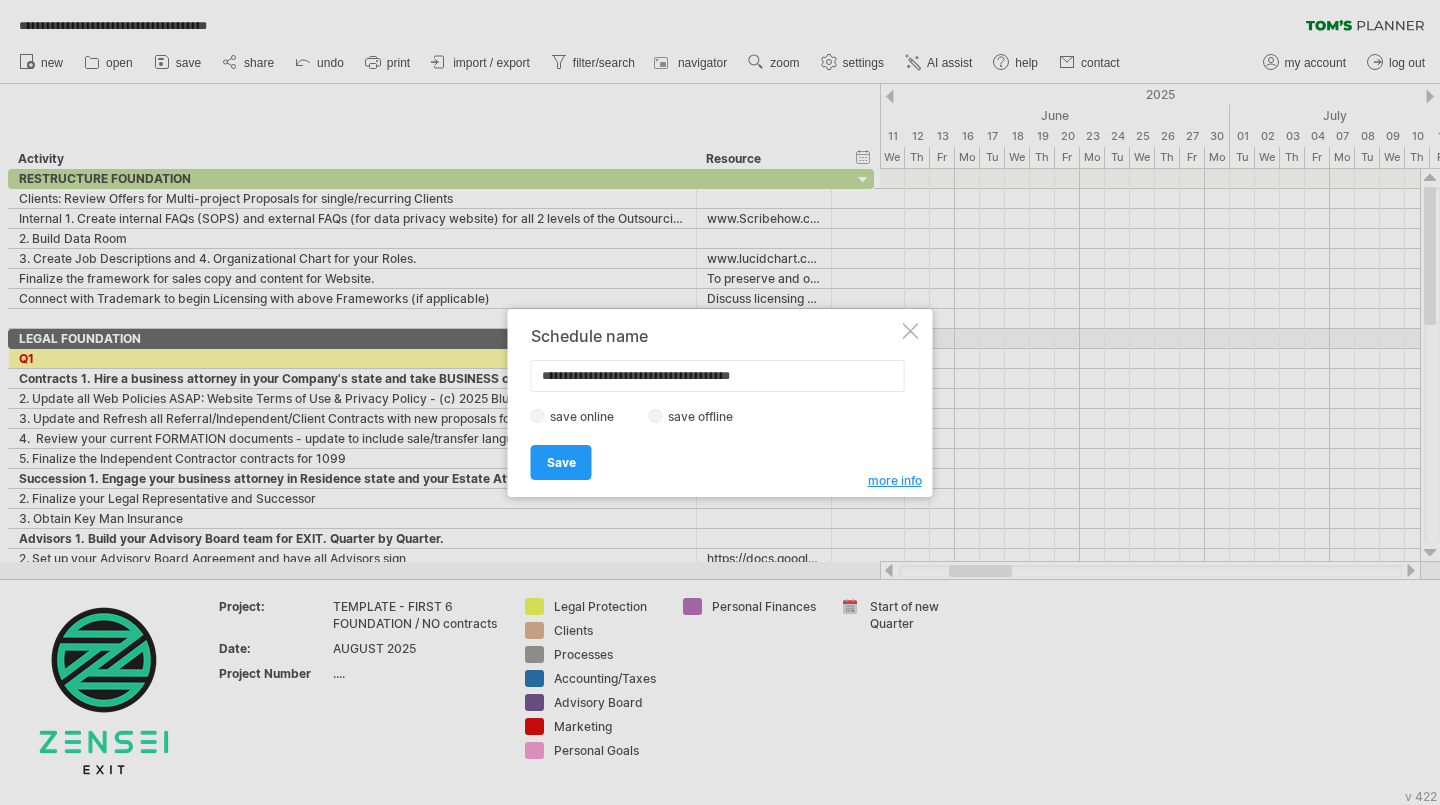click on "Save" at bounding box center (561, 462) 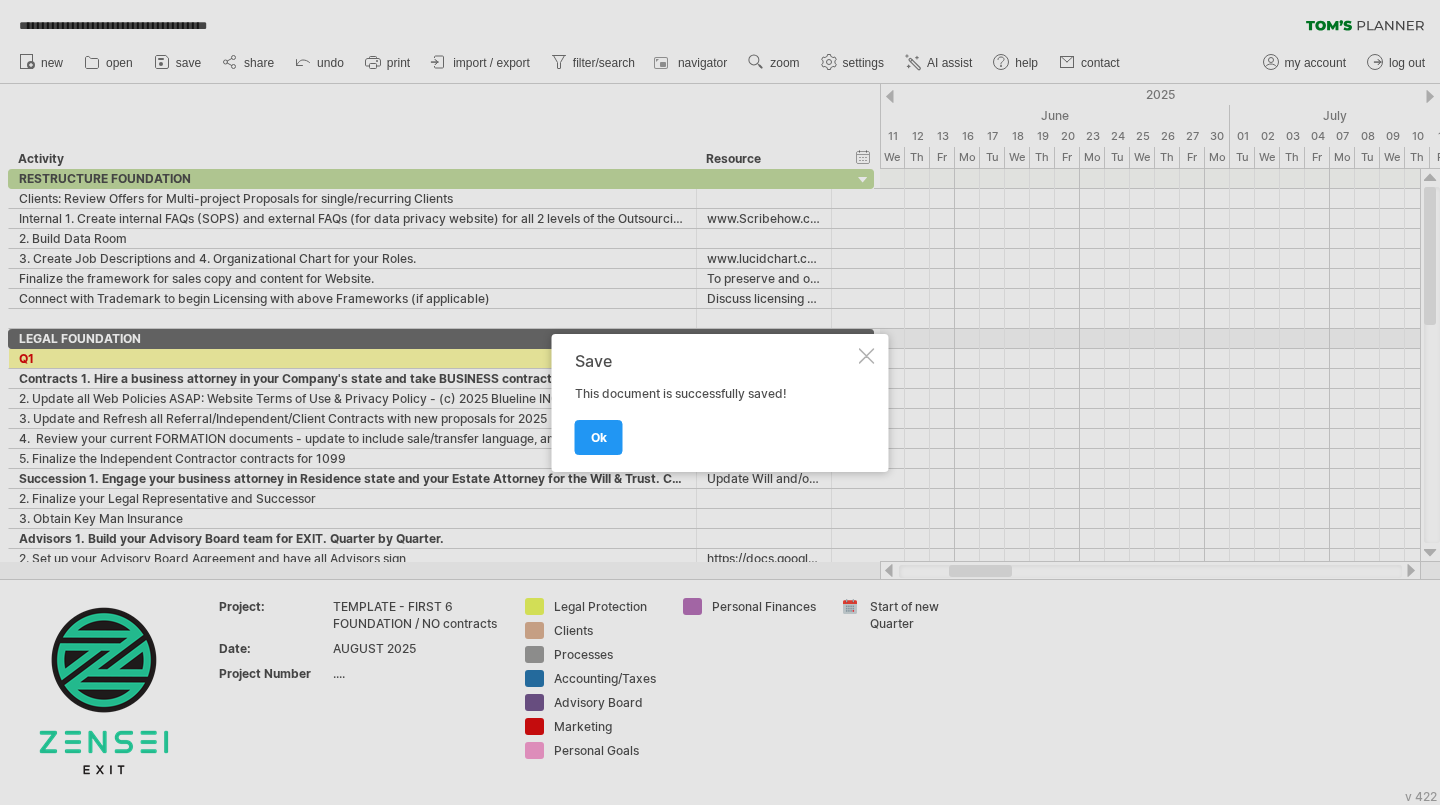 click on "ok" at bounding box center [599, 437] 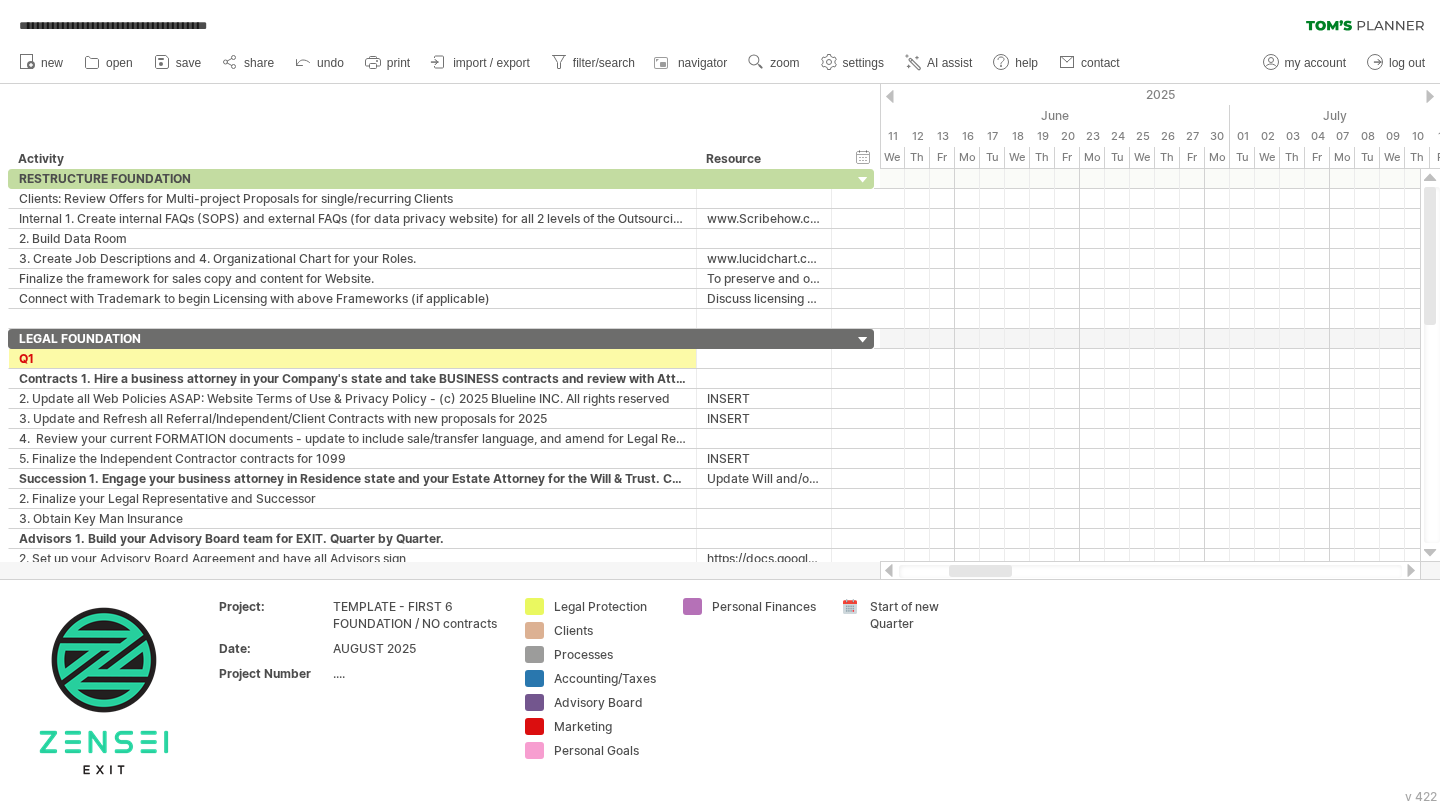 click 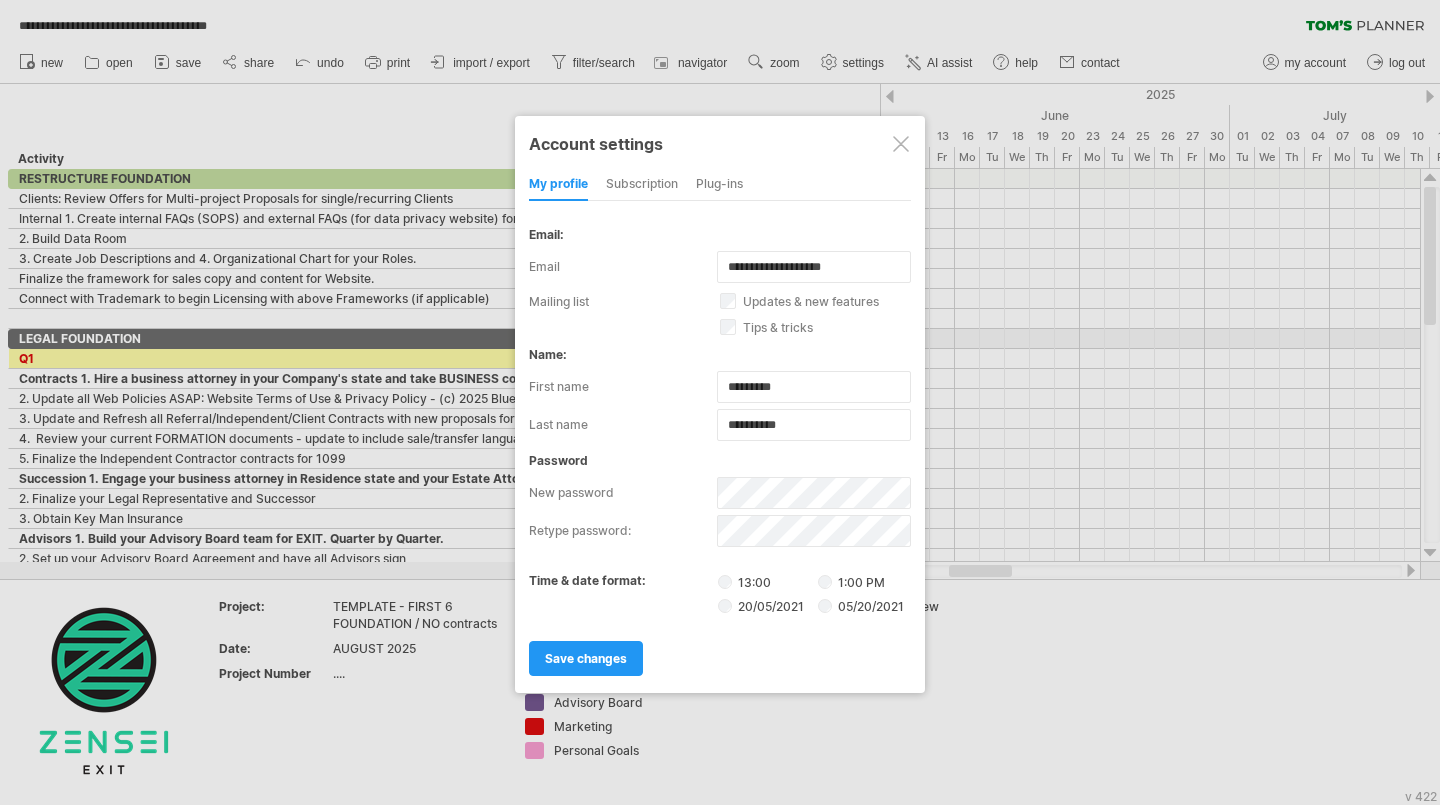 click on "subscription" at bounding box center (642, 185) 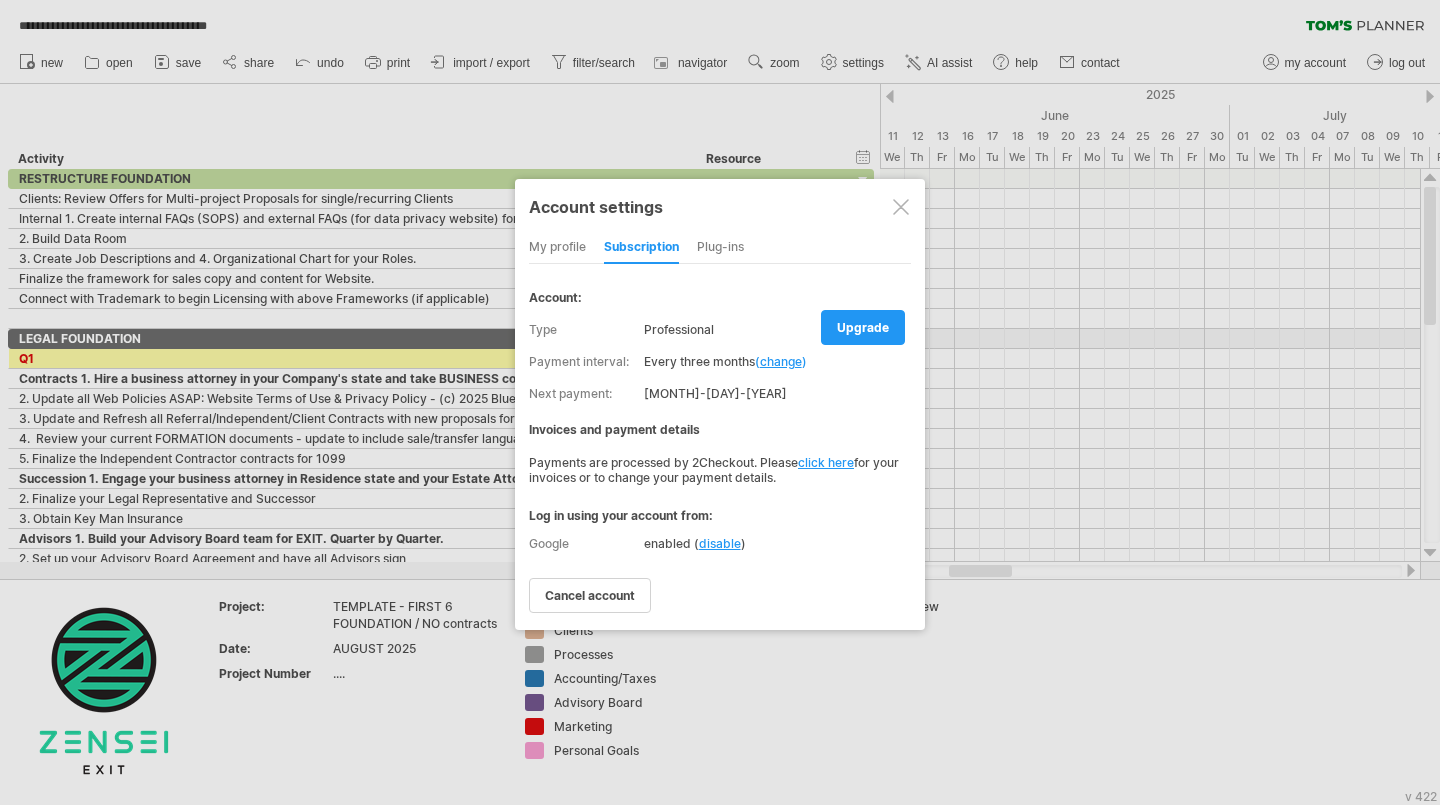 click at bounding box center (901, 207) 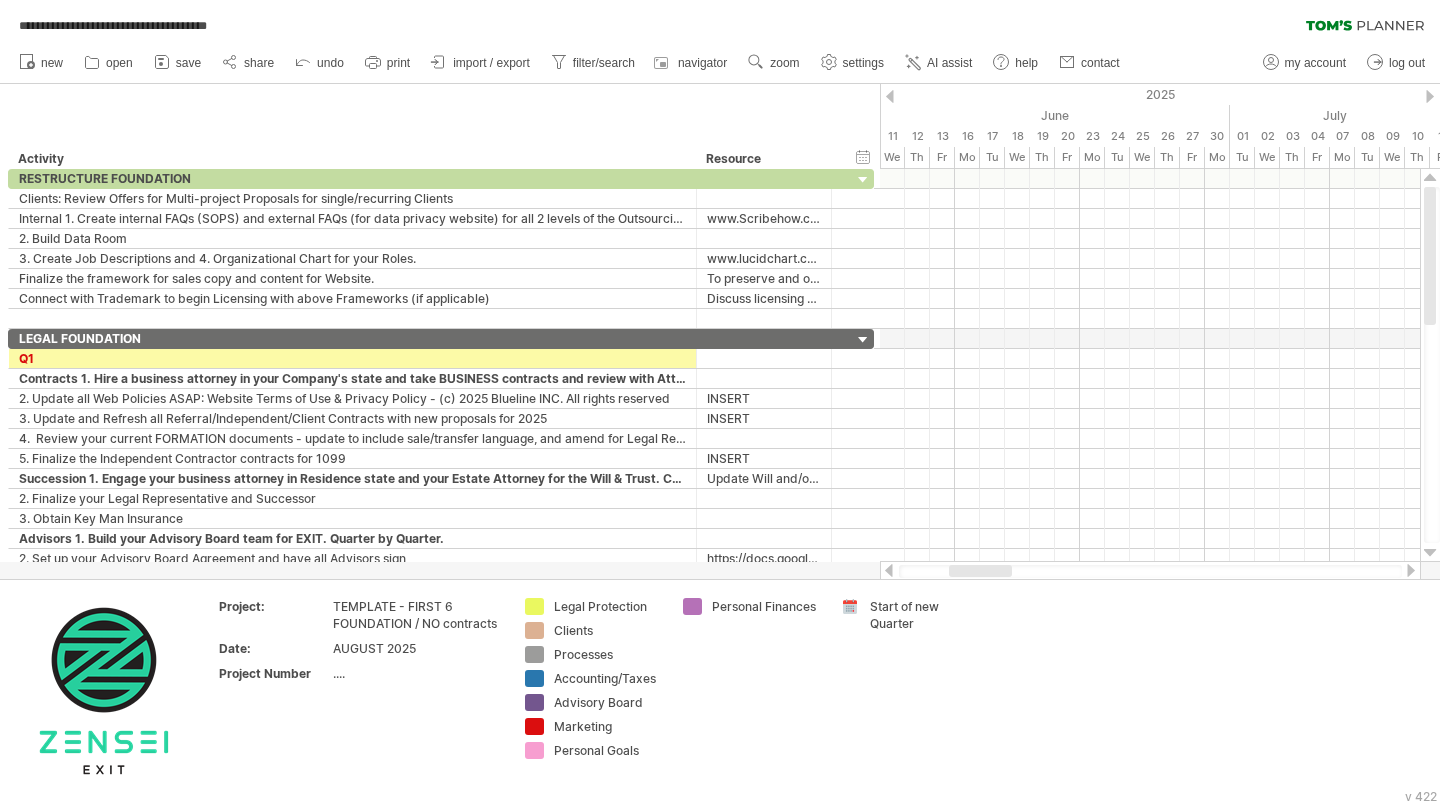 click on "new" at bounding box center [52, 63] 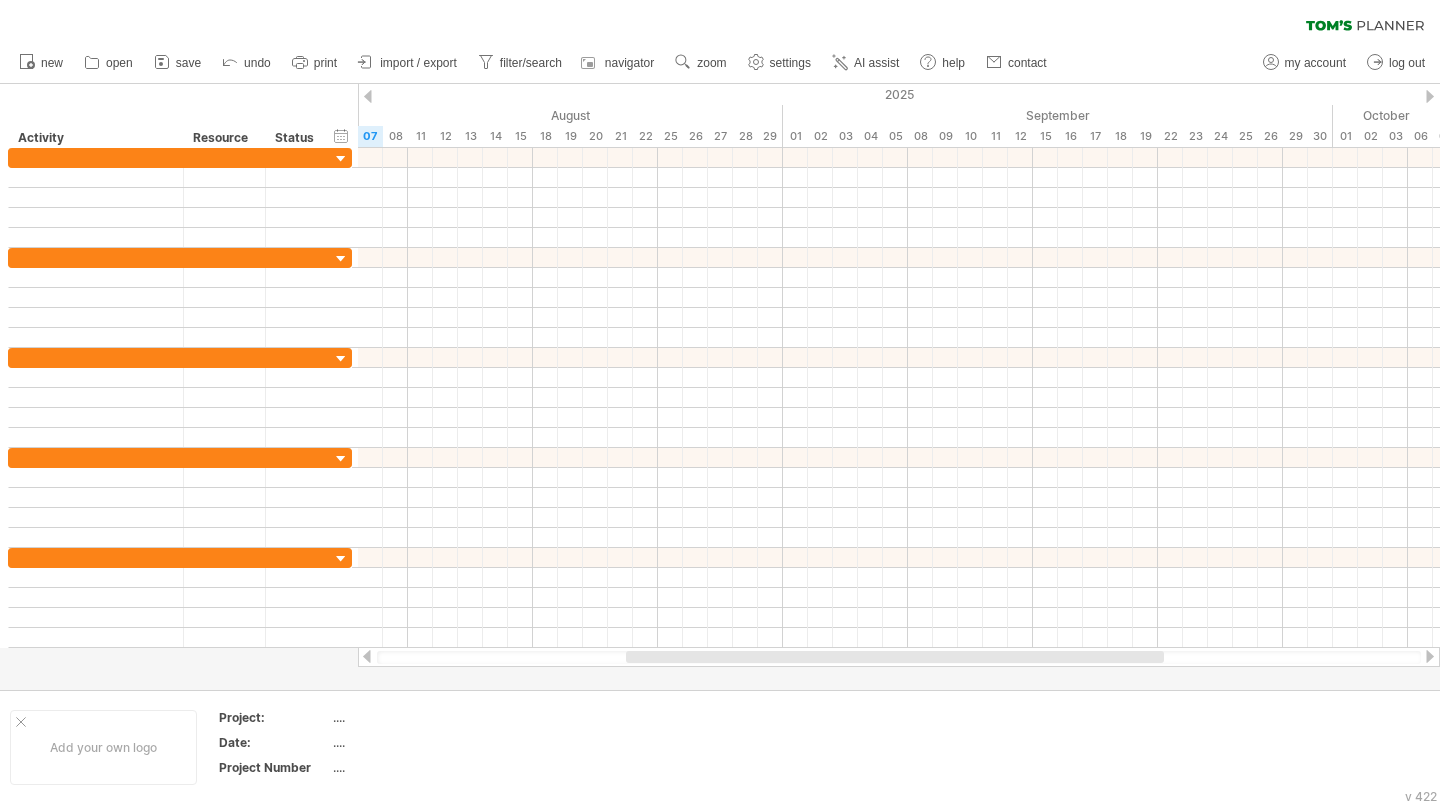 click on "open" at bounding box center (119, 63) 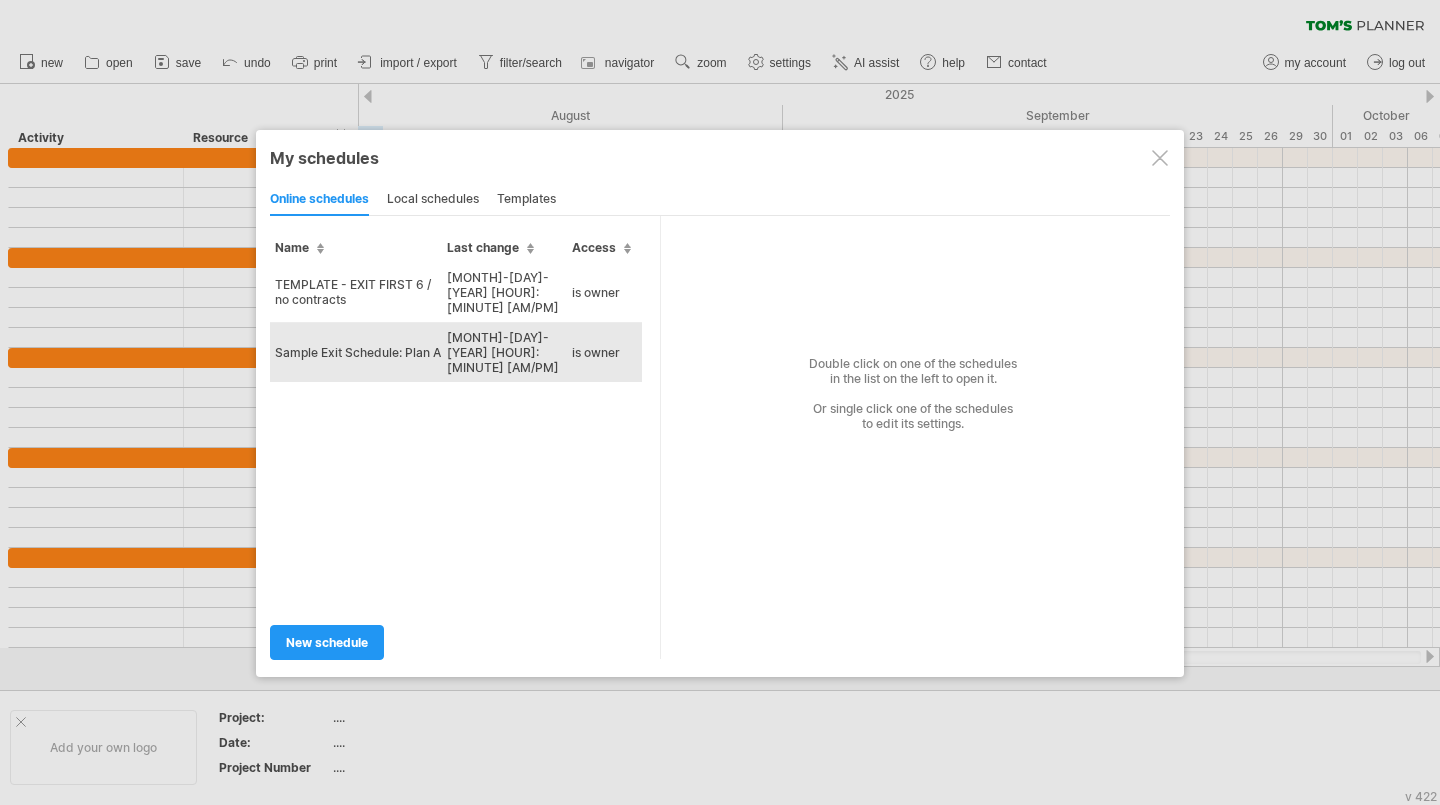 click on "Sample Exit Schedule: Plan A" at bounding box center (356, 352) 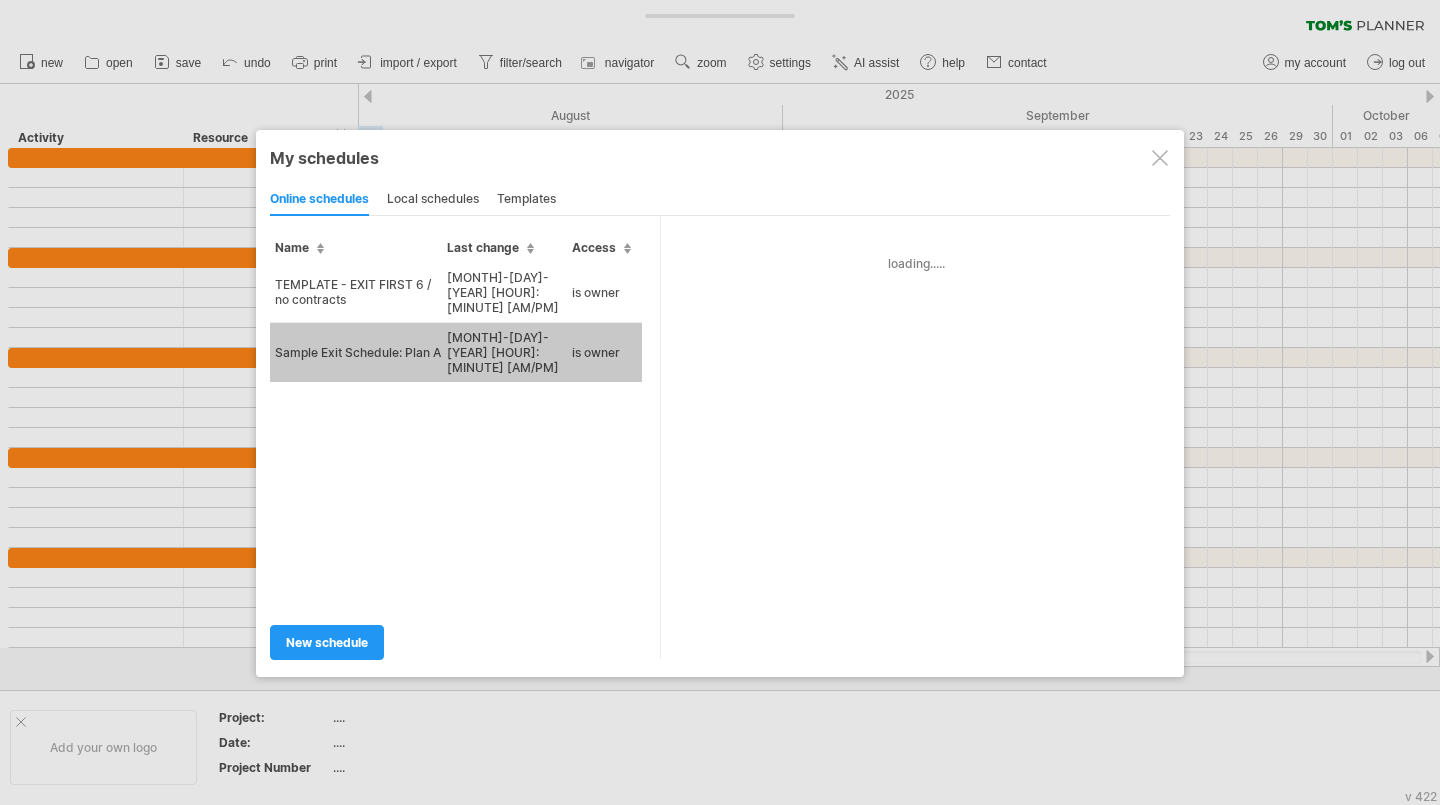 type on "**********" 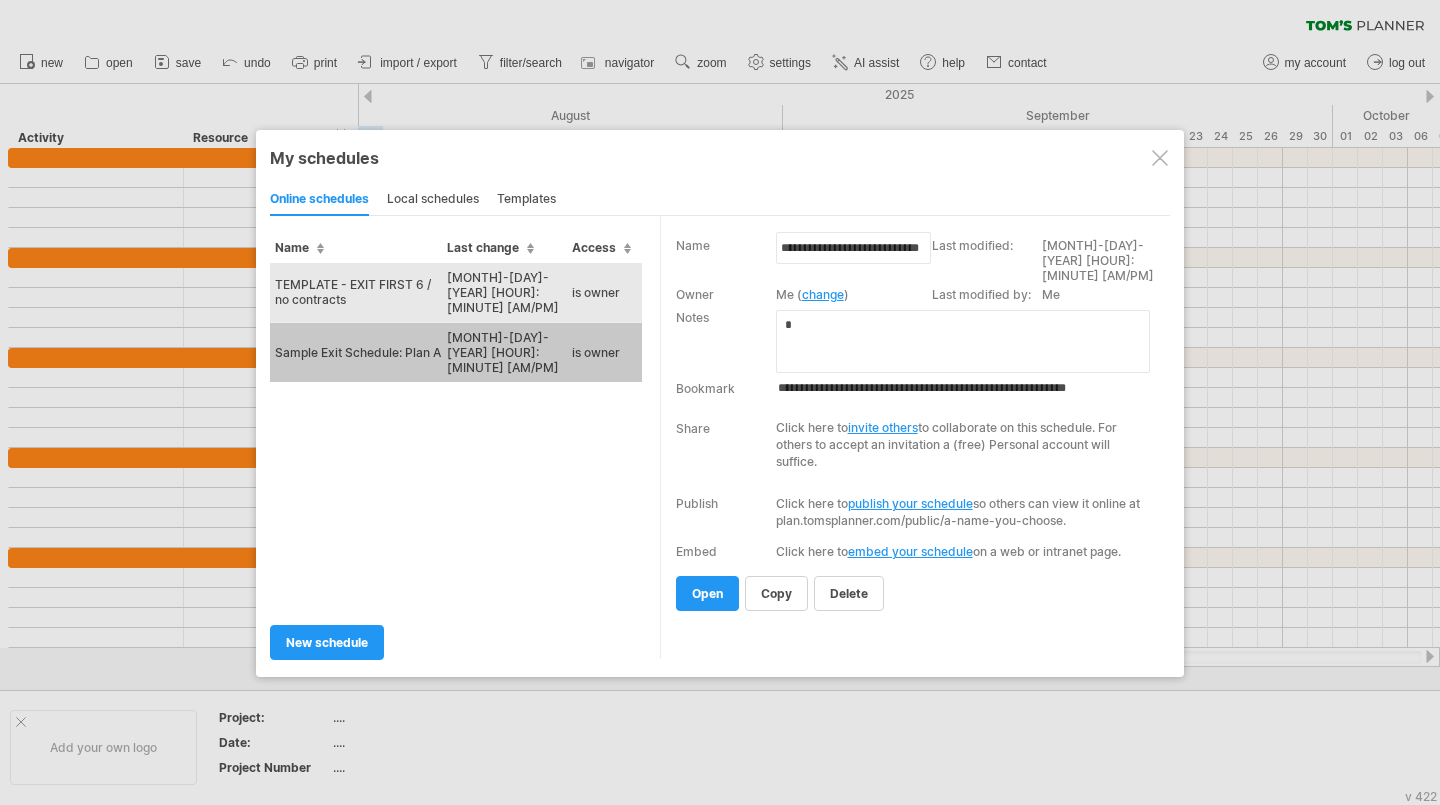 click on "TEMPLATE - EXIT FIRST 6 / no contracts" at bounding box center [356, 293] 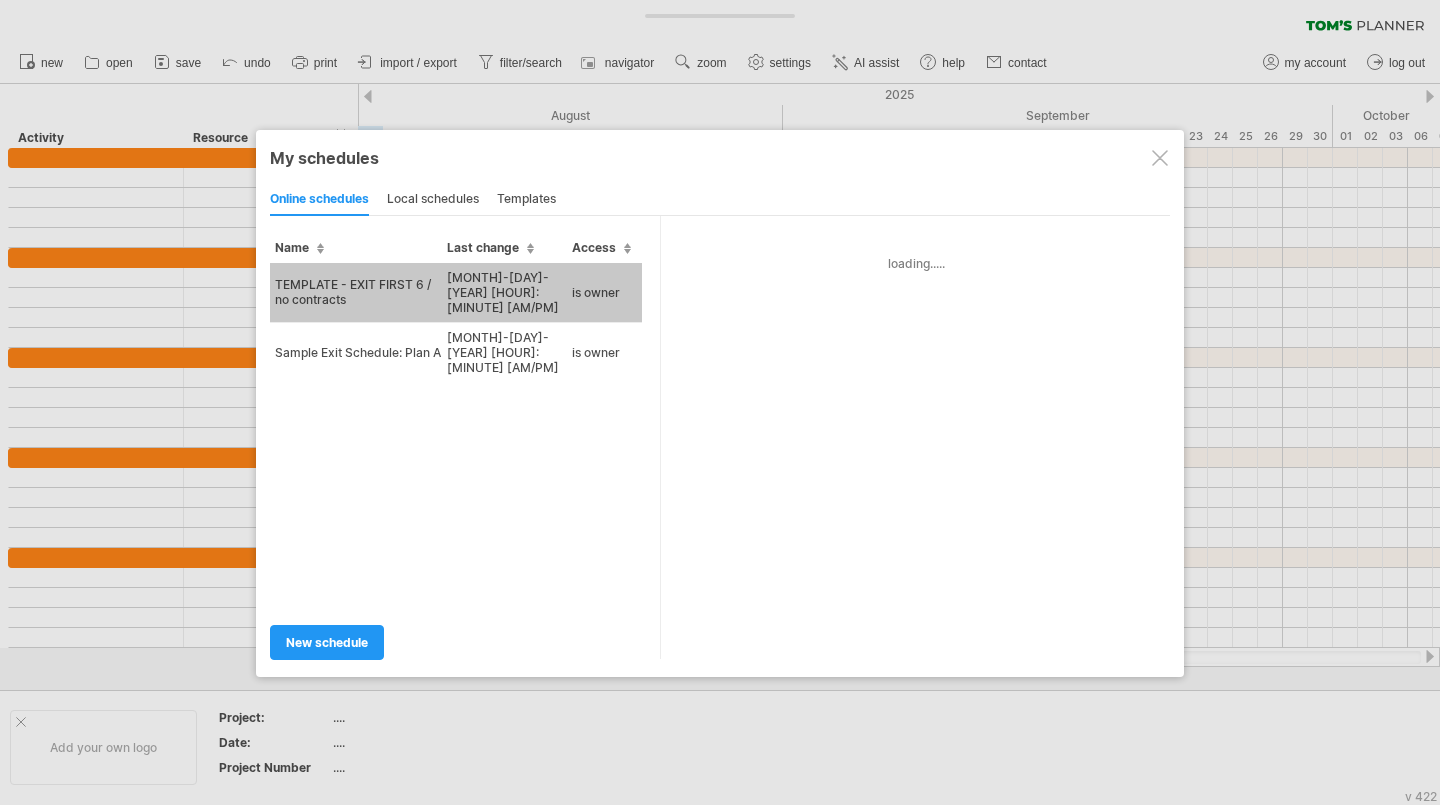 type on "**********" 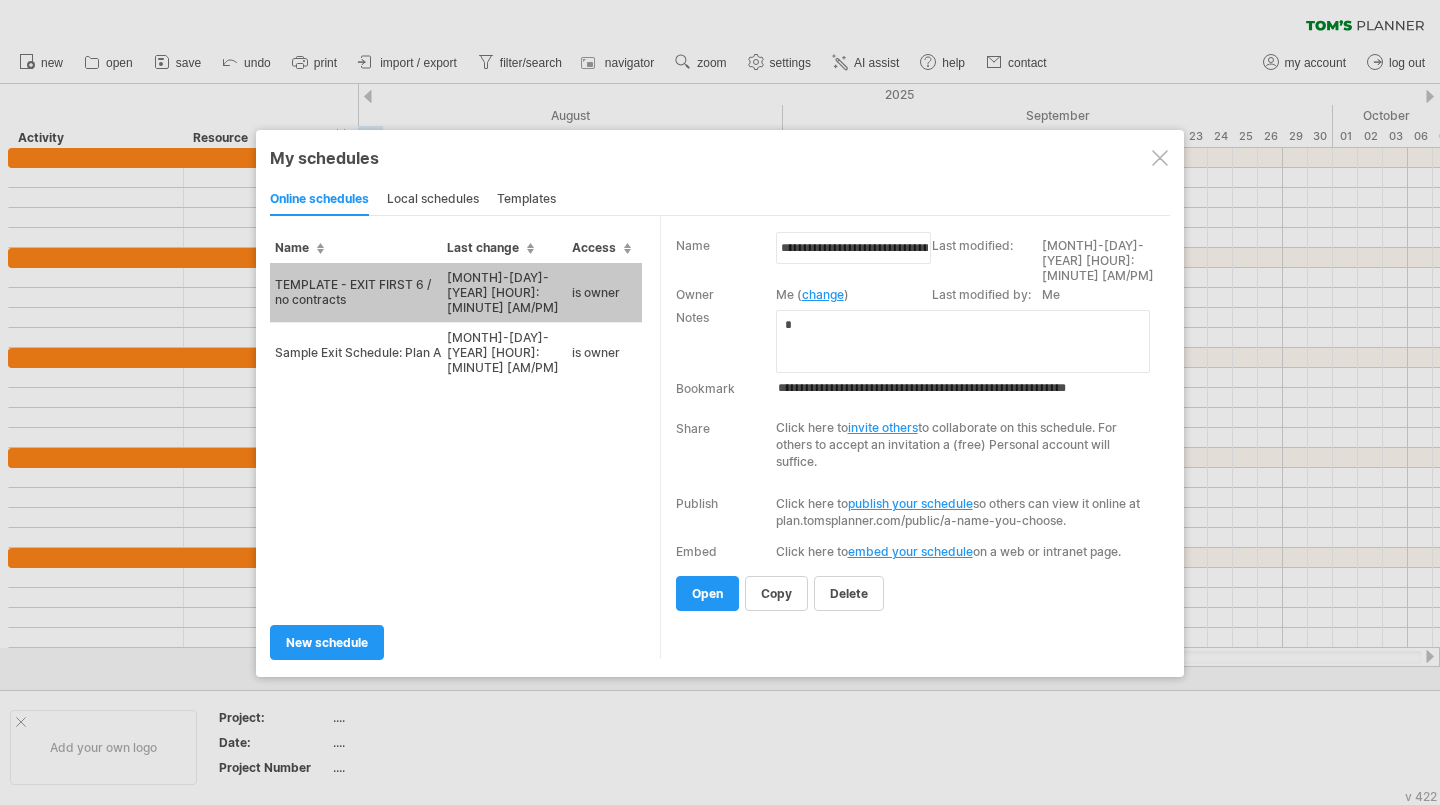 click on "**********" at bounding box center [909, 423] 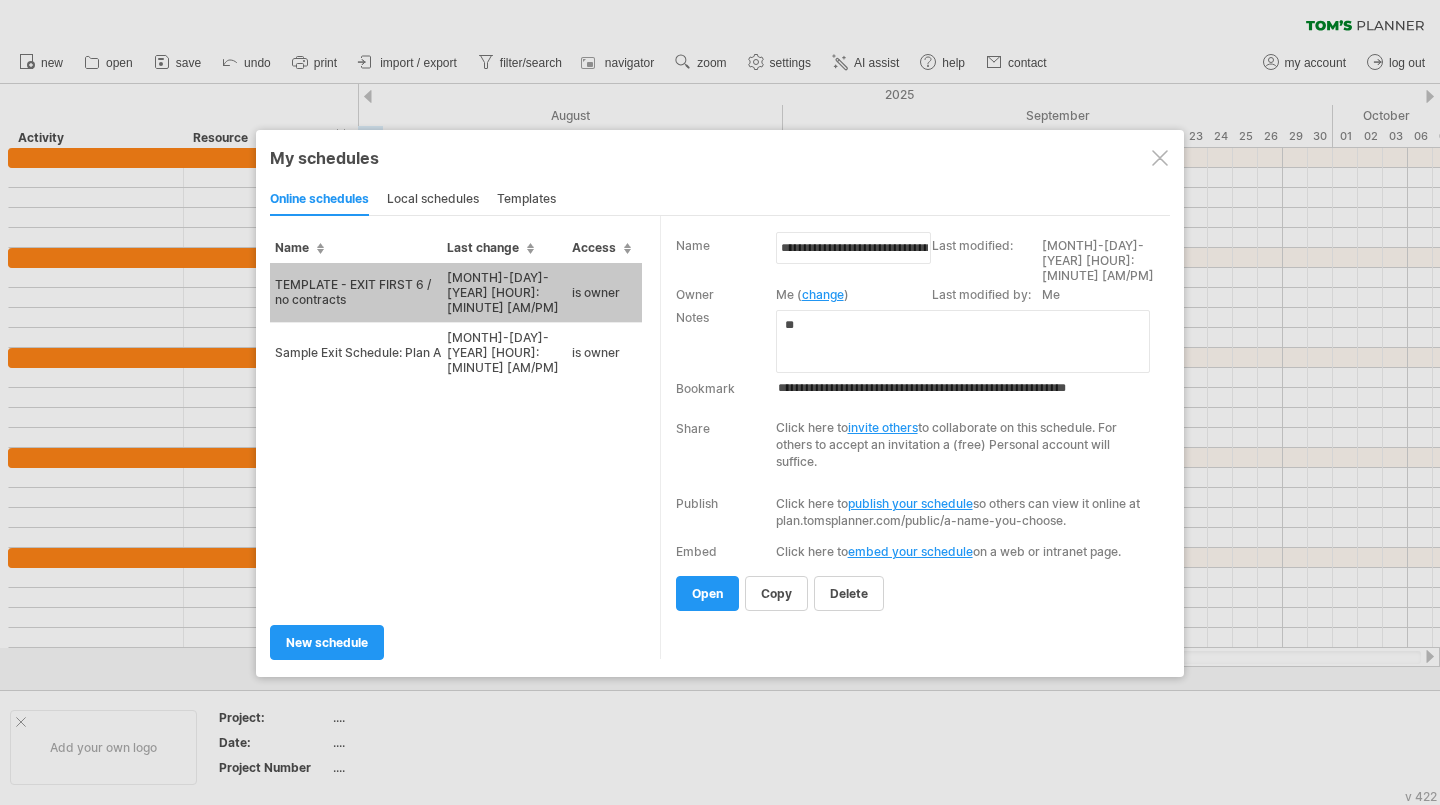 type on "*" 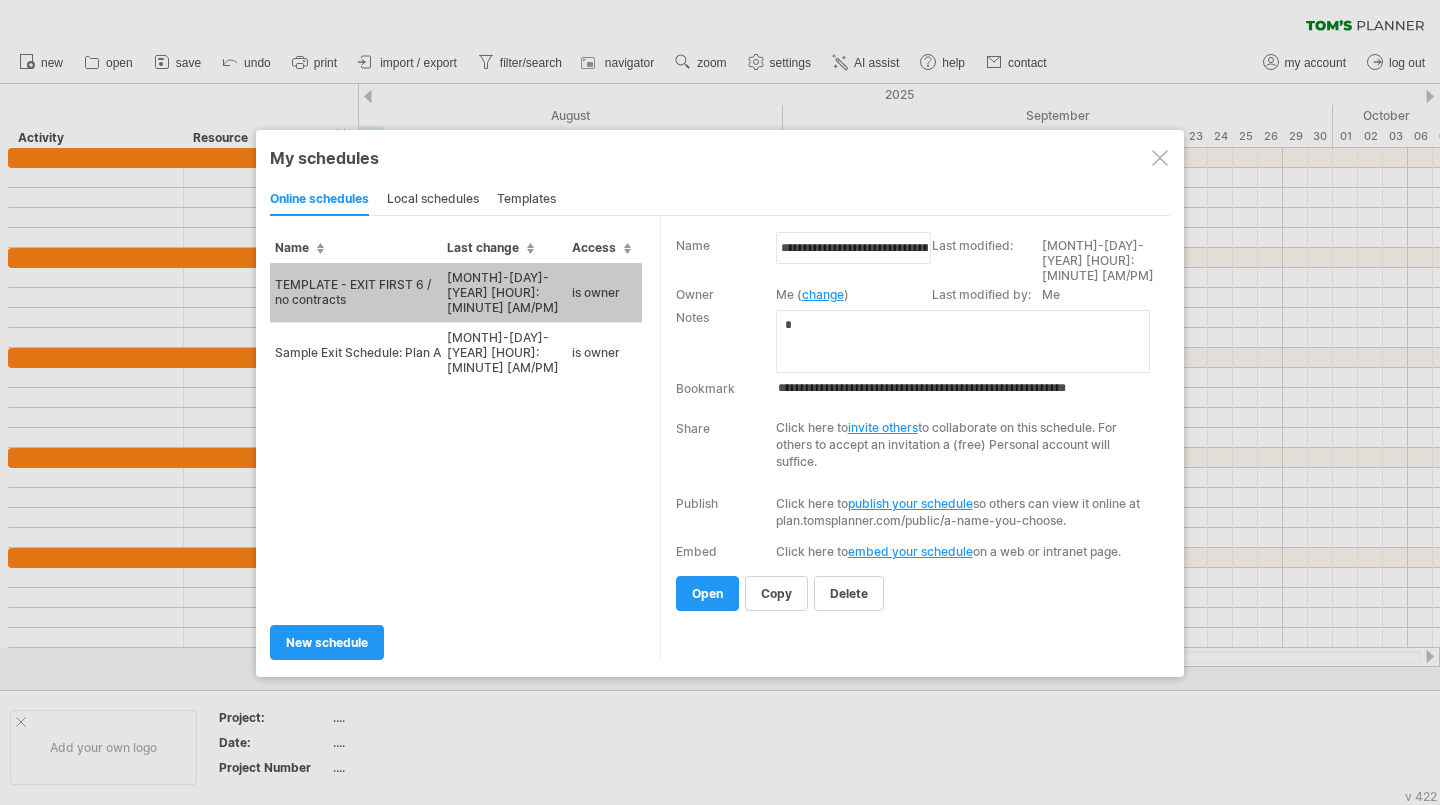 type 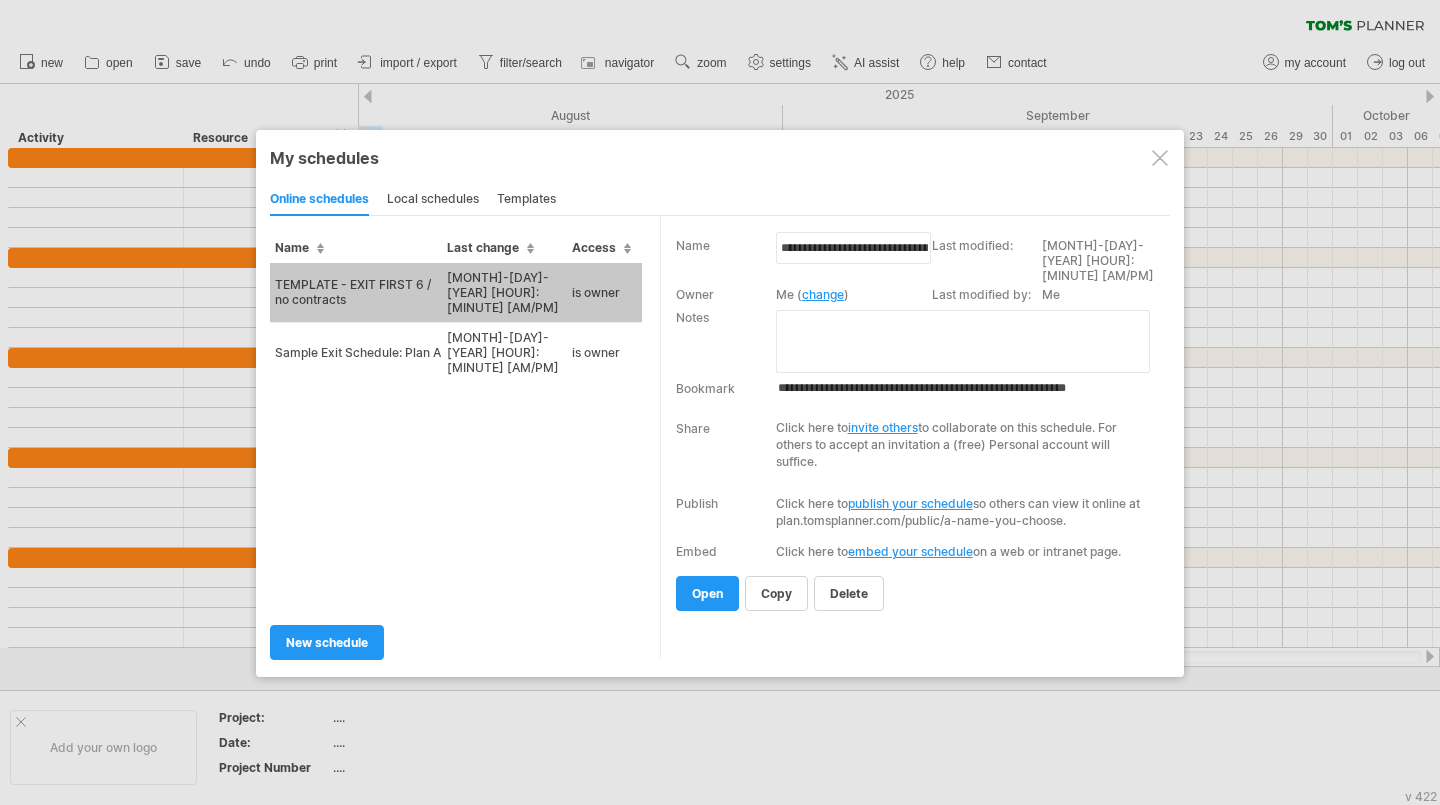click on "copy" at bounding box center [776, 593] 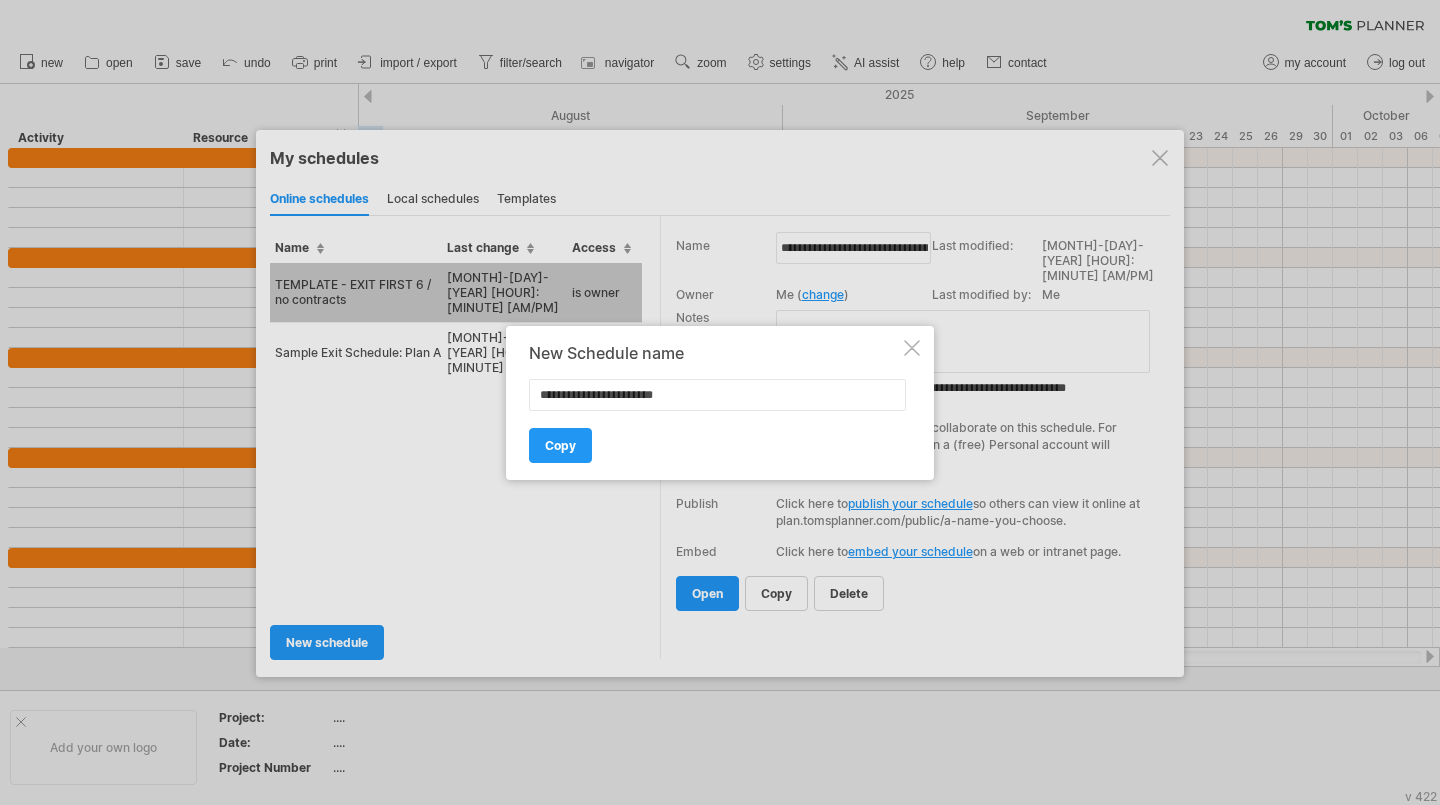 type on "**********" 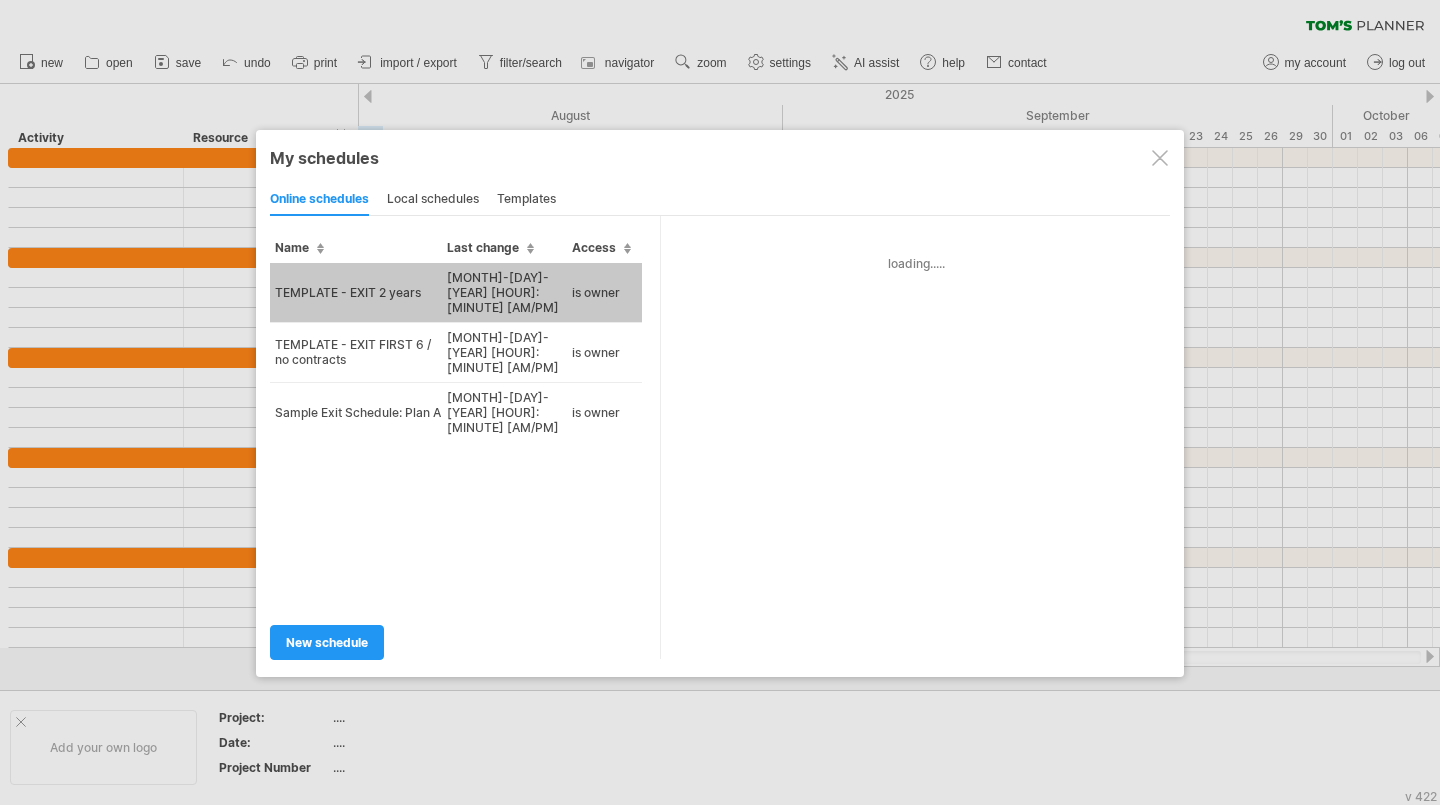 type on "**********" 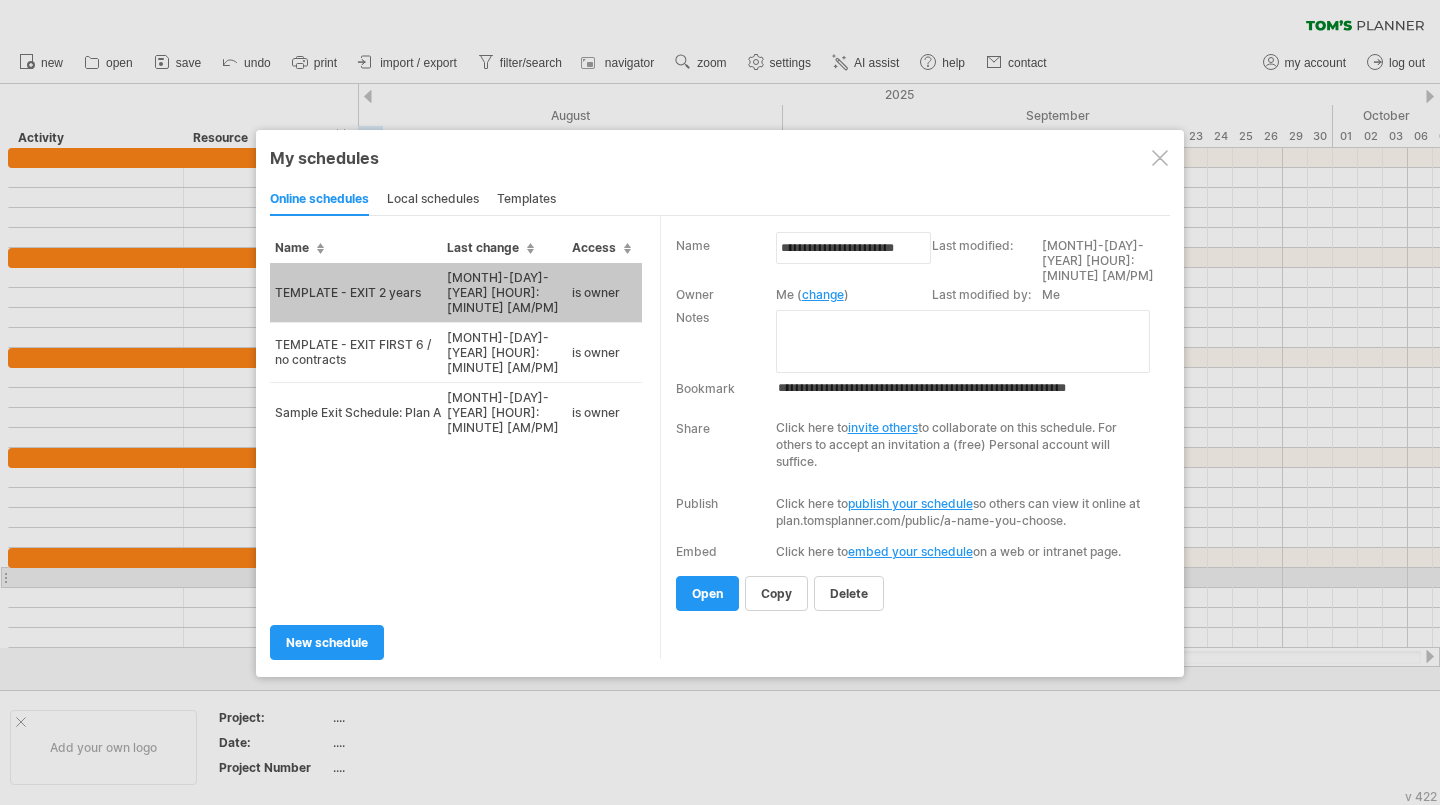 click on "open" at bounding box center [707, 593] 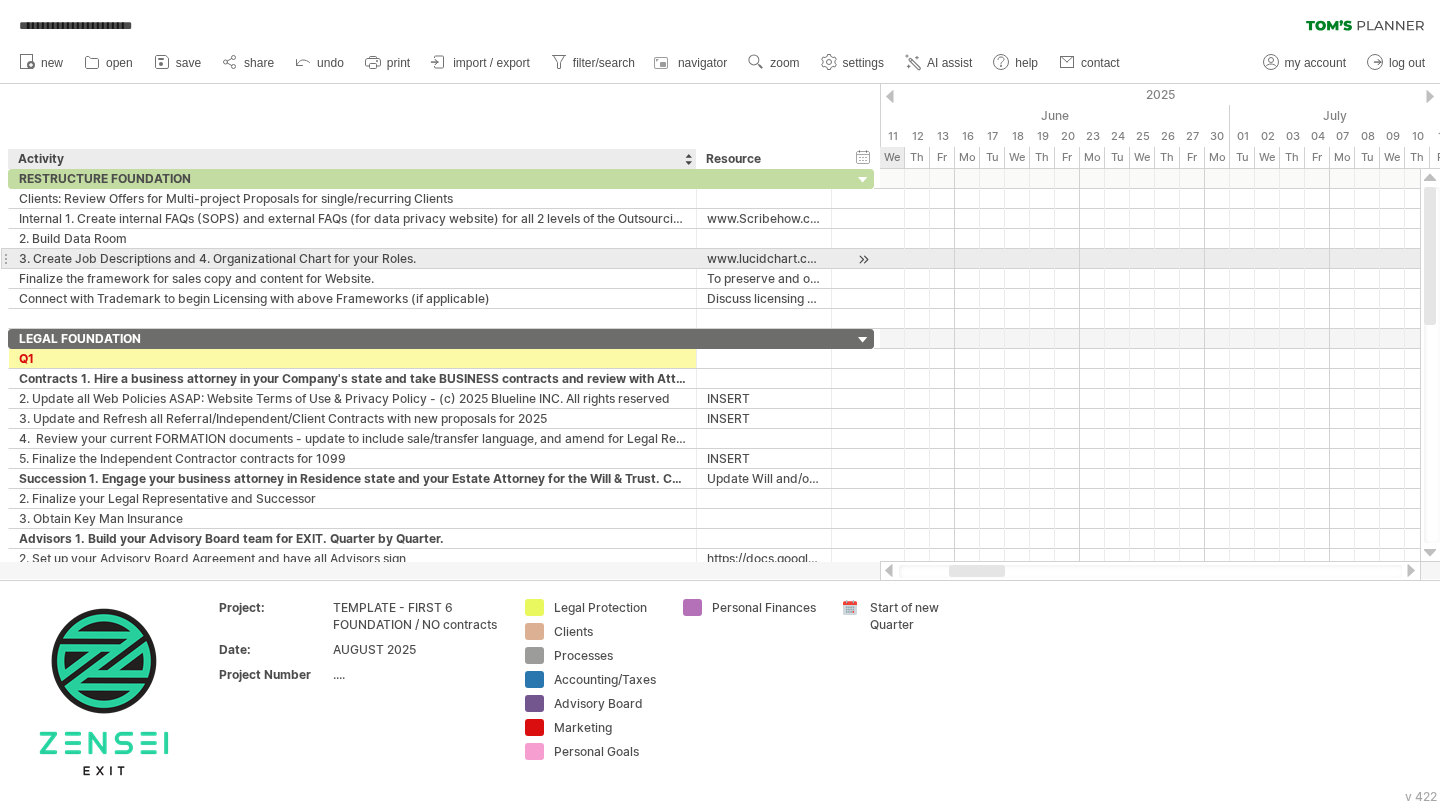click on "3. Create Job Descriptions and 4. Organizational Chart for your Roles." at bounding box center (352, 258) 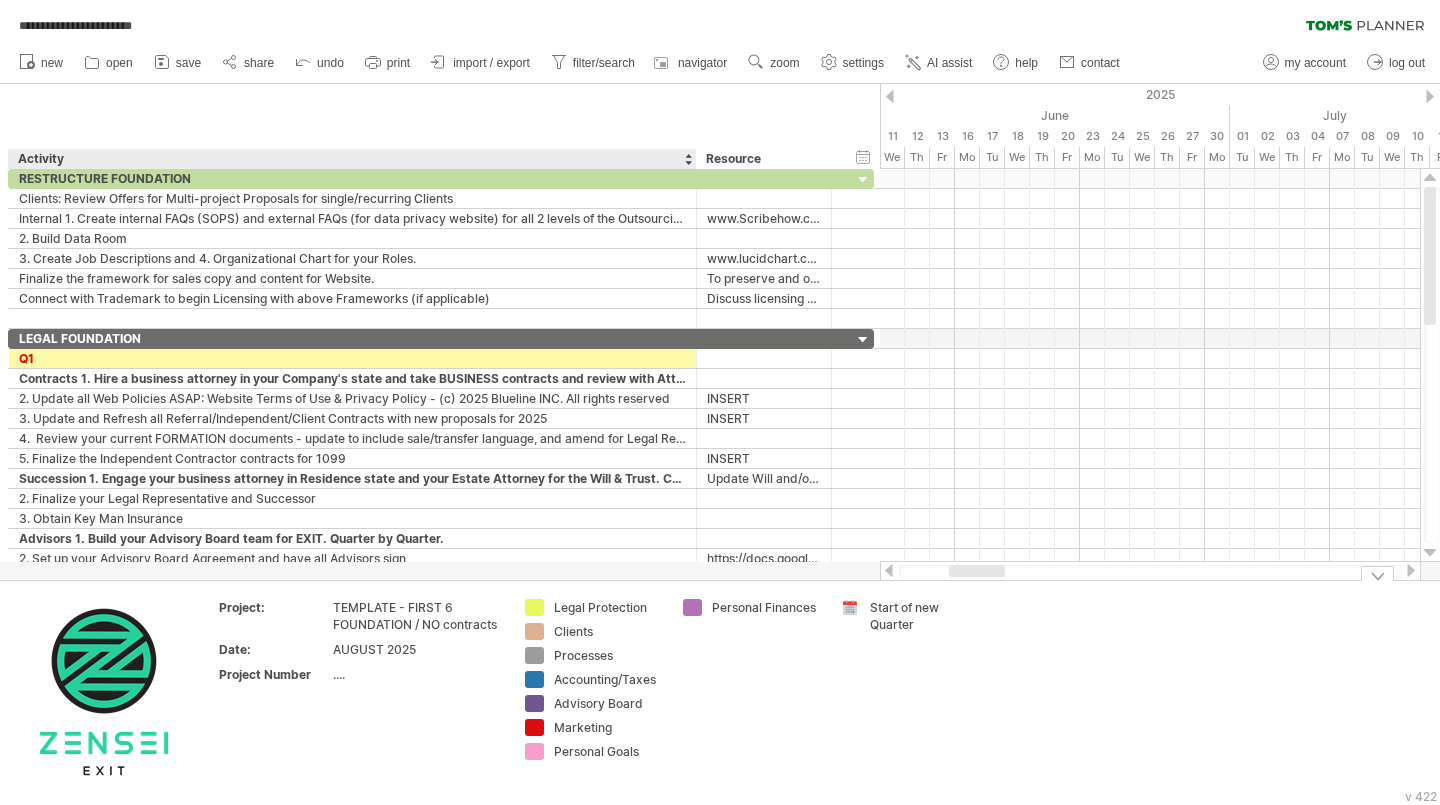 click on "TEMPLATE - FIRST 6 FOUNDATION / NO contracts" at bounding box center [417, 616] 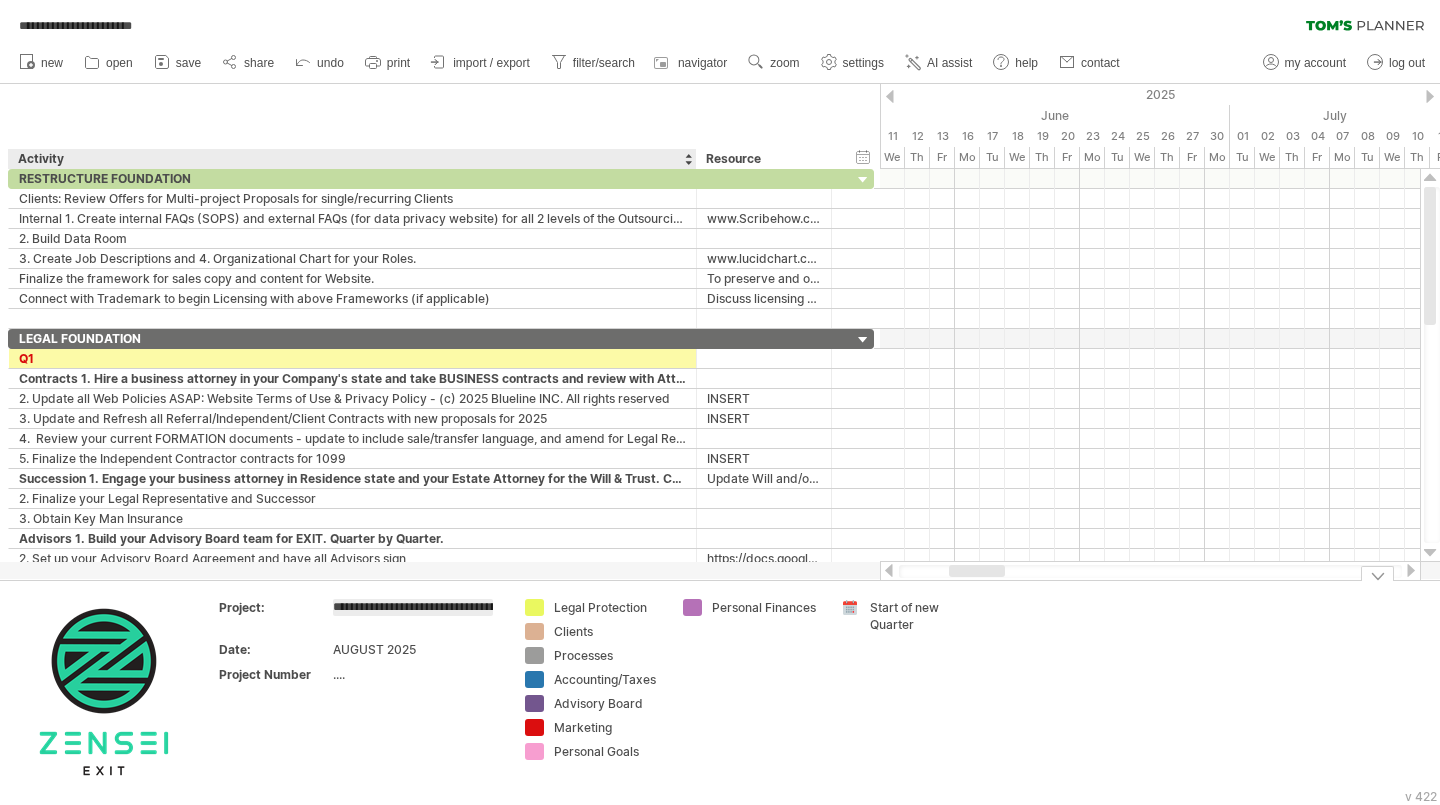 scroll, scrollTop: 0, scrollLeft: 128, axis: horizontal 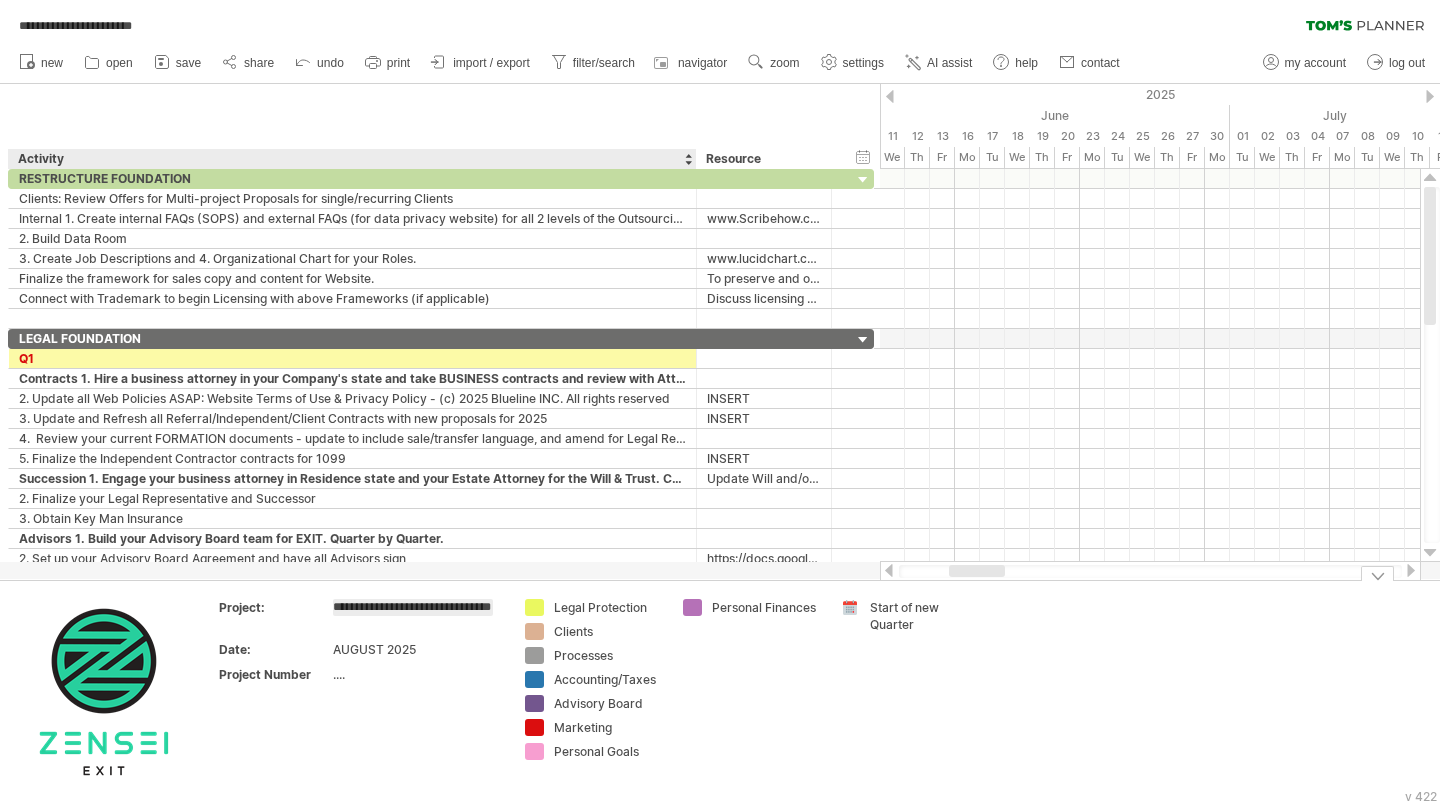 type on "**********" 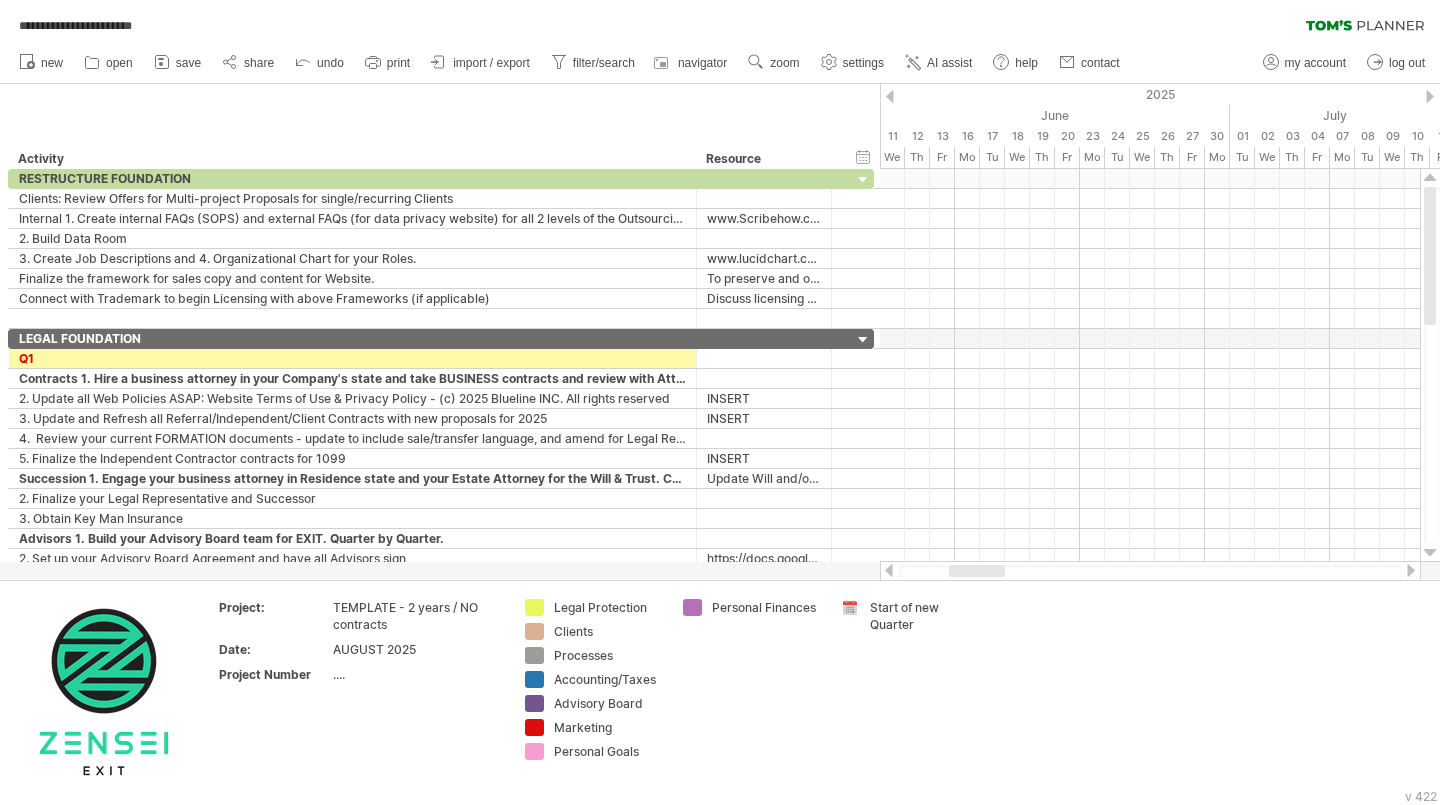 click on "save" at bounding box center [188, 63] 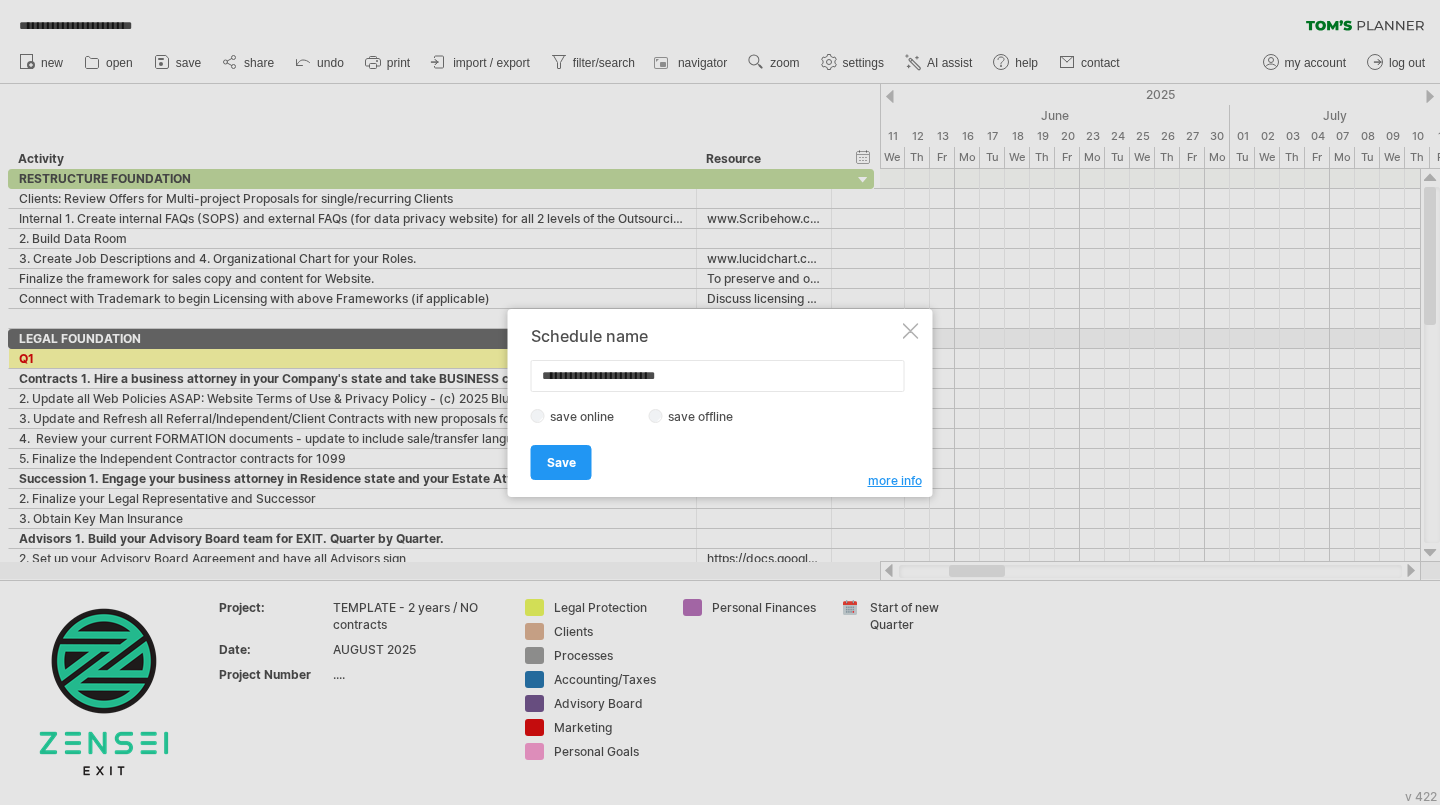 click on "Save" at bounding box center (561, 462) 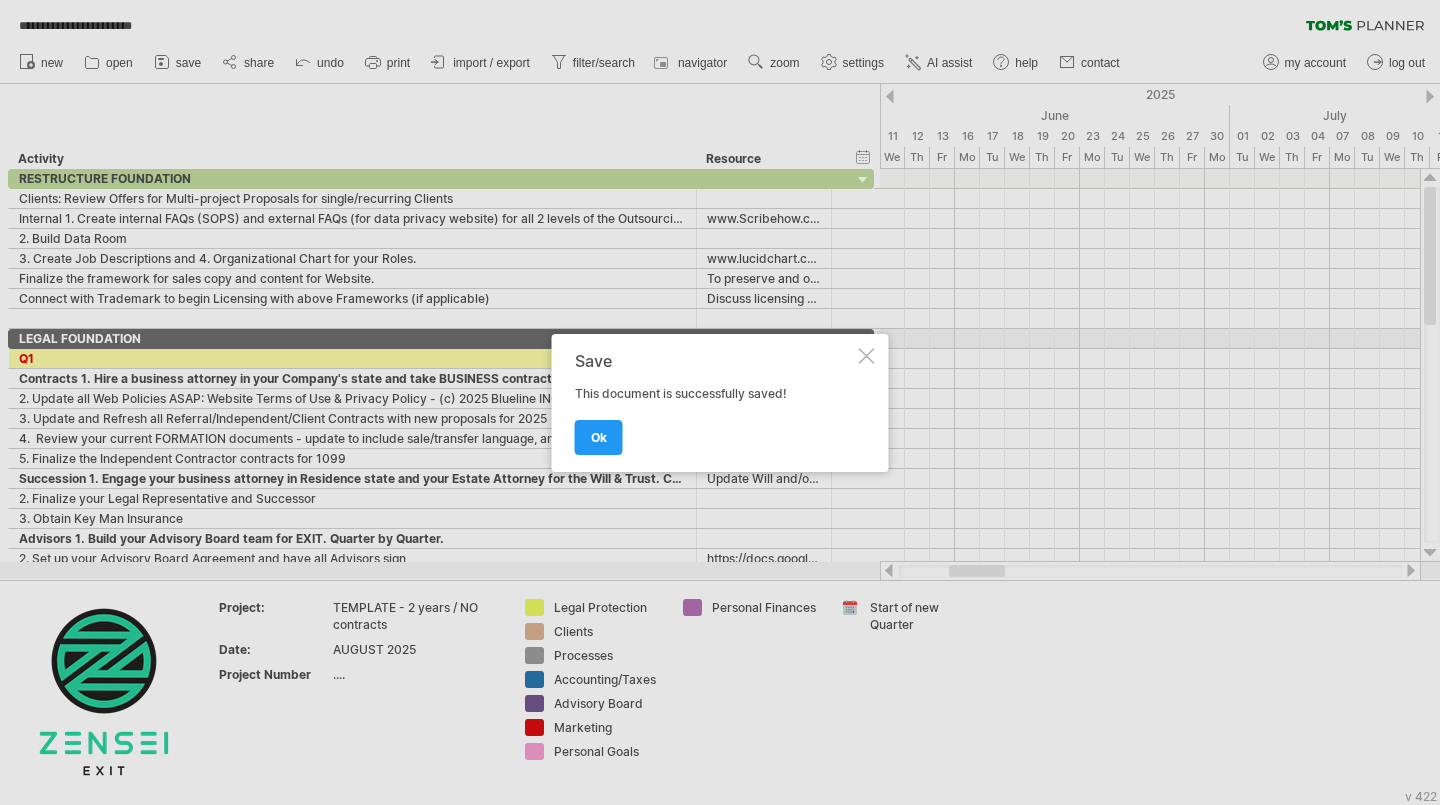 click on "ok" at bounding box center [599, 437] 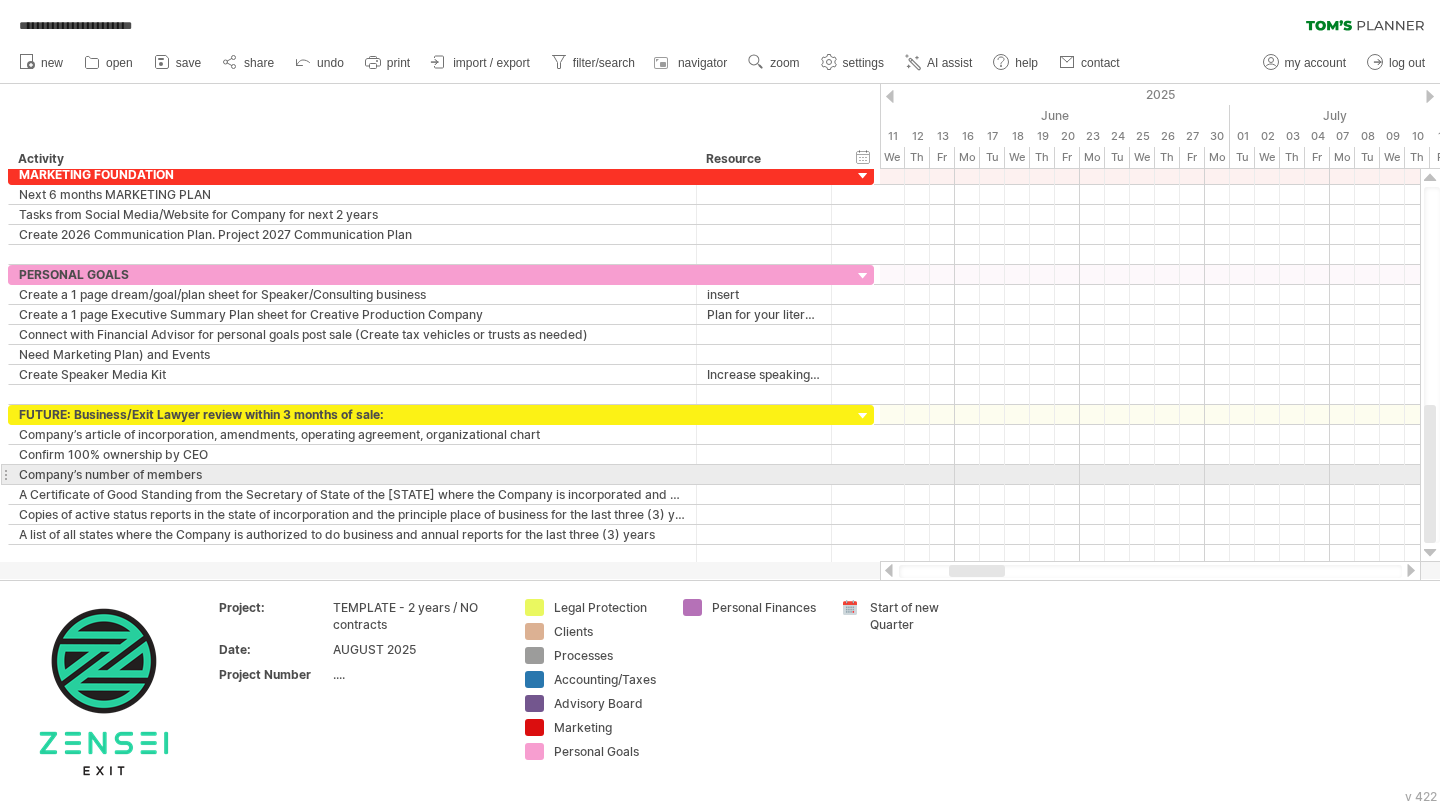drag, startPoint x: 1431, startPoint y: 223, endPoint x: 1439, endPoint y: 485, distance: 262.1221 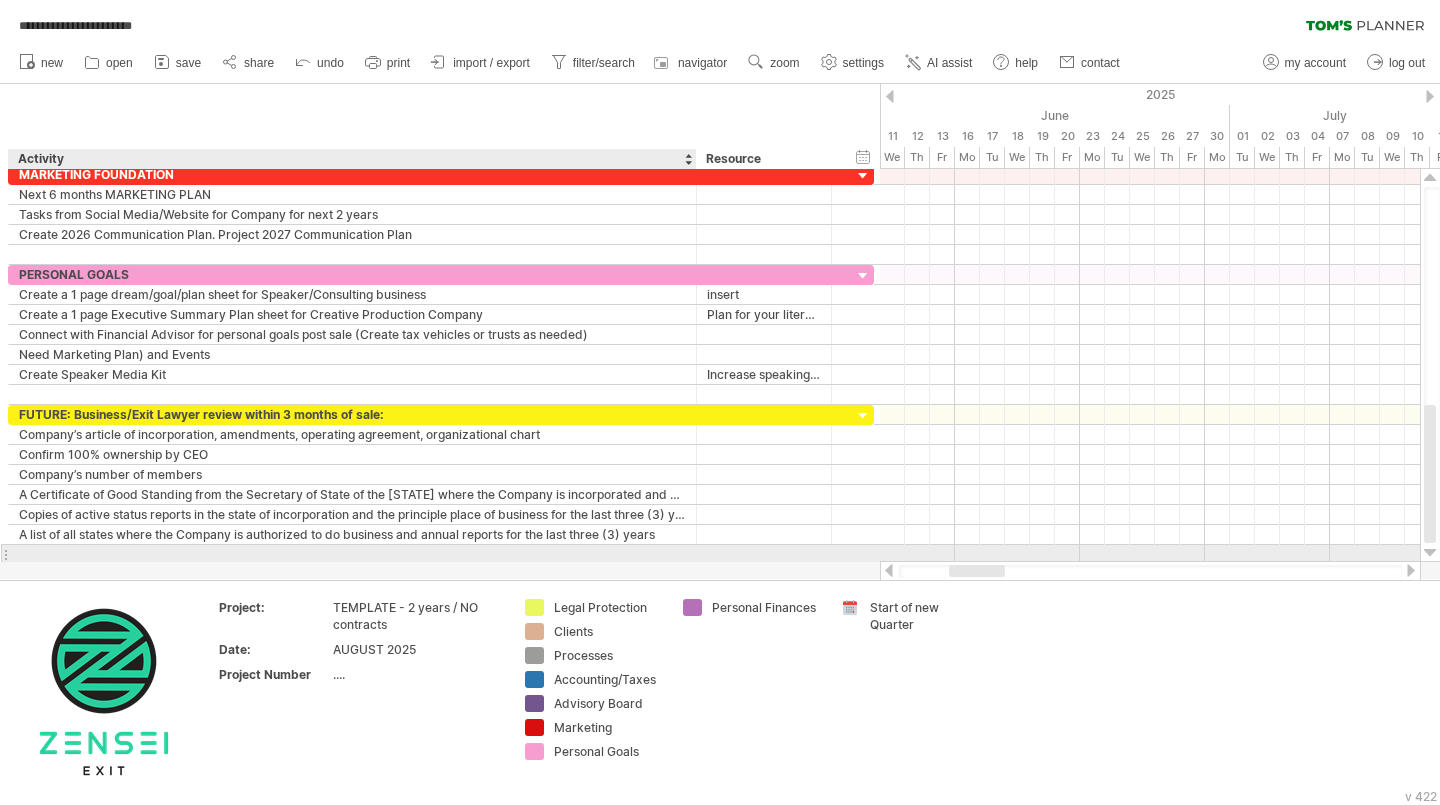 click at bounding box center [352, 554] 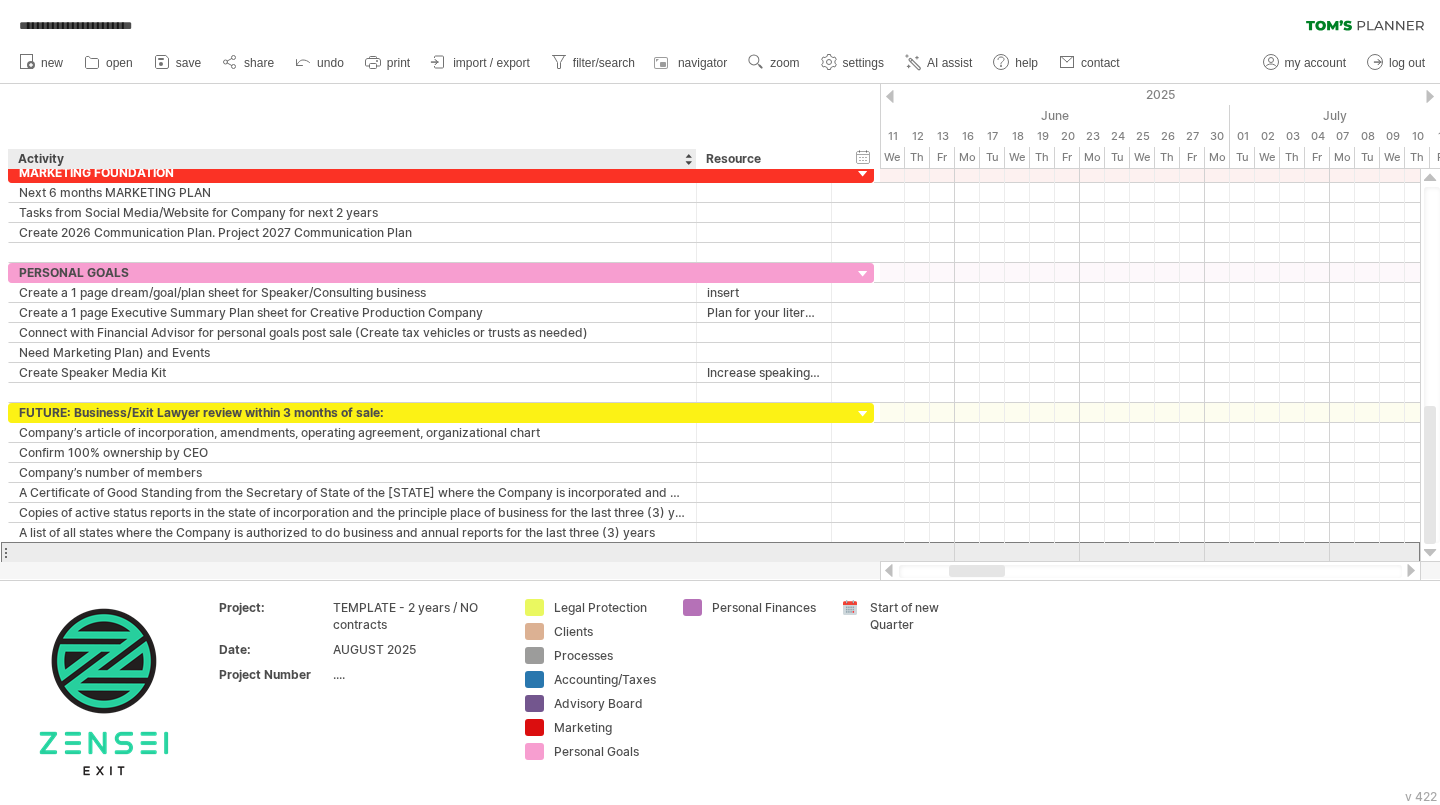 scroll, scrollTop: 0, scrollLeft: 0, axis: both 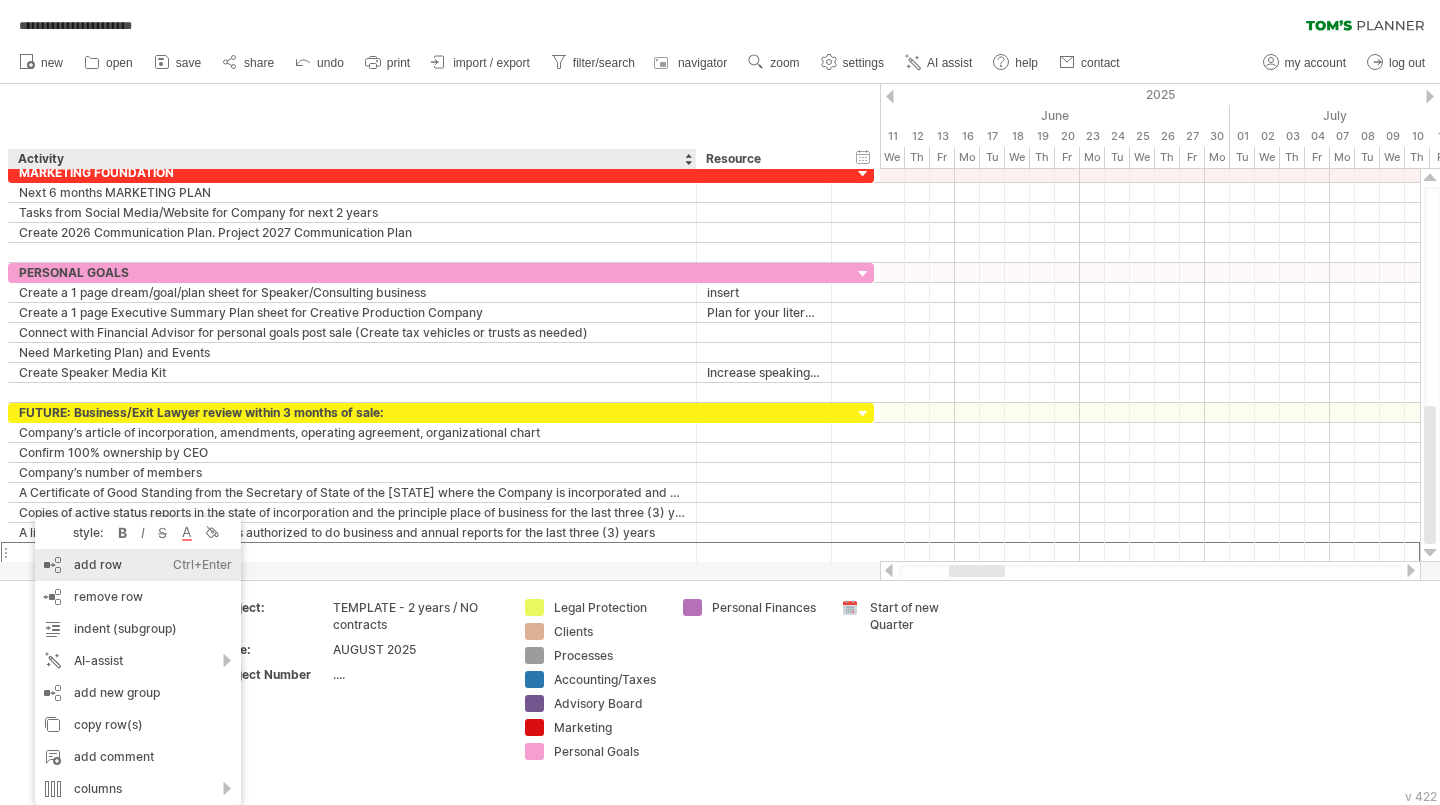 click on "add row Ctrl+Enter Cmd+Enter" at bounding box center (138, 565) 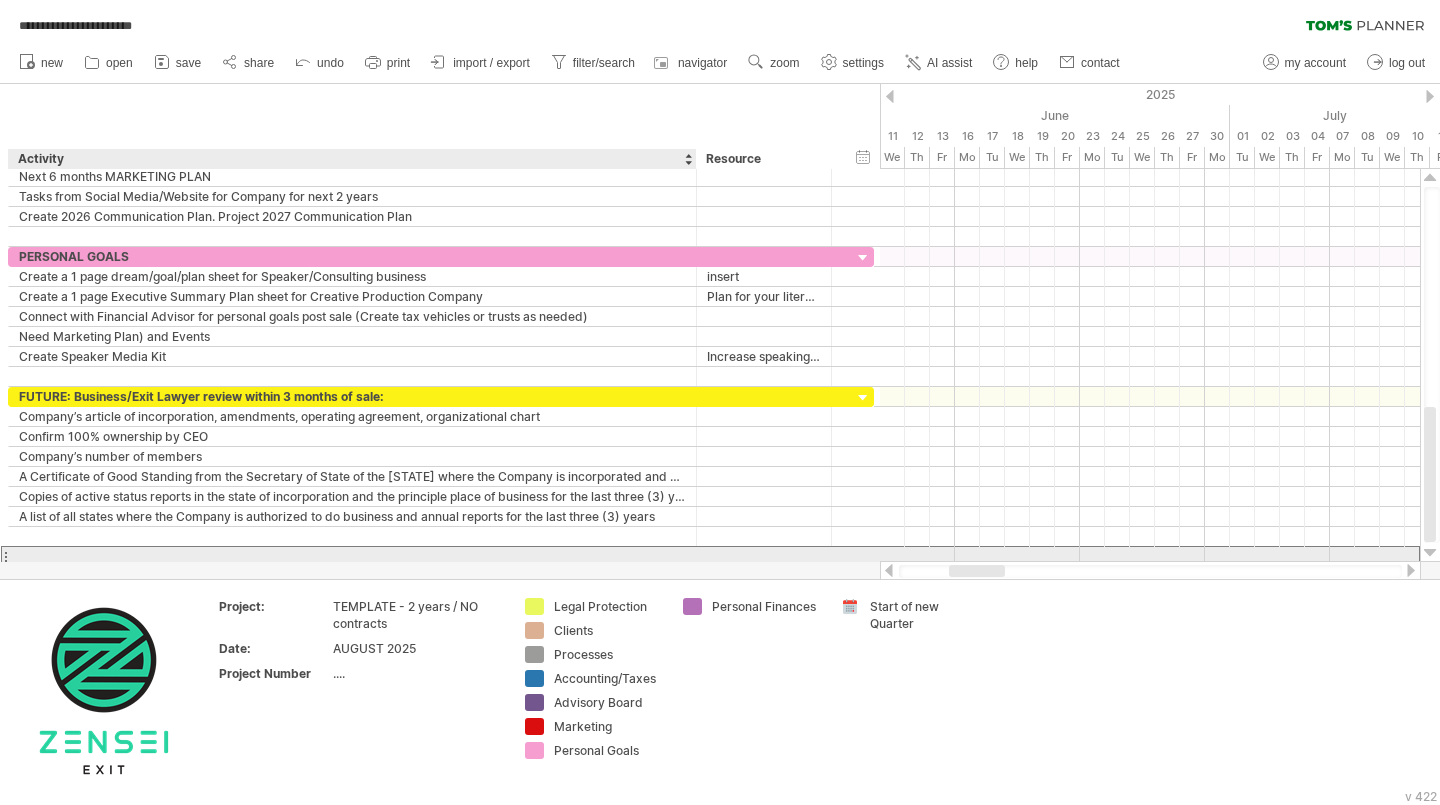 click at bounding box center [352, 556] 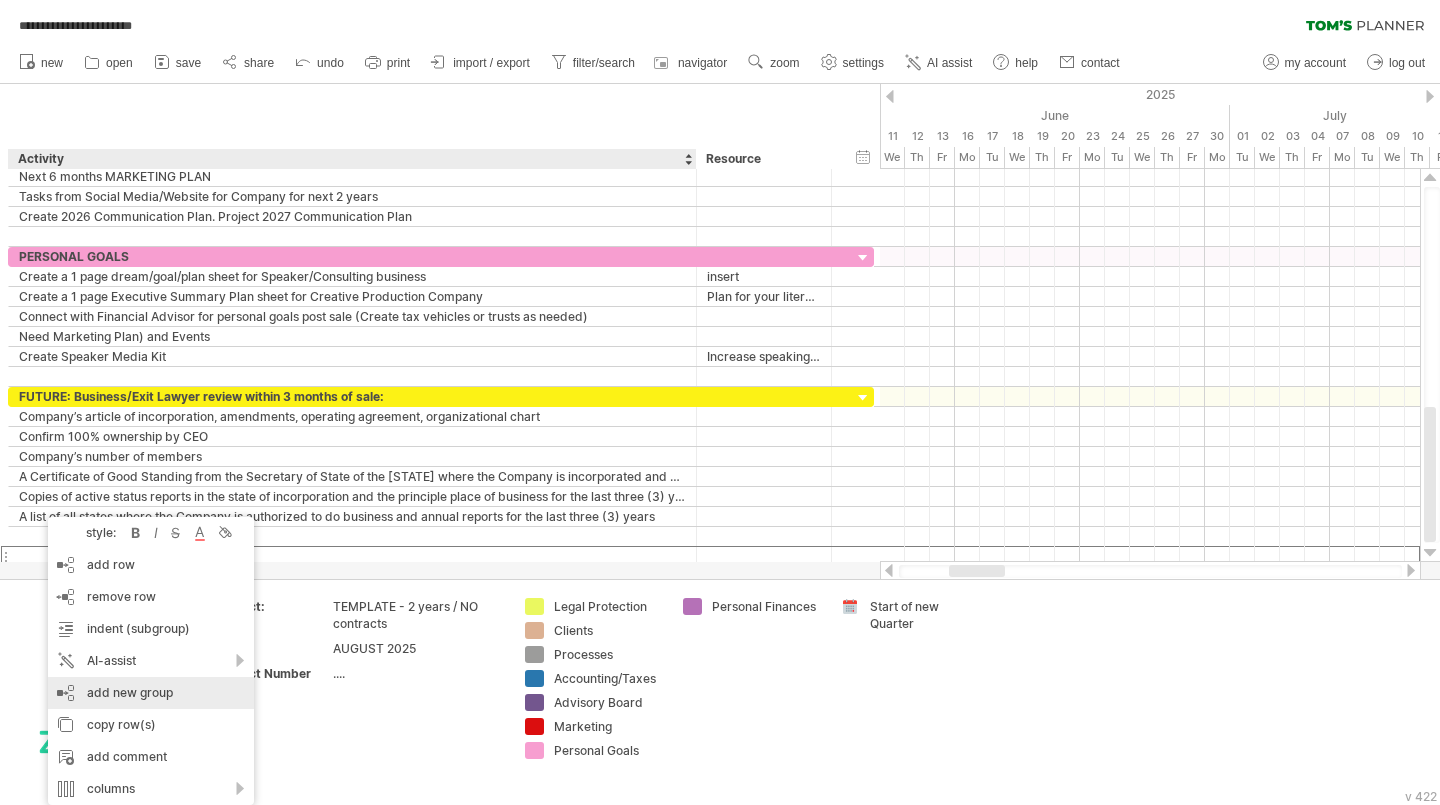 click on "add new group" at bounding box center (151, 693) 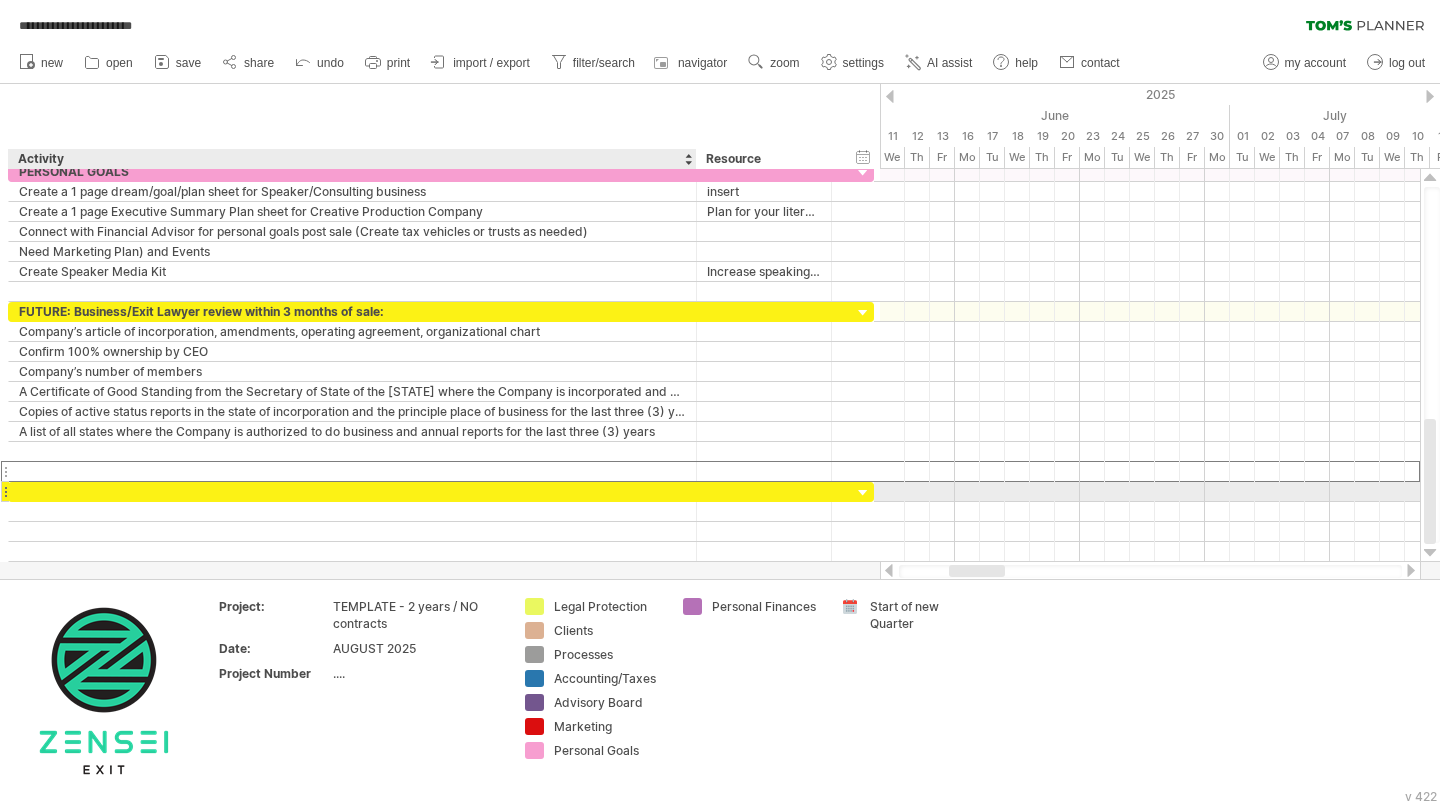 click at bounding box center [352, 491] 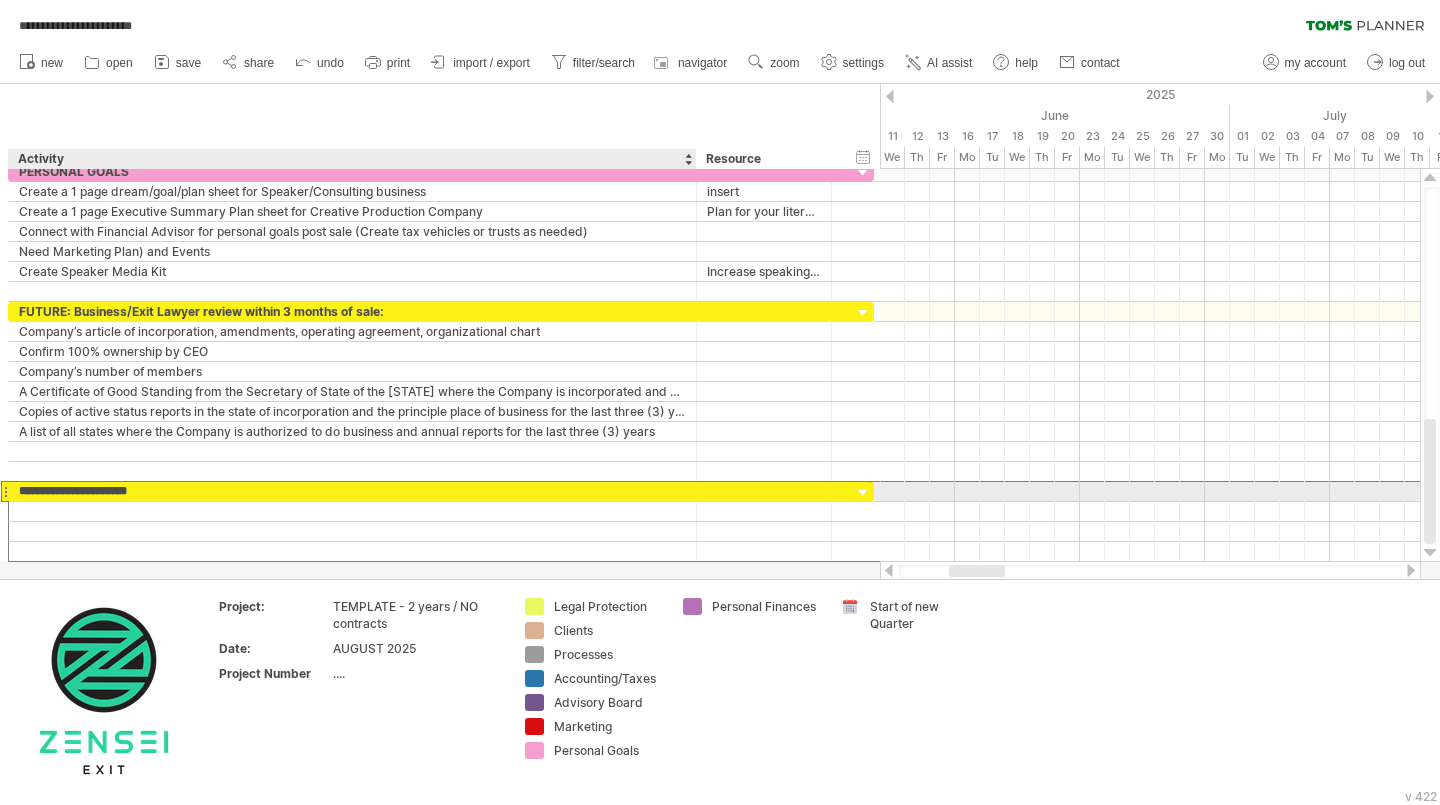 type on "**********" 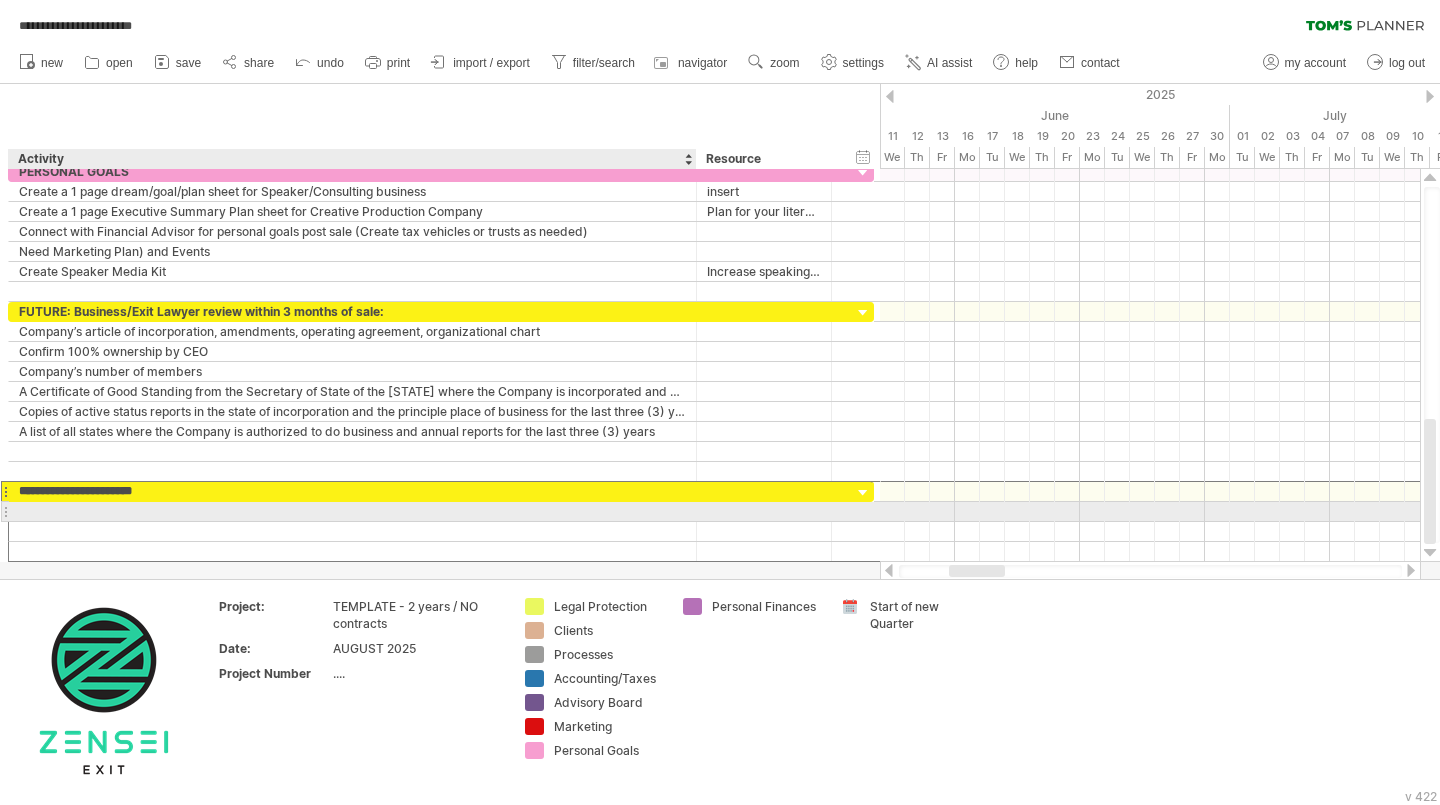 click at bounding box center (352, 511) 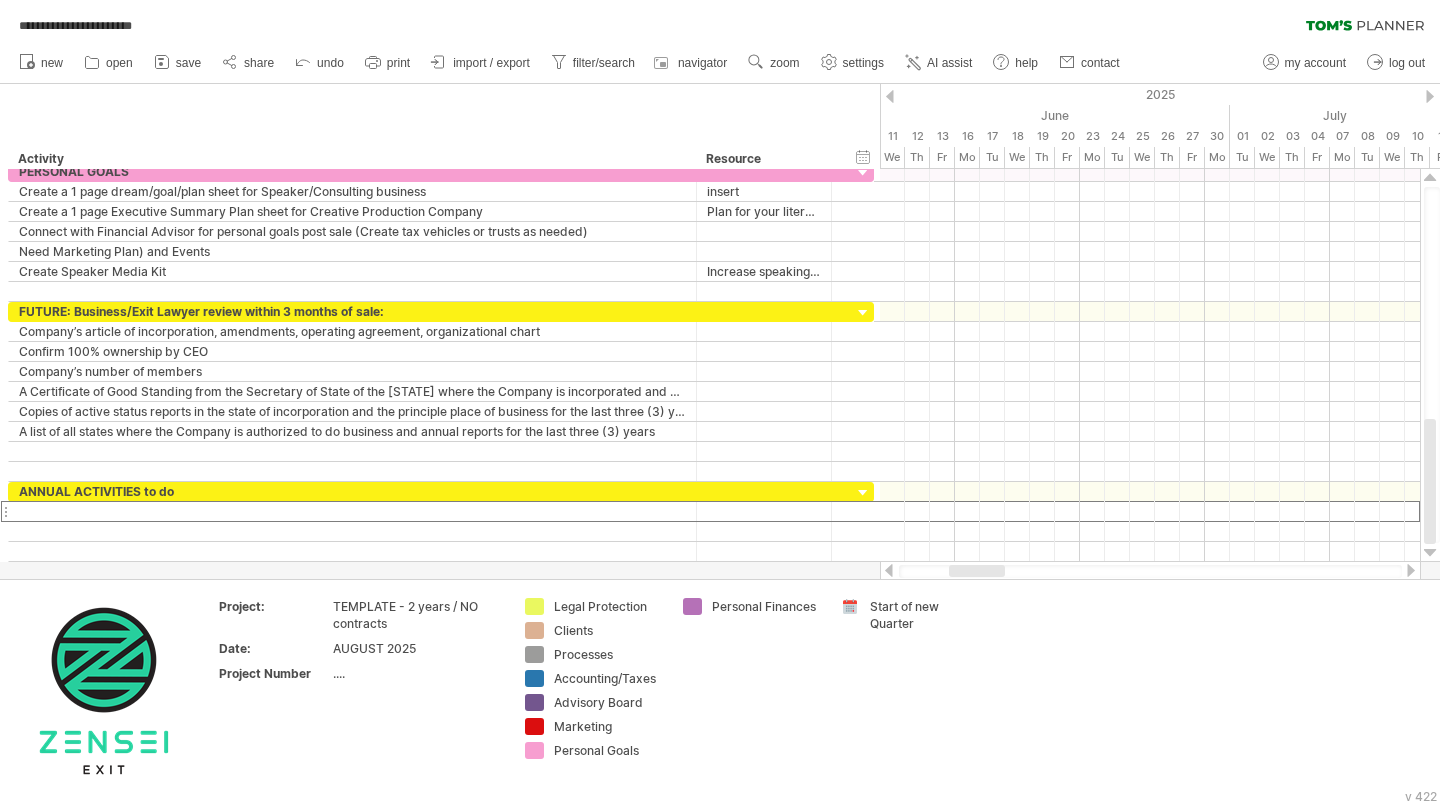 click on "import / export" at bounding box center (491, 63) 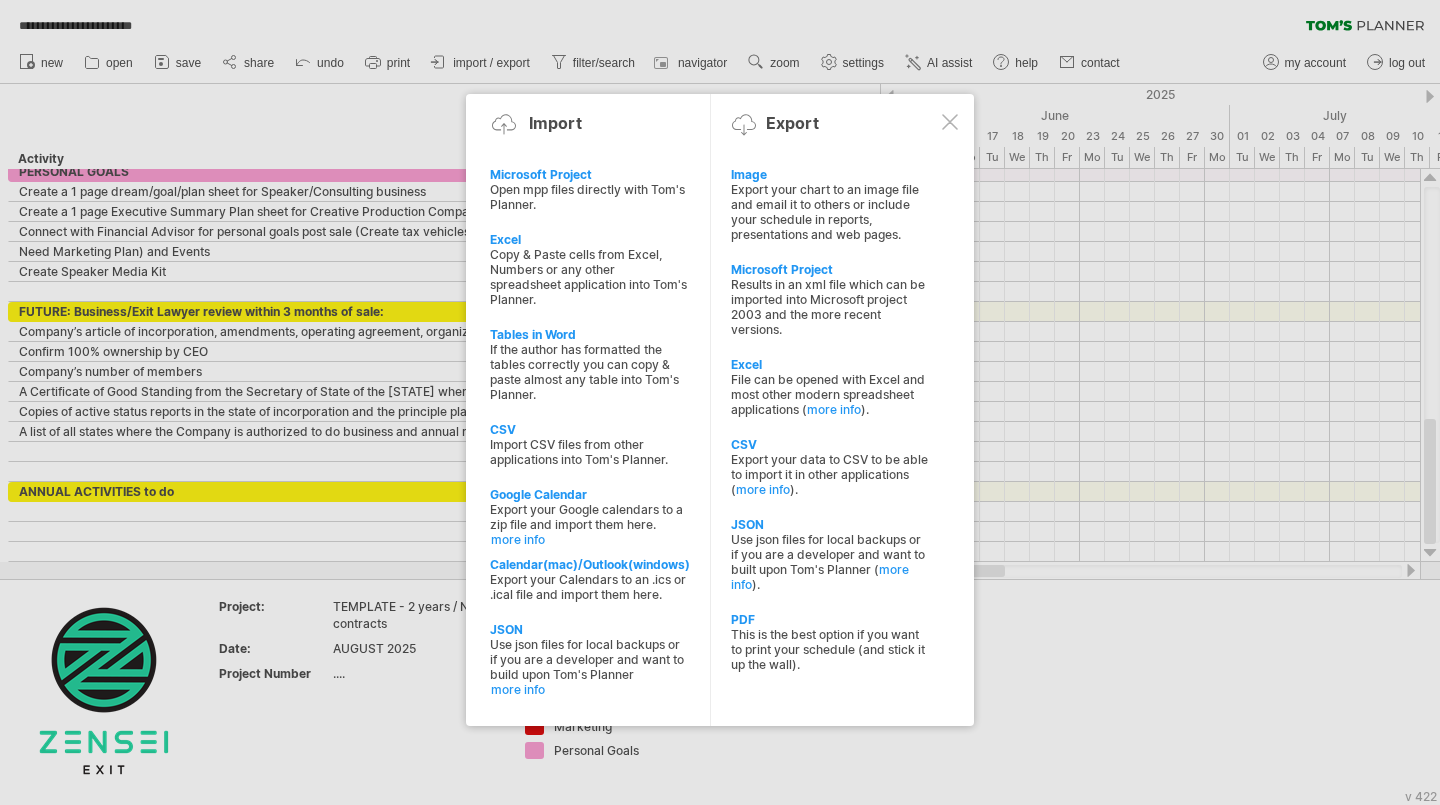 click on "Copy & Paste cells from Excel, Numbers or any other spreadsheet application into Tom's Planner." at bounding box center (589, 277) 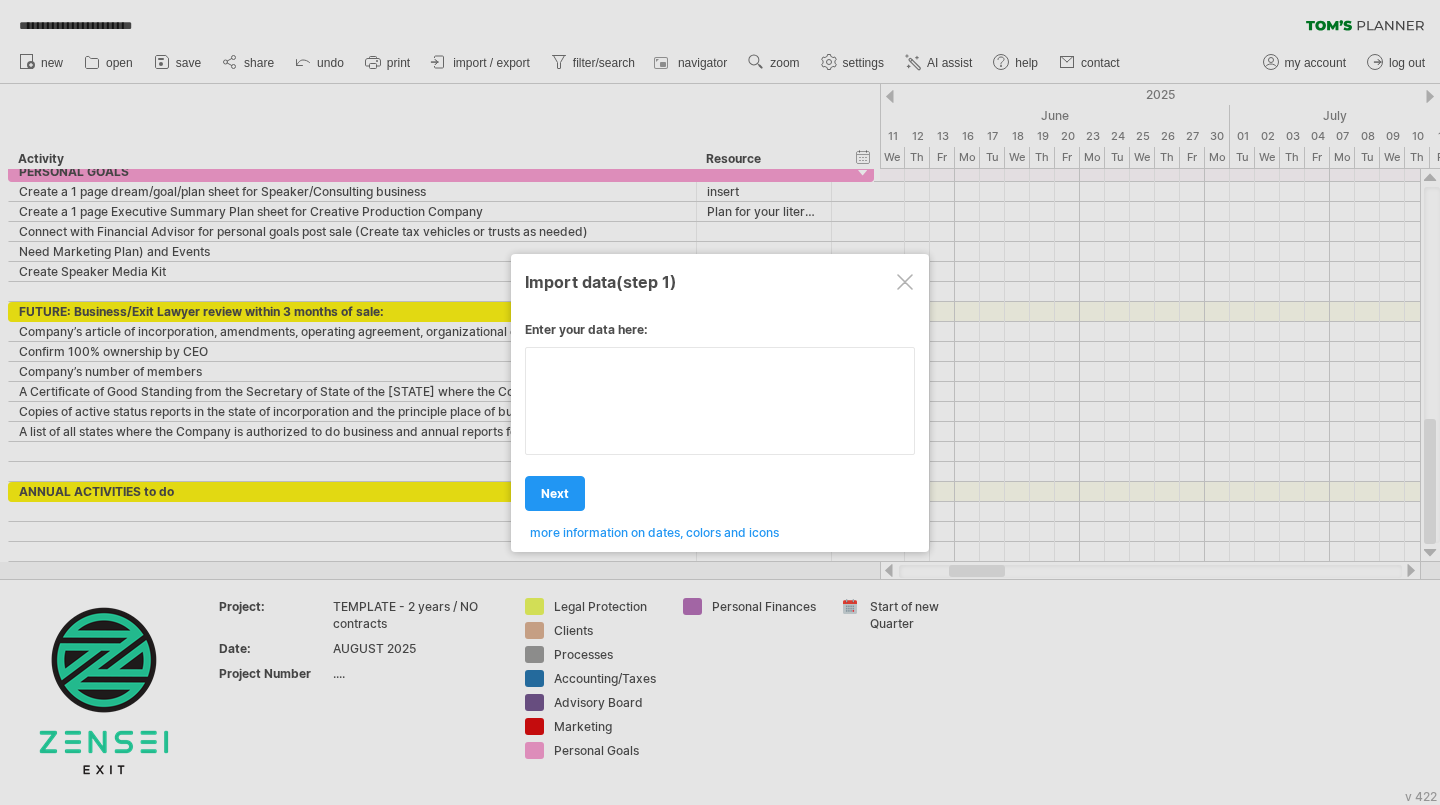 click on "Enter your data here:
Your data:
Weekend days
'
mon
tue
Hide weekend days" at bounding box center [720, 423] 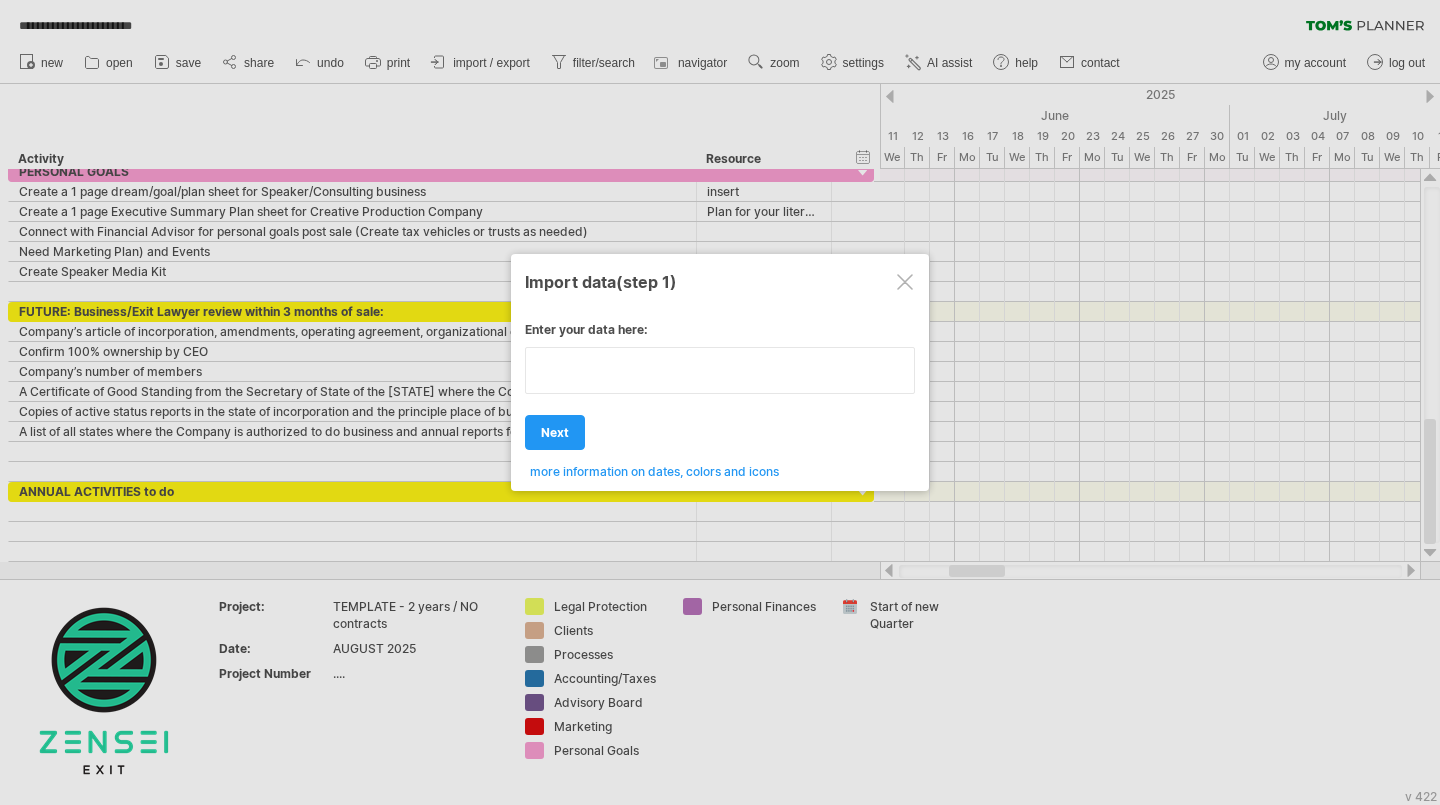 click at bounding box center (720, 370) 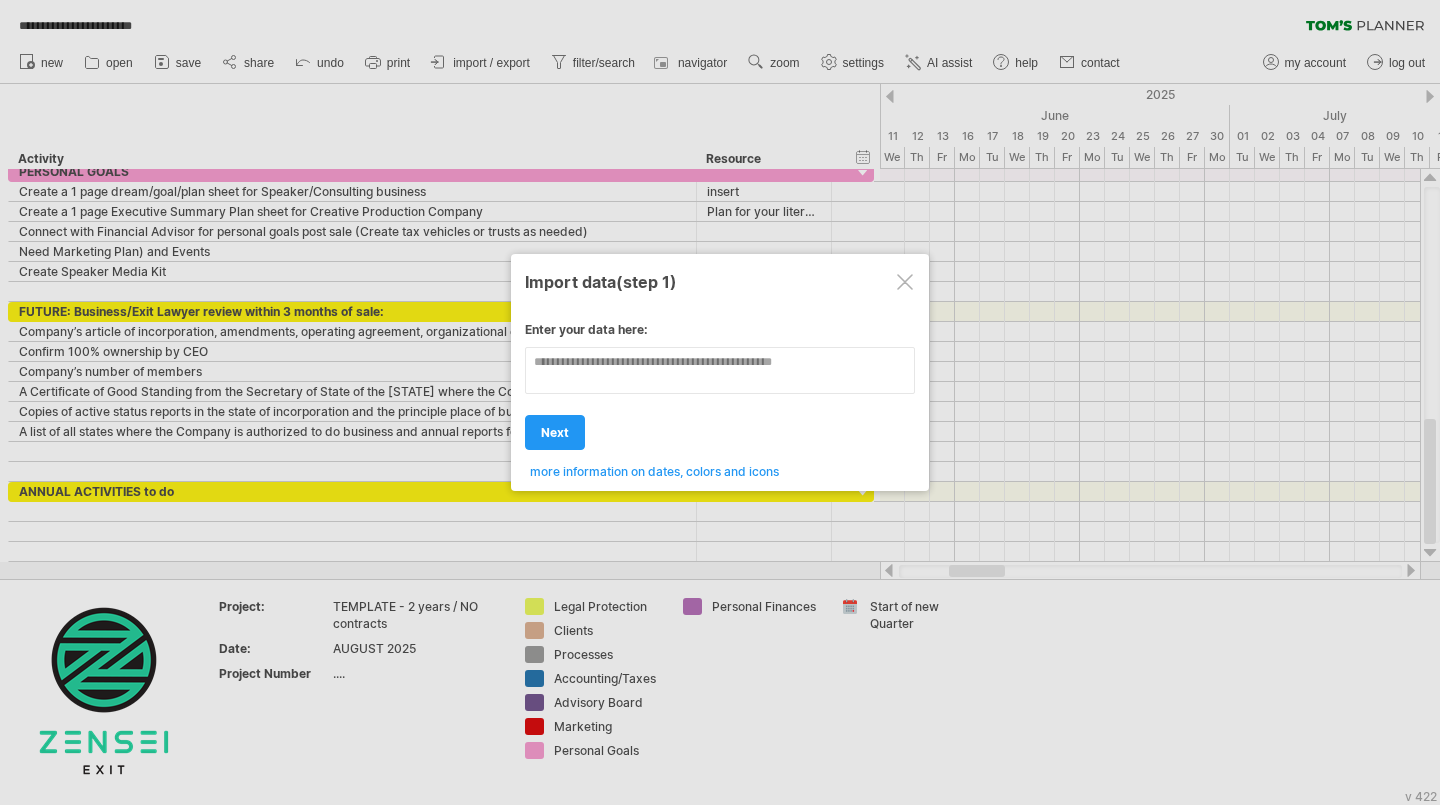 click on "Enter your data here:
Your data:
Weekend days
'
mon
tue
Hide weekend days" at bounding box center [720, 393] 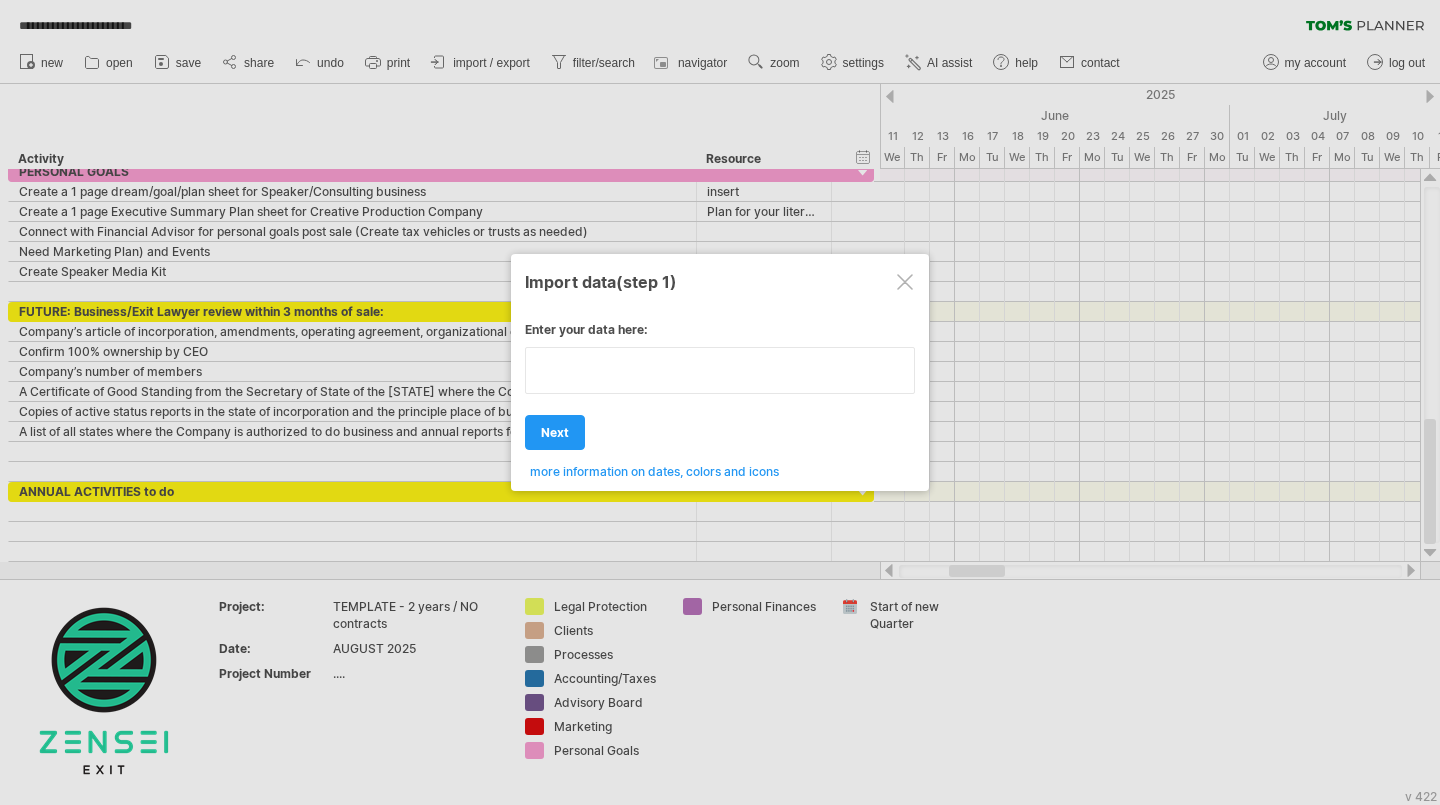 click at bounding box center [720, 370] 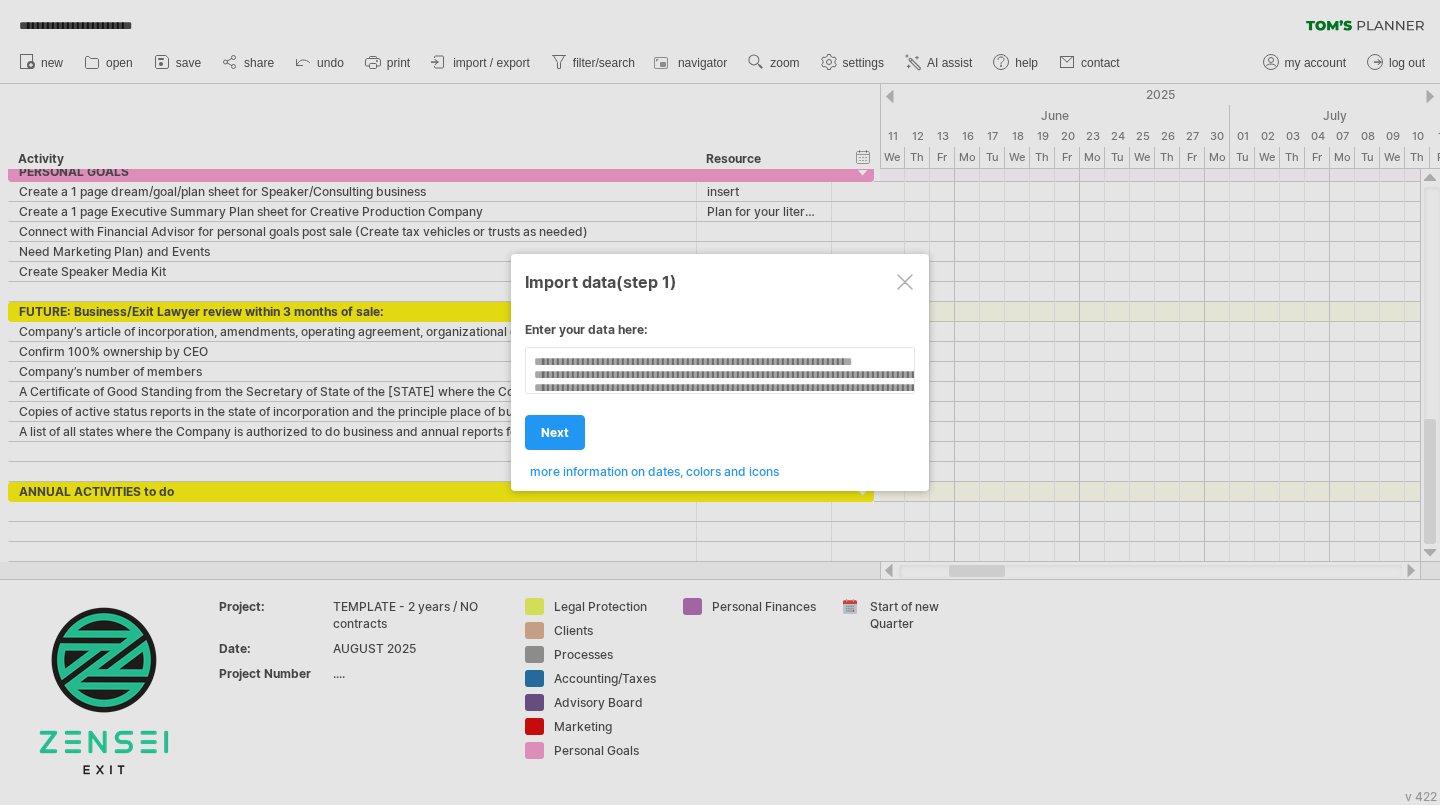 scroll, scrollTop: 181, scrollLeft: 1059, axis: both 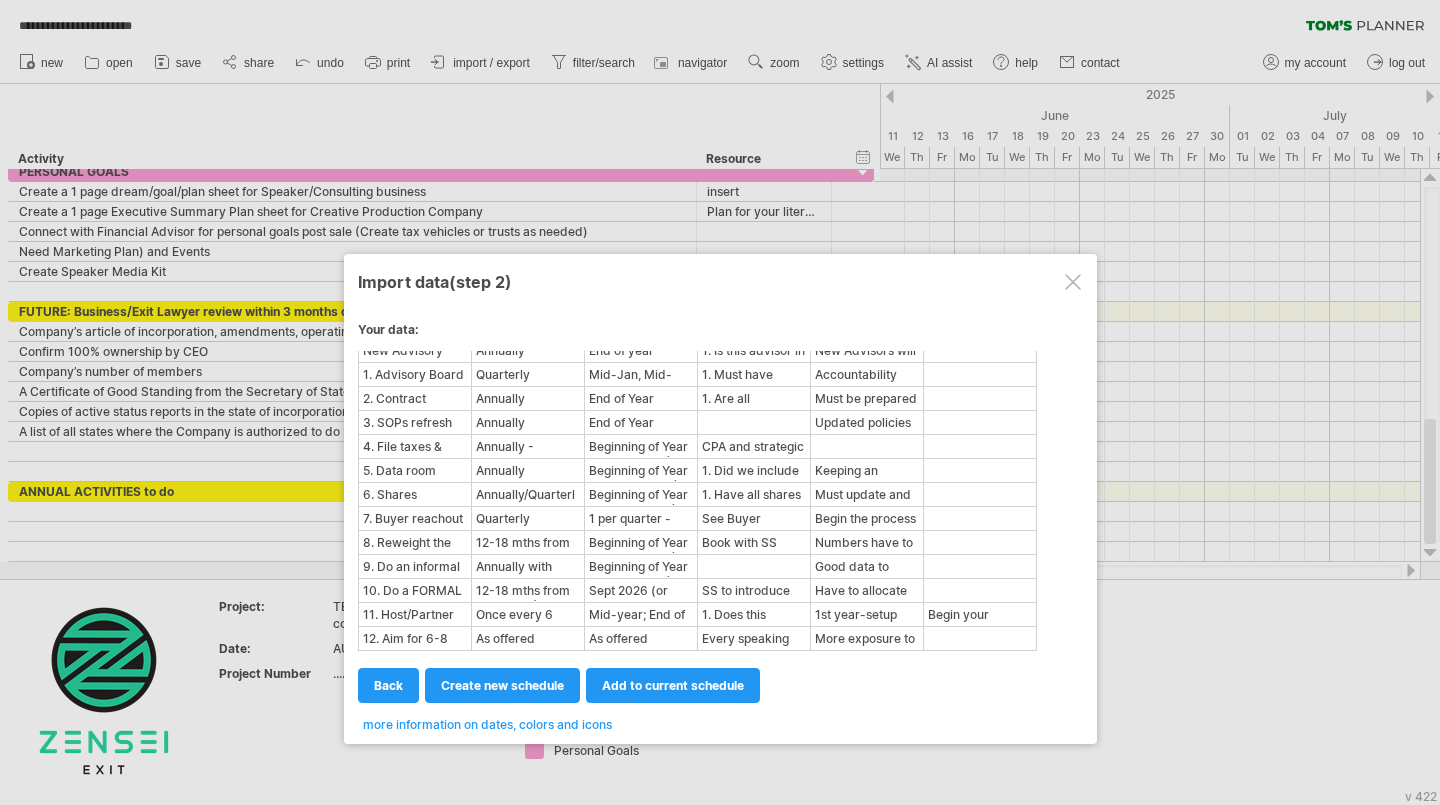 click on "add to current schedule" at bounding box center [673, 685] 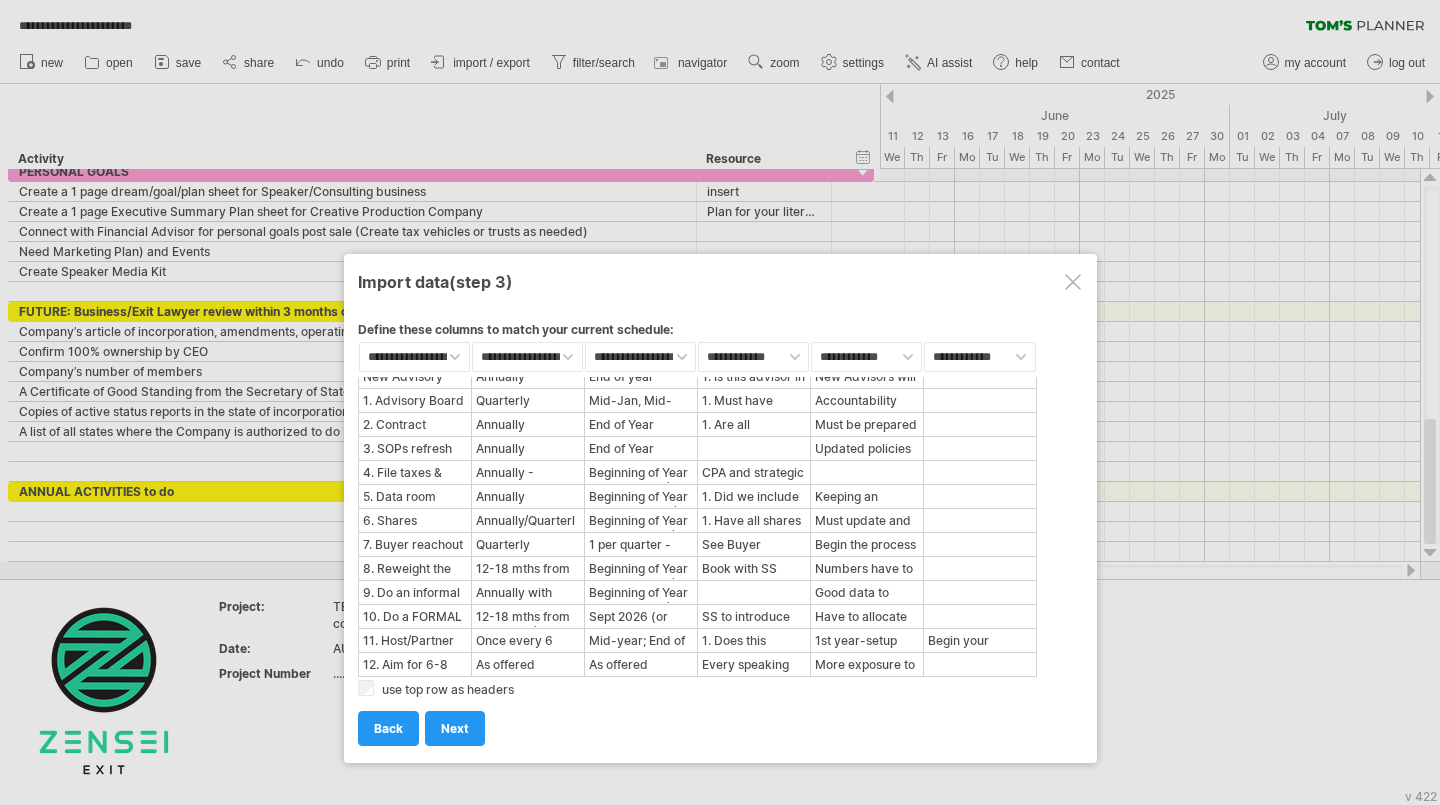 scroll, scrollTop: 0, scrollLeft: 0, axis: both 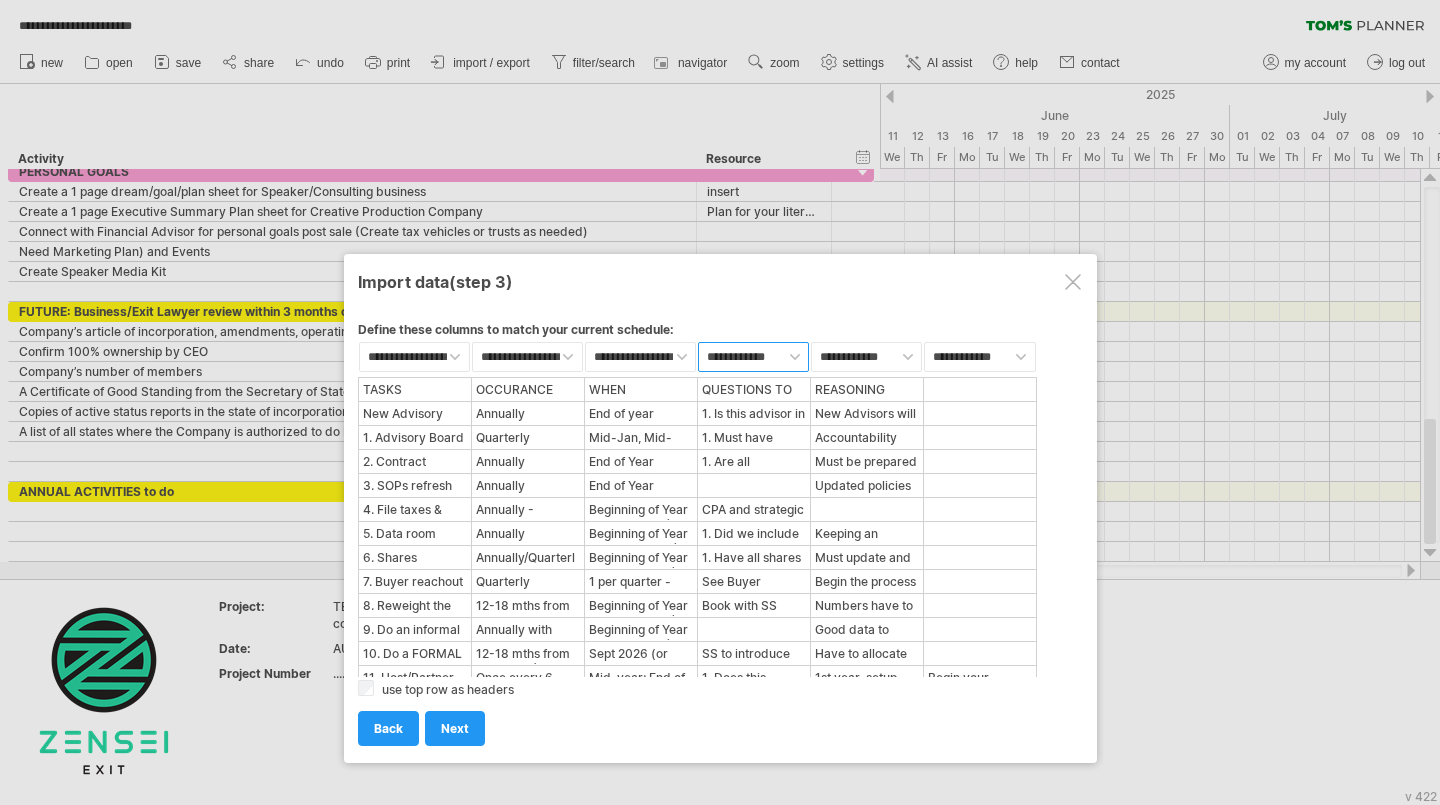 click on "**********" at bounding box center [753, 357] 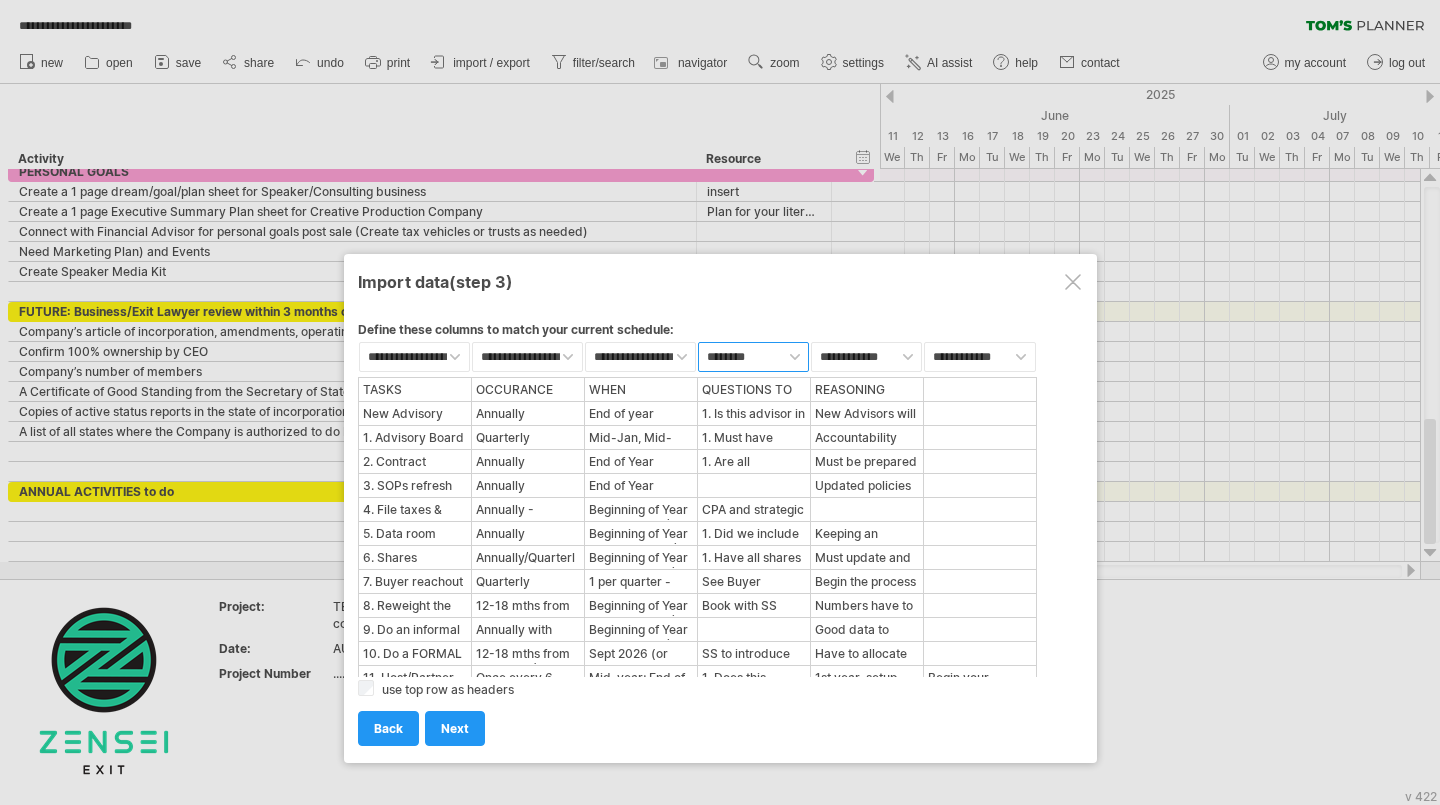 click on "**********" at bounding box center [753, 357] 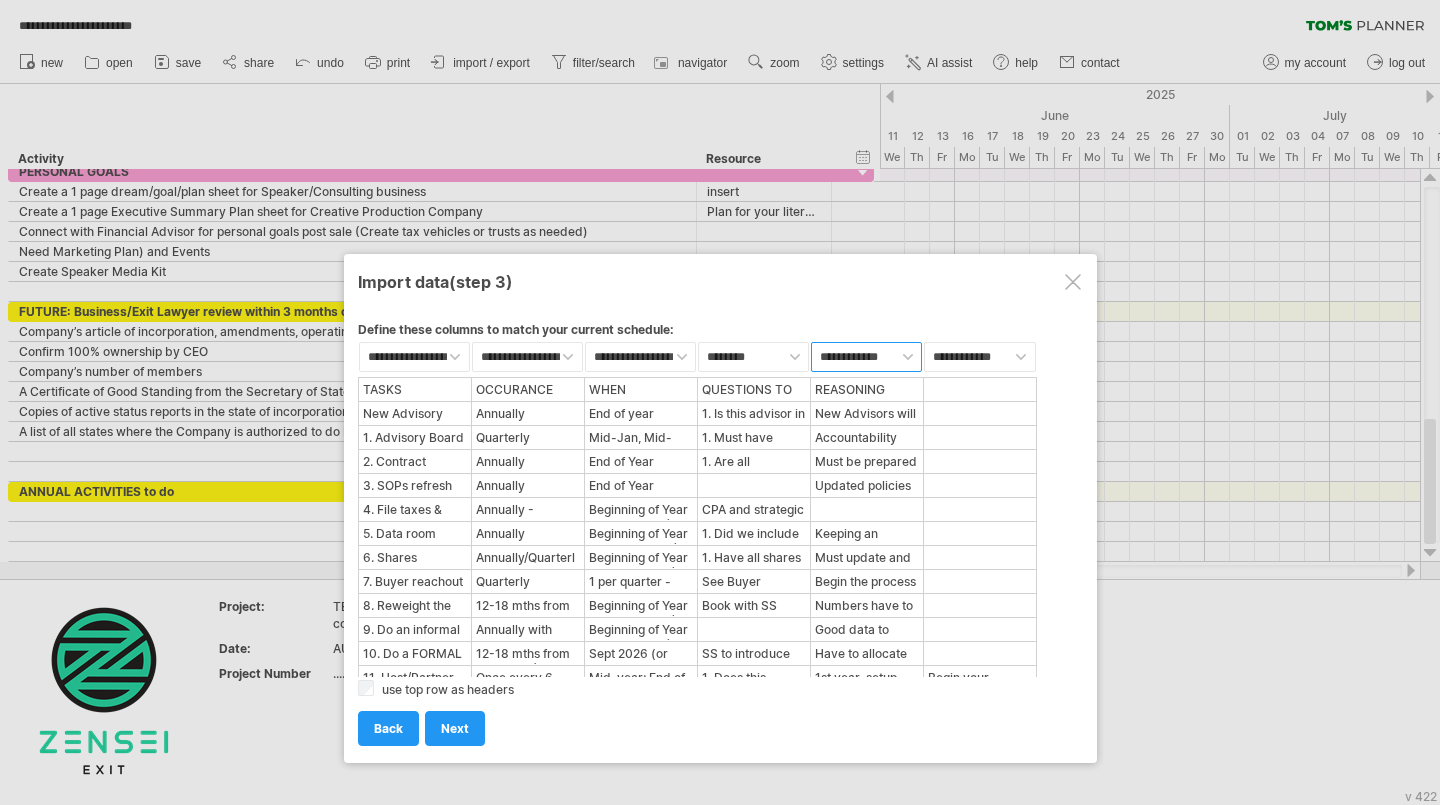 click on "**********" at bounding box center (866, 357) 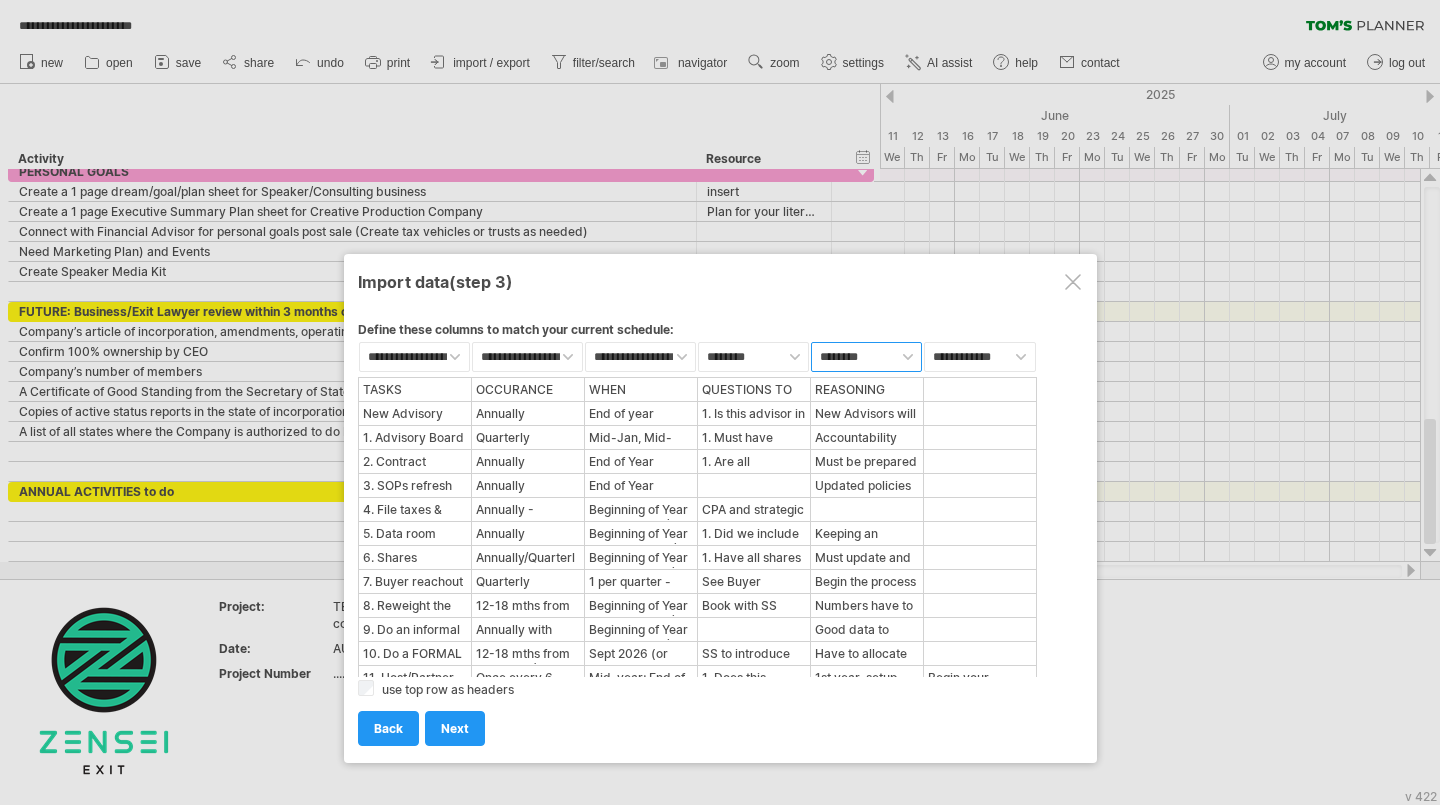click on "**********" at bounding box center (866, 357) 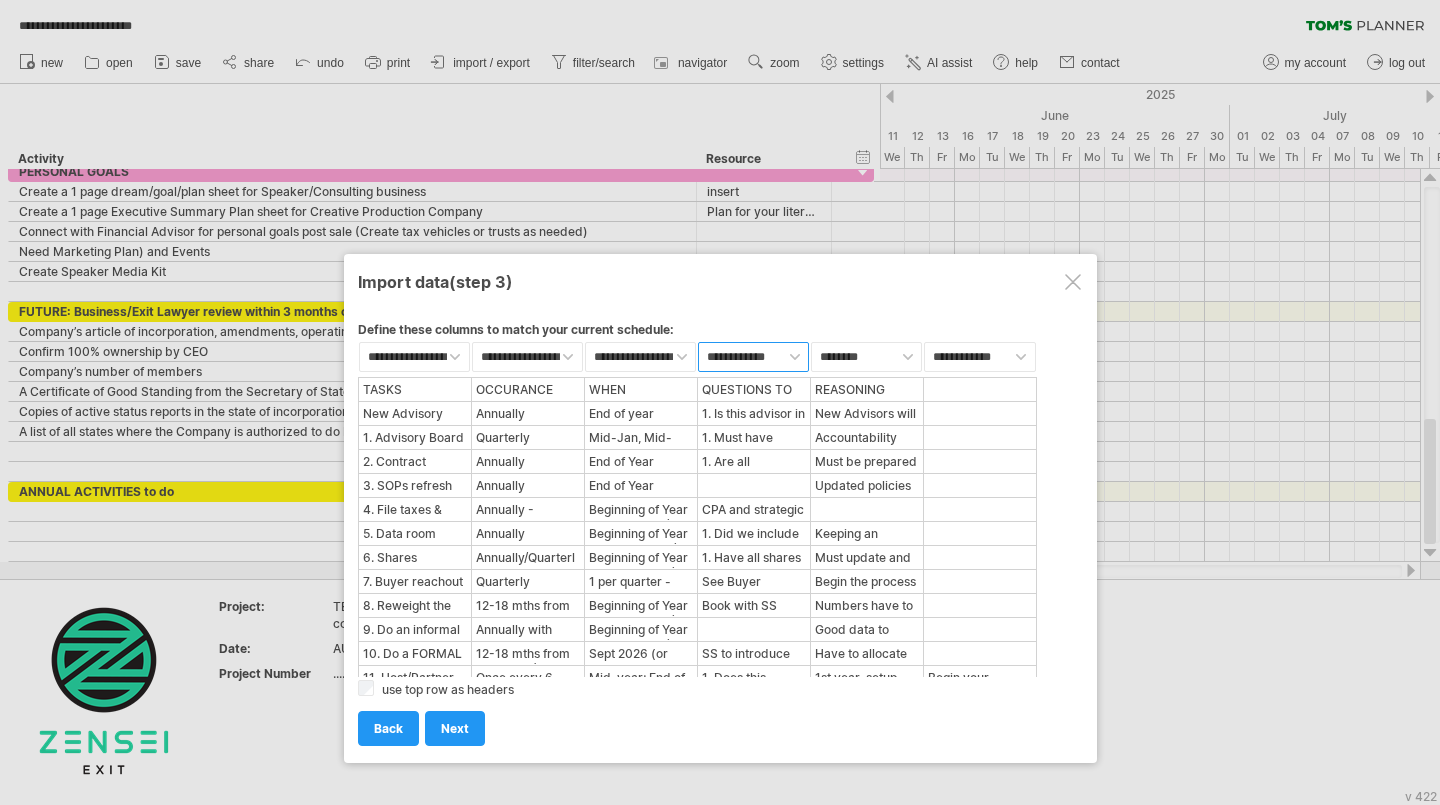 click on "**********" at bounding box center [753, 357] 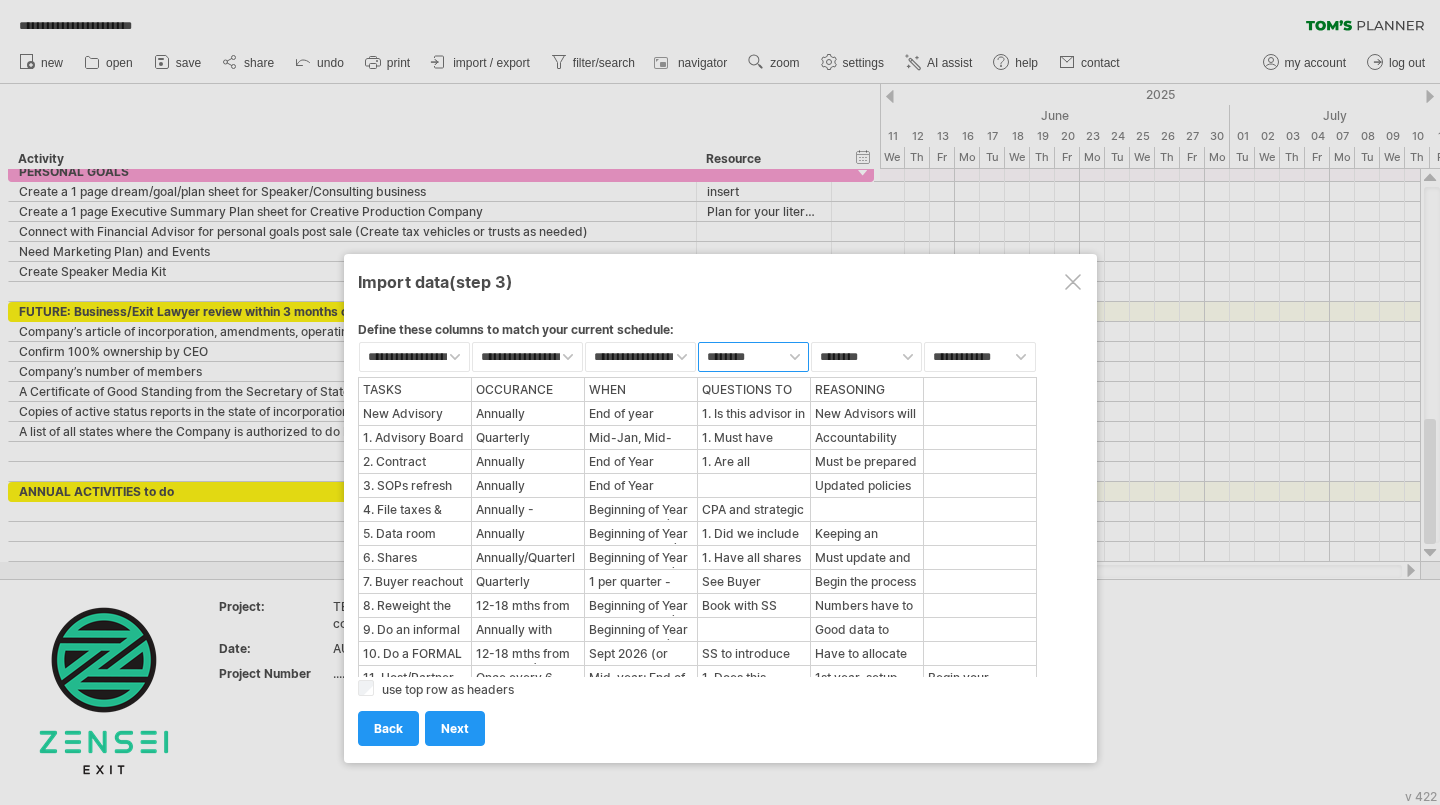 click on "**********" at bounding box center [753, 357] 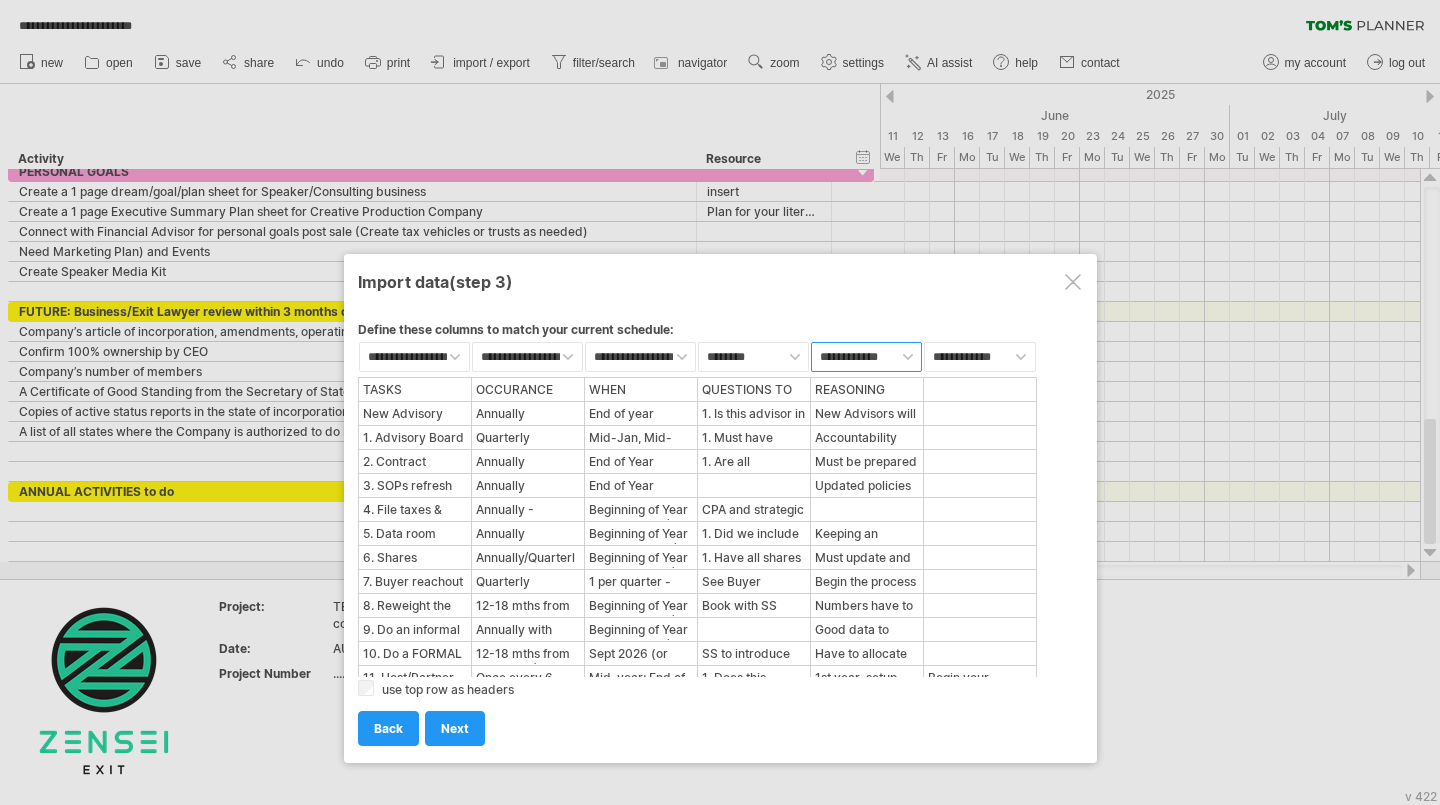 click on "**********" at bounding box center (866, 357) 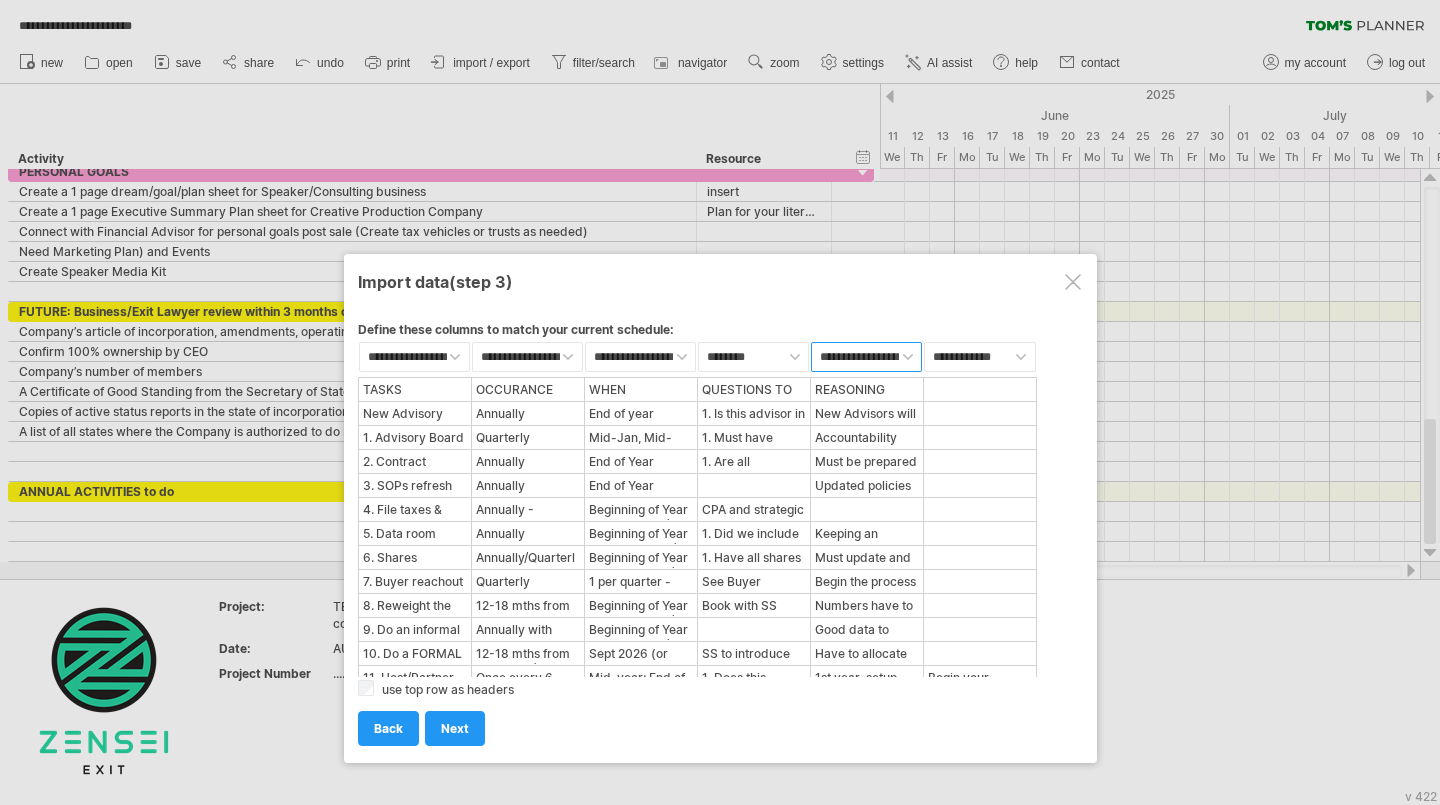 click on "**********" at bounding box center [866, 357] 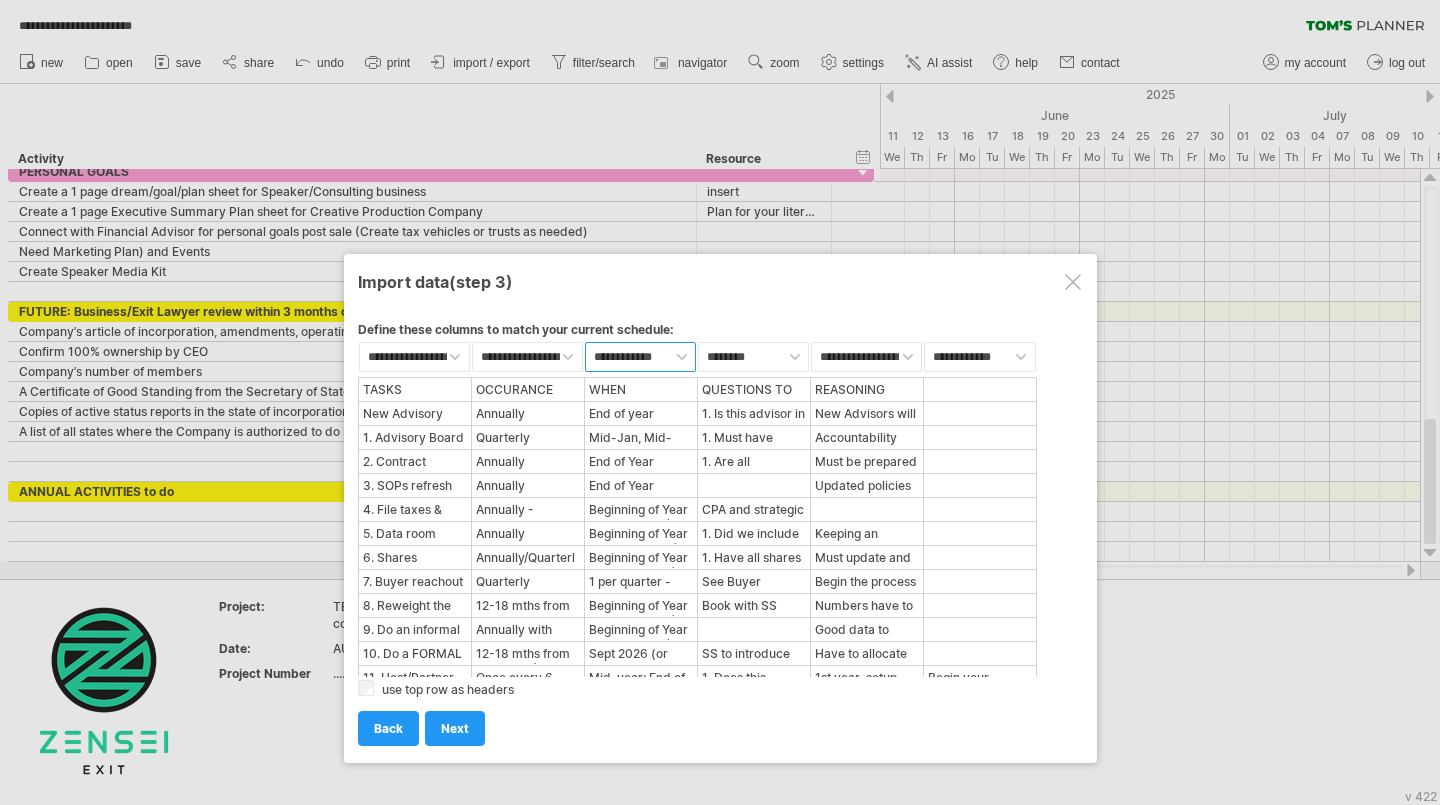 click on "**********" at bounding box center [640, 357] 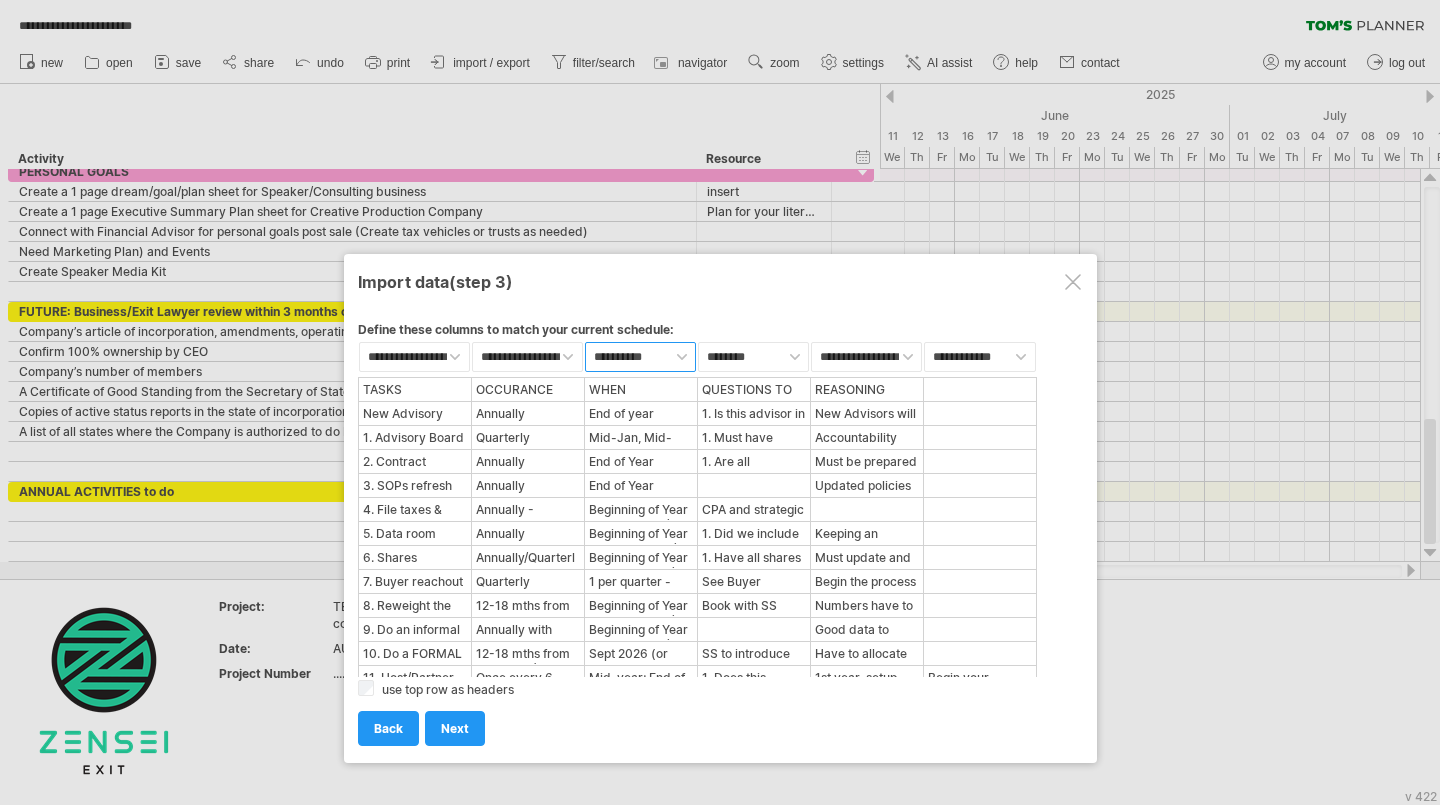 click on "**********" at bounding box center [640, 357] 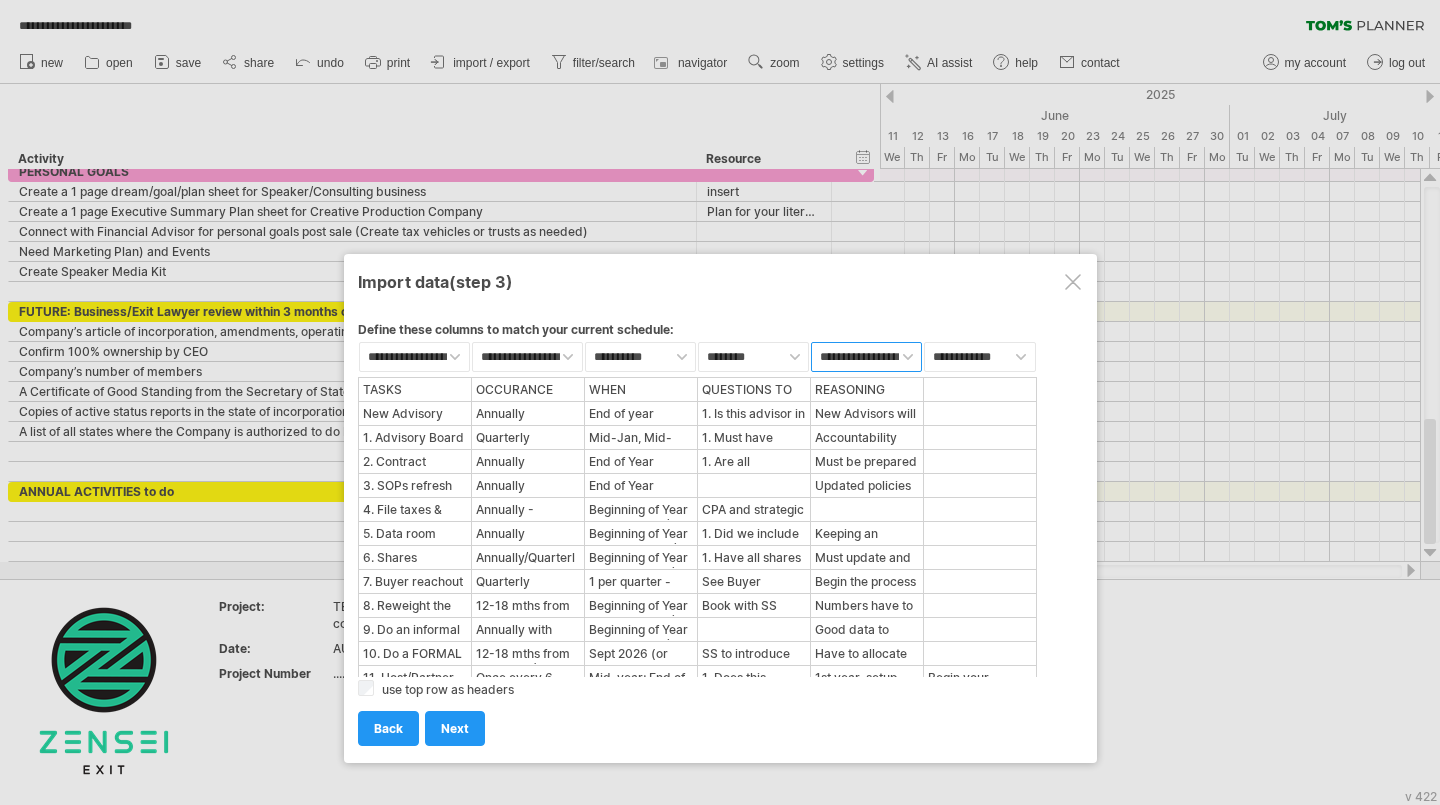 click on "**********" at bounding box center (866, 357) 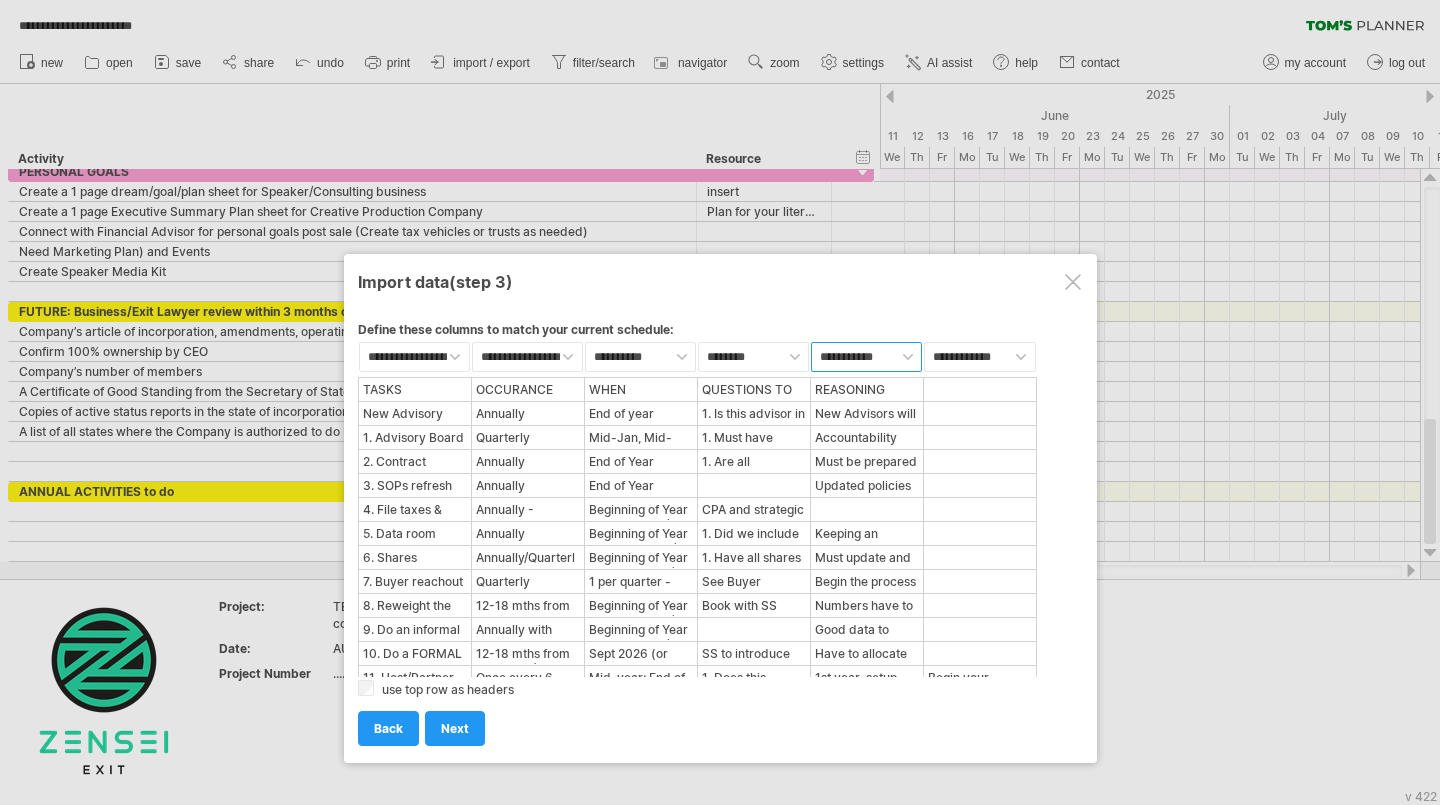 click on "**********" at bounding box center [866, 357] 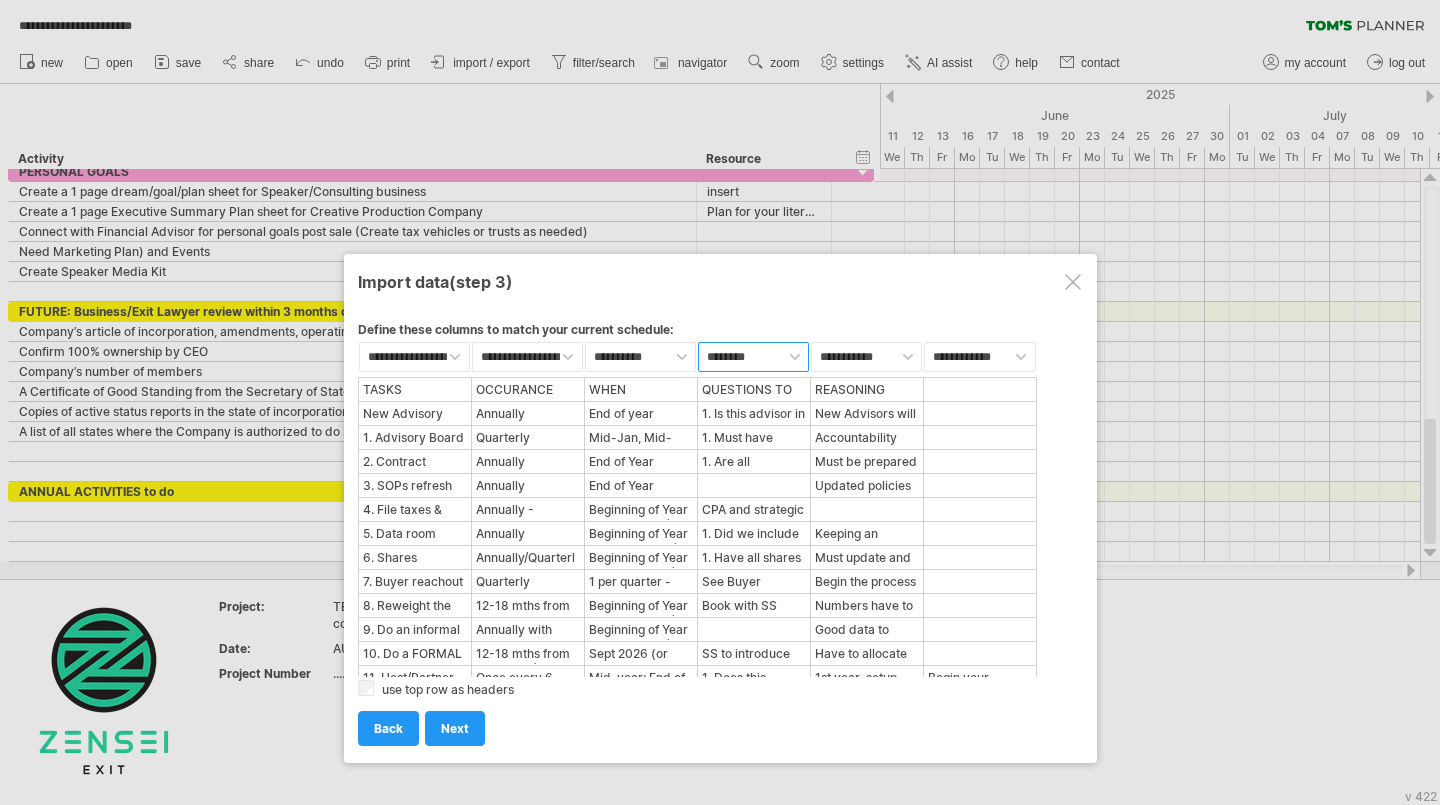 click on "**********" at bounding box center (753, 357) 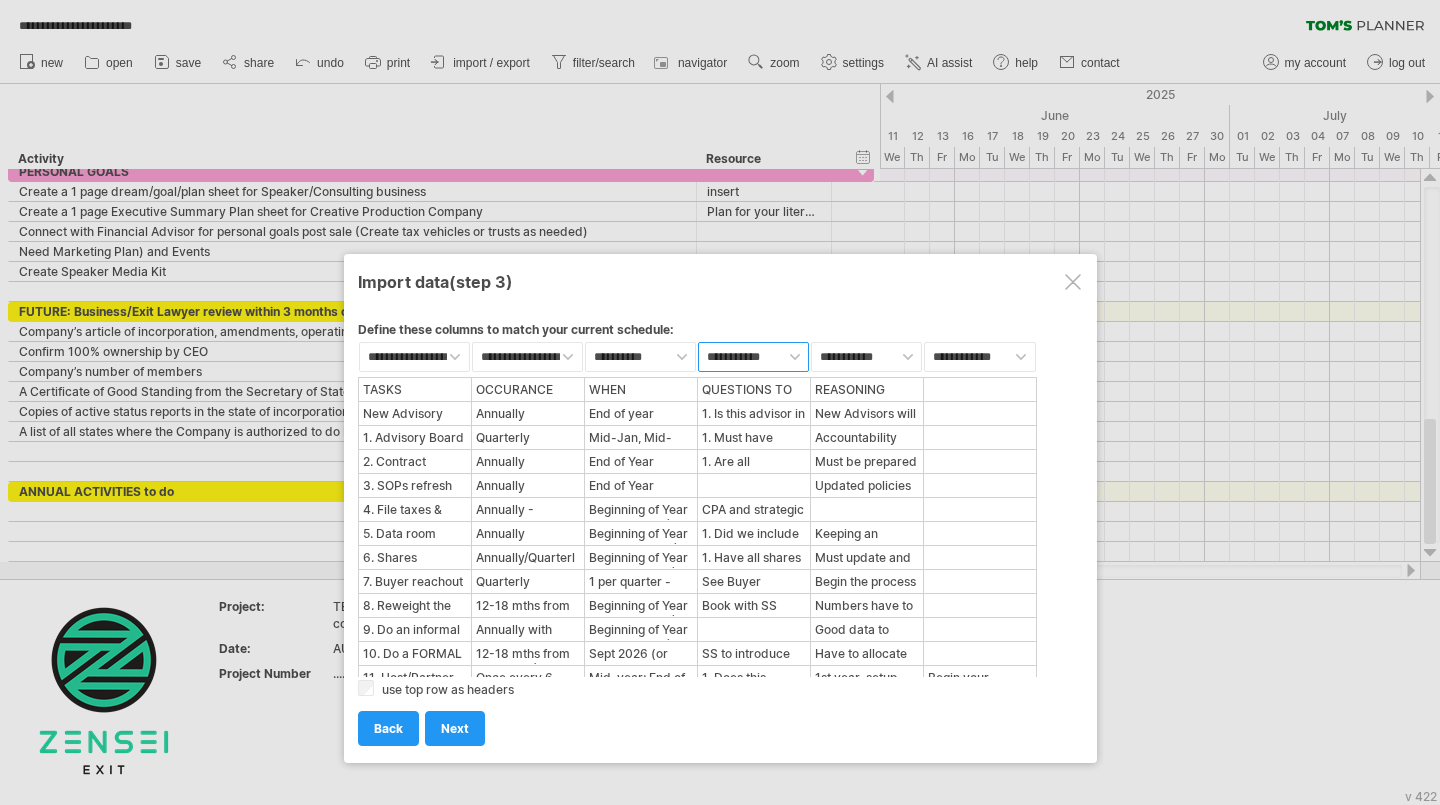 click on "**********" at bounding box center (753, 357) 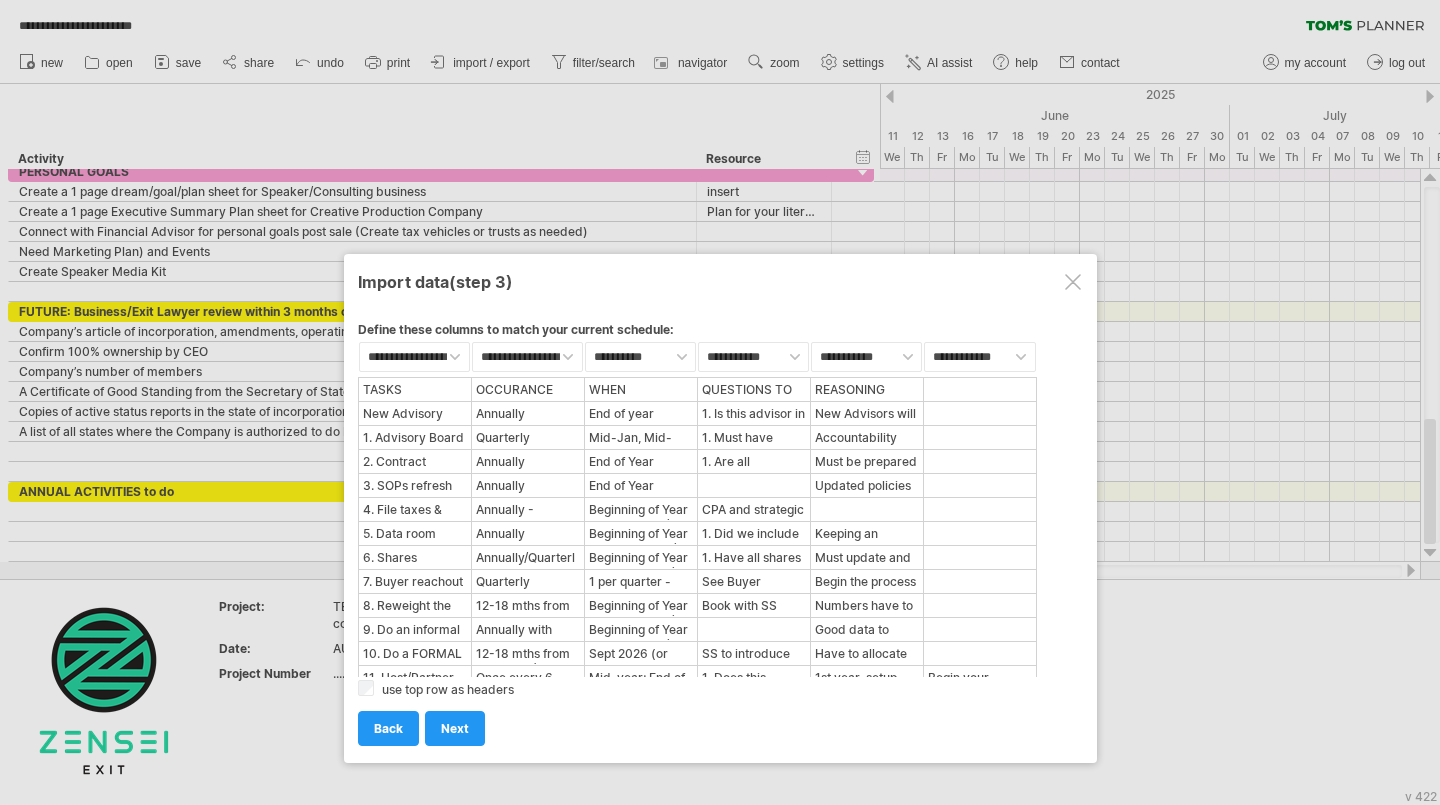 click on "next" at bounding box center (455, 728) 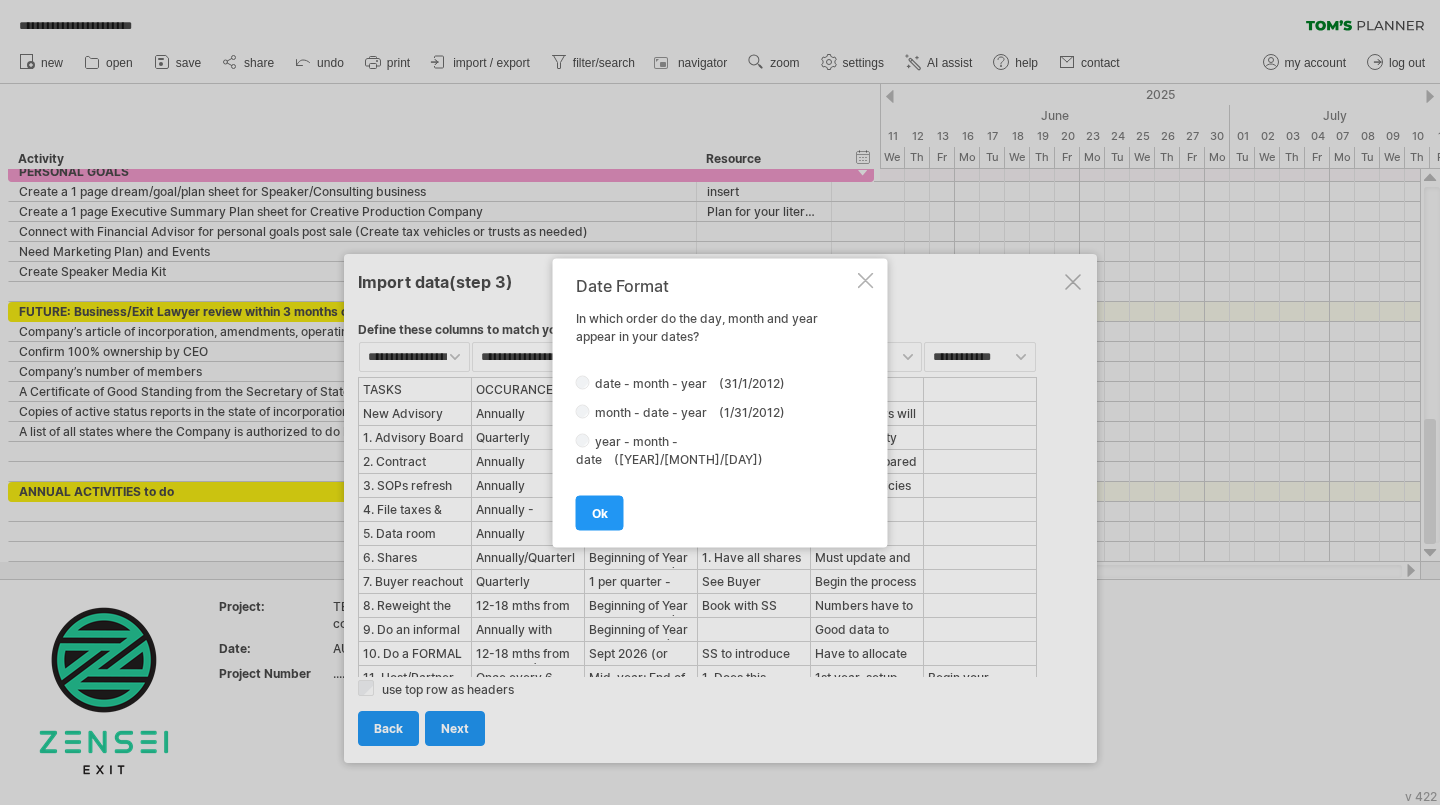 click on "ok" at bounding box center [600, 512] 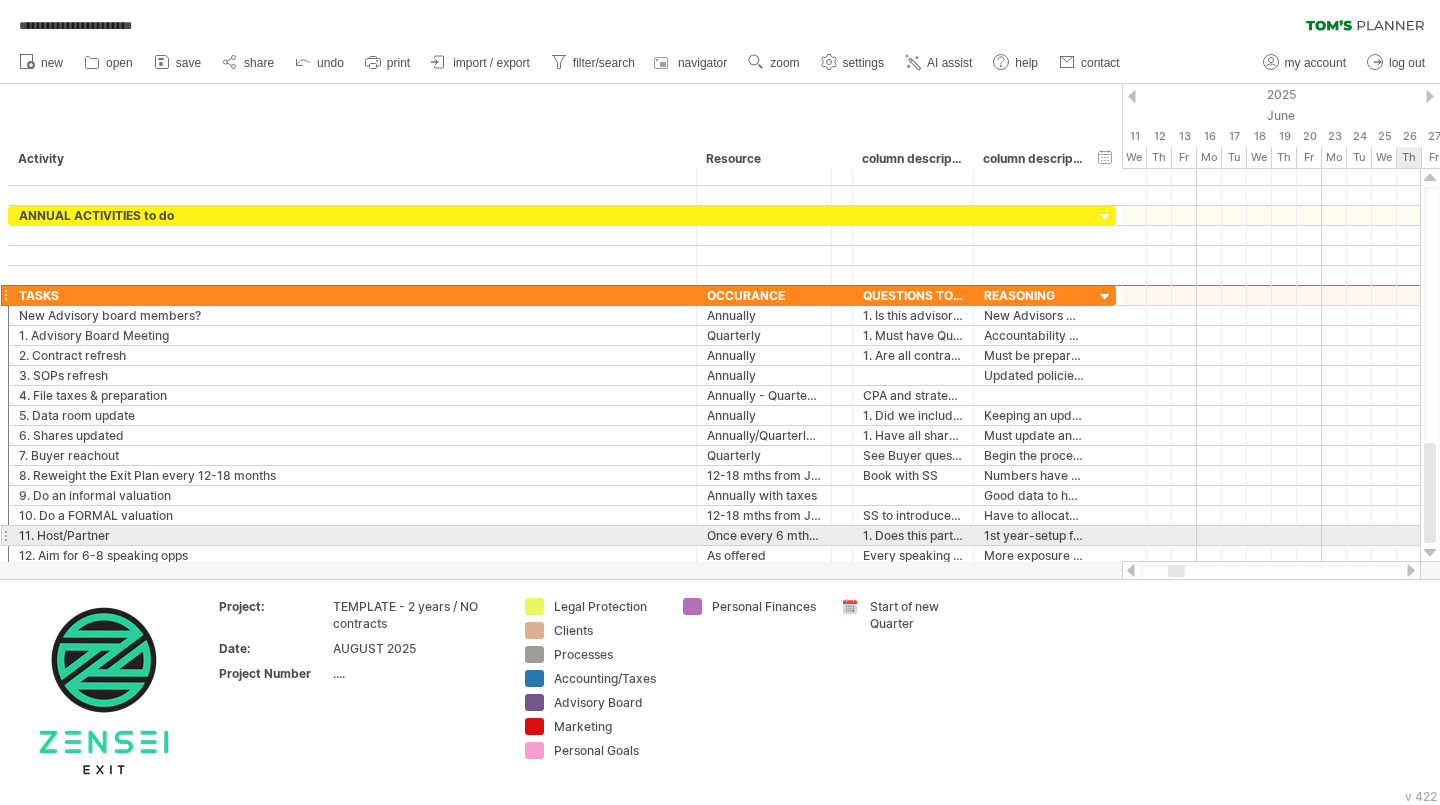 drag, startPoint x: 1430, startPoint y: 490, endPoint x: 1439, endPoint y: 532, distance: 42.953465 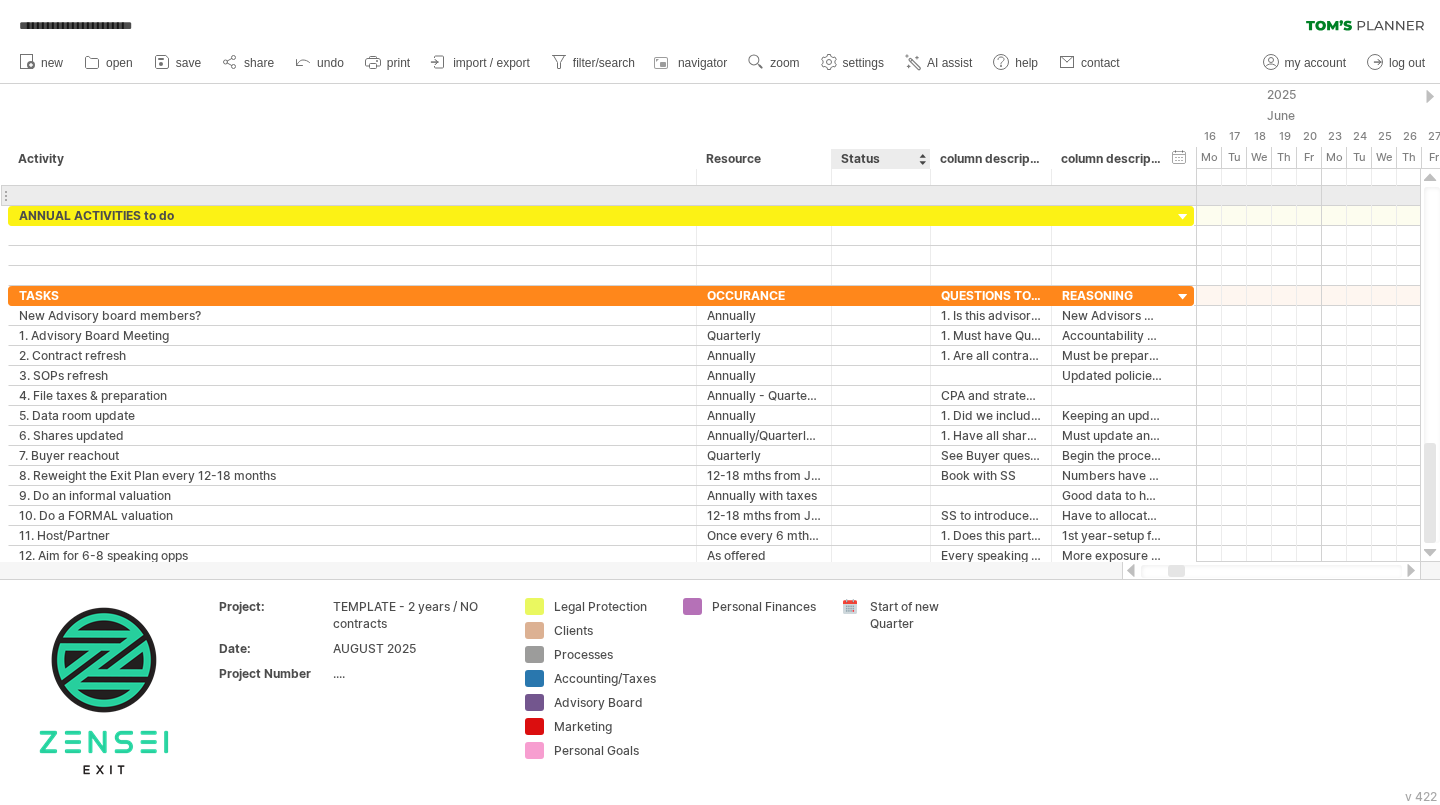drag, startPoint x: 847, startPoint y: 192, endPoint x: 925, endPoint y: 189, distance: 78.05767 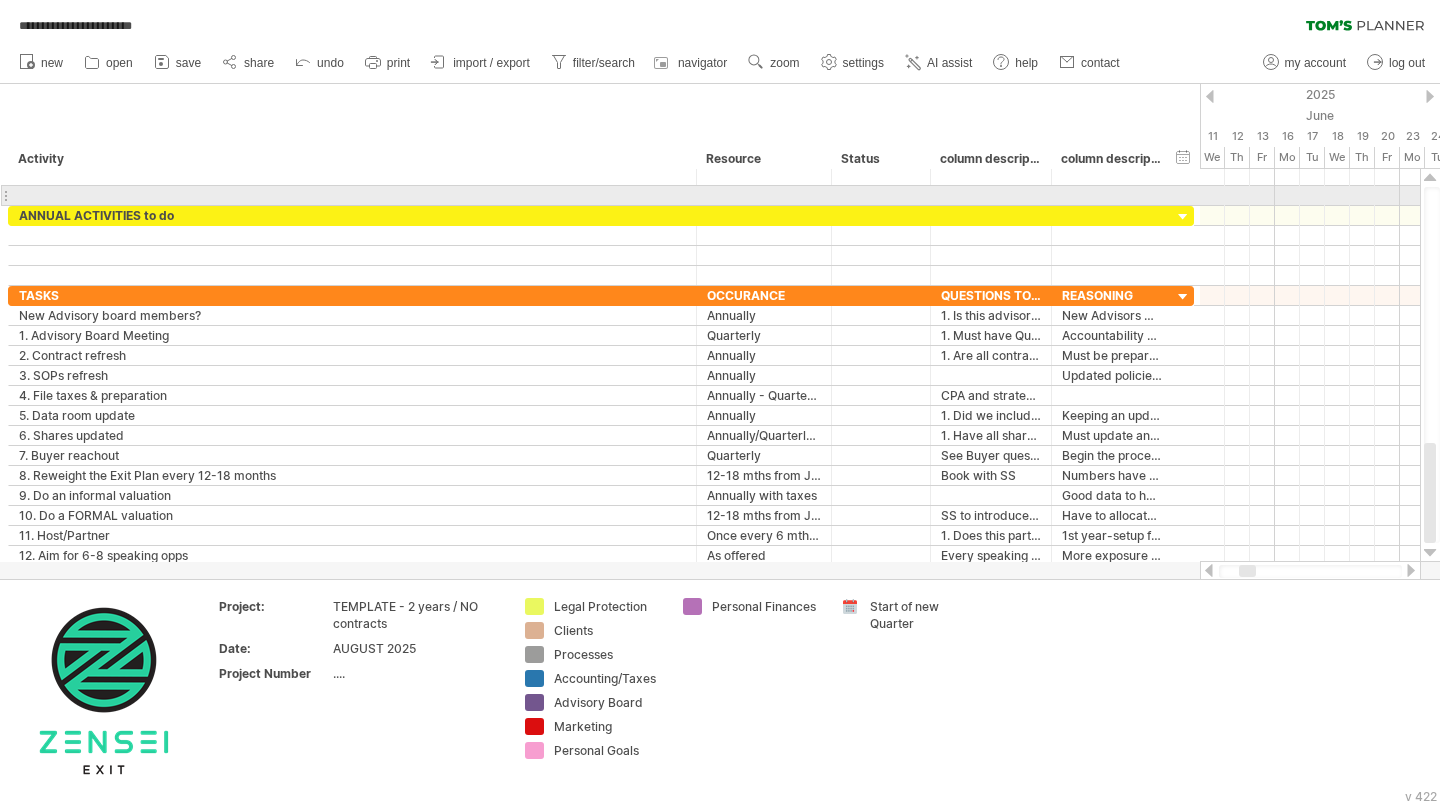 click at bounding box center [928, 196] 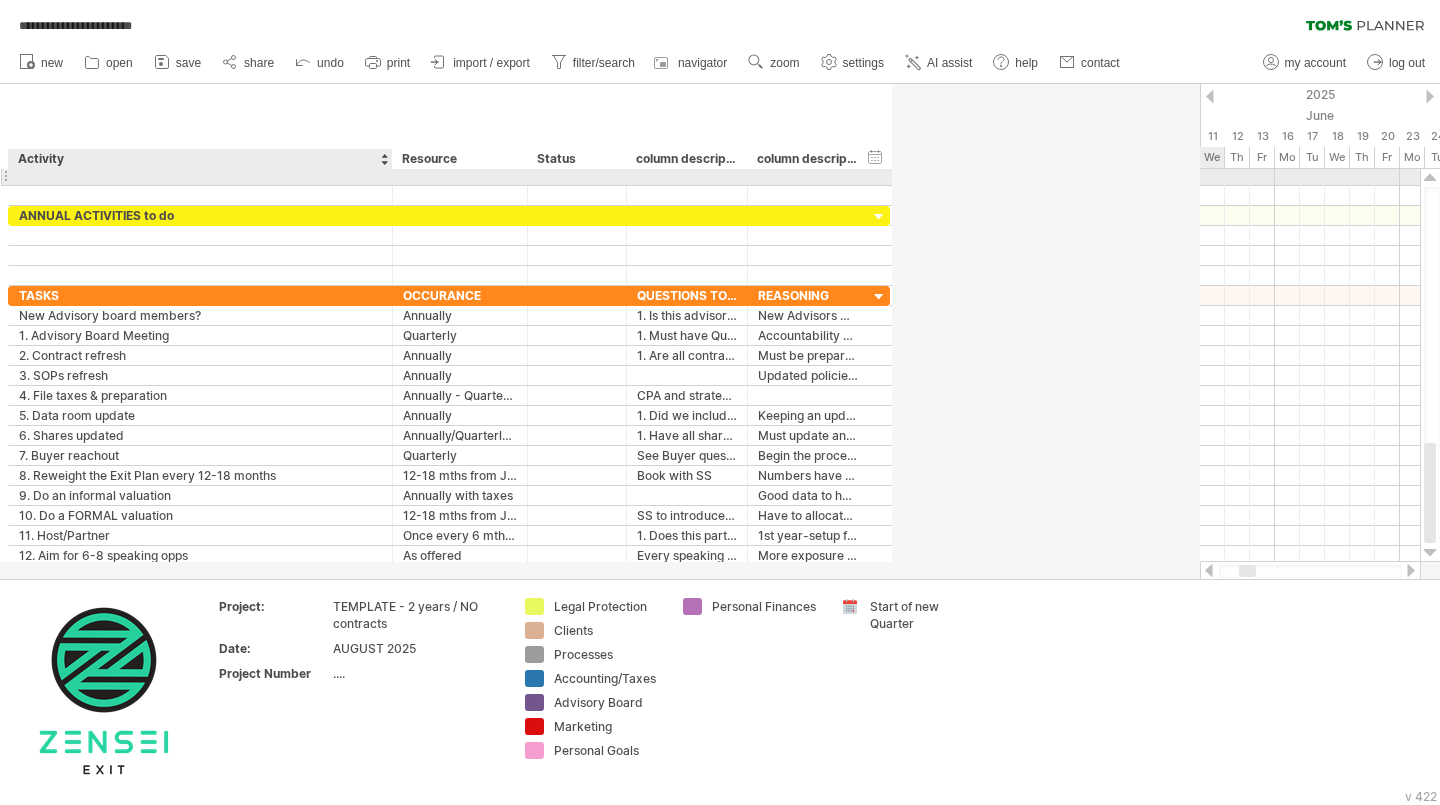 drag, startPoint x: 693, startPoint y: 169, endPoint x: 389, endPoint y: 215, distance: 307.46057 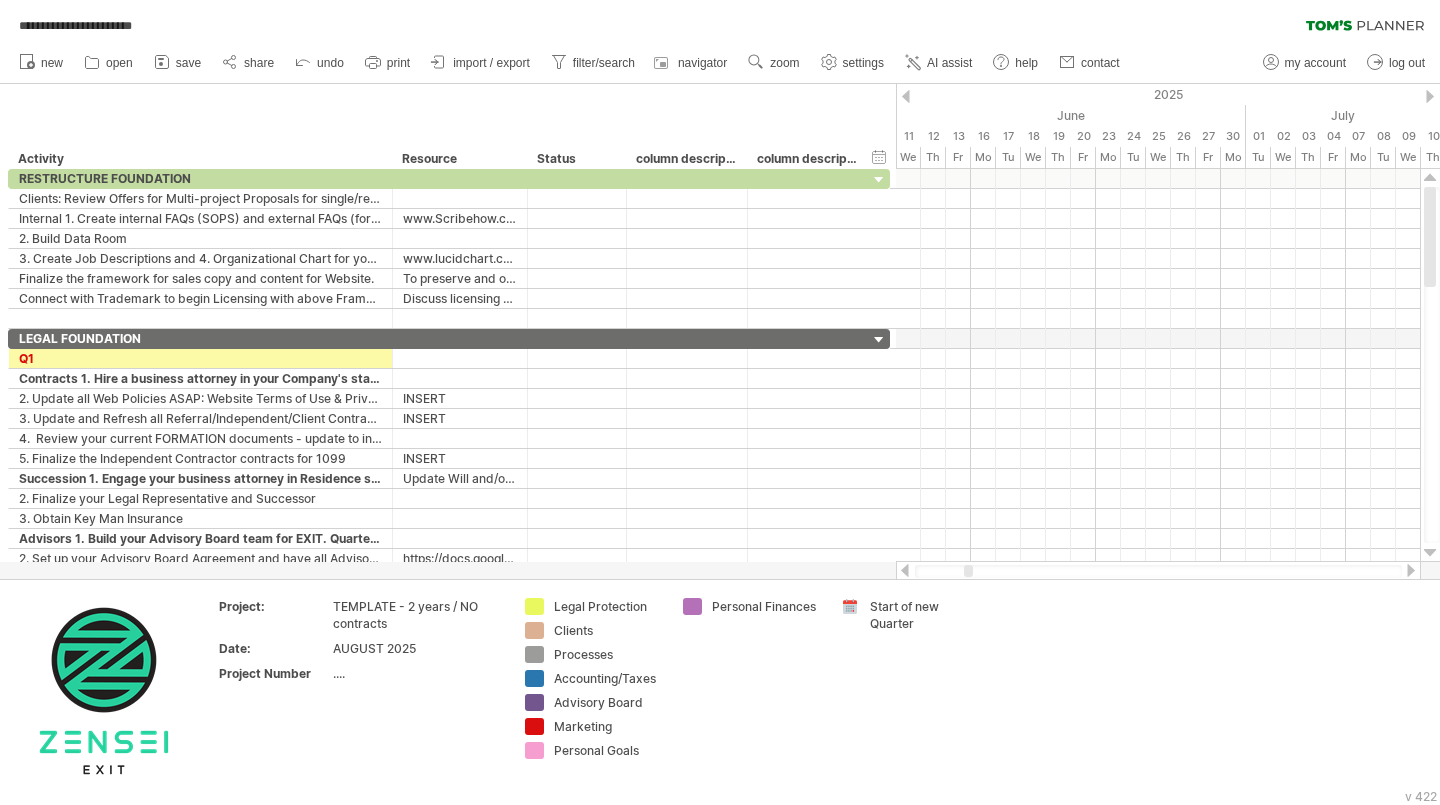 drag, startPoint x: 1432, startPoint y: 464, endPoint x: 1439, endPoint y: 141, distance: 323.07584 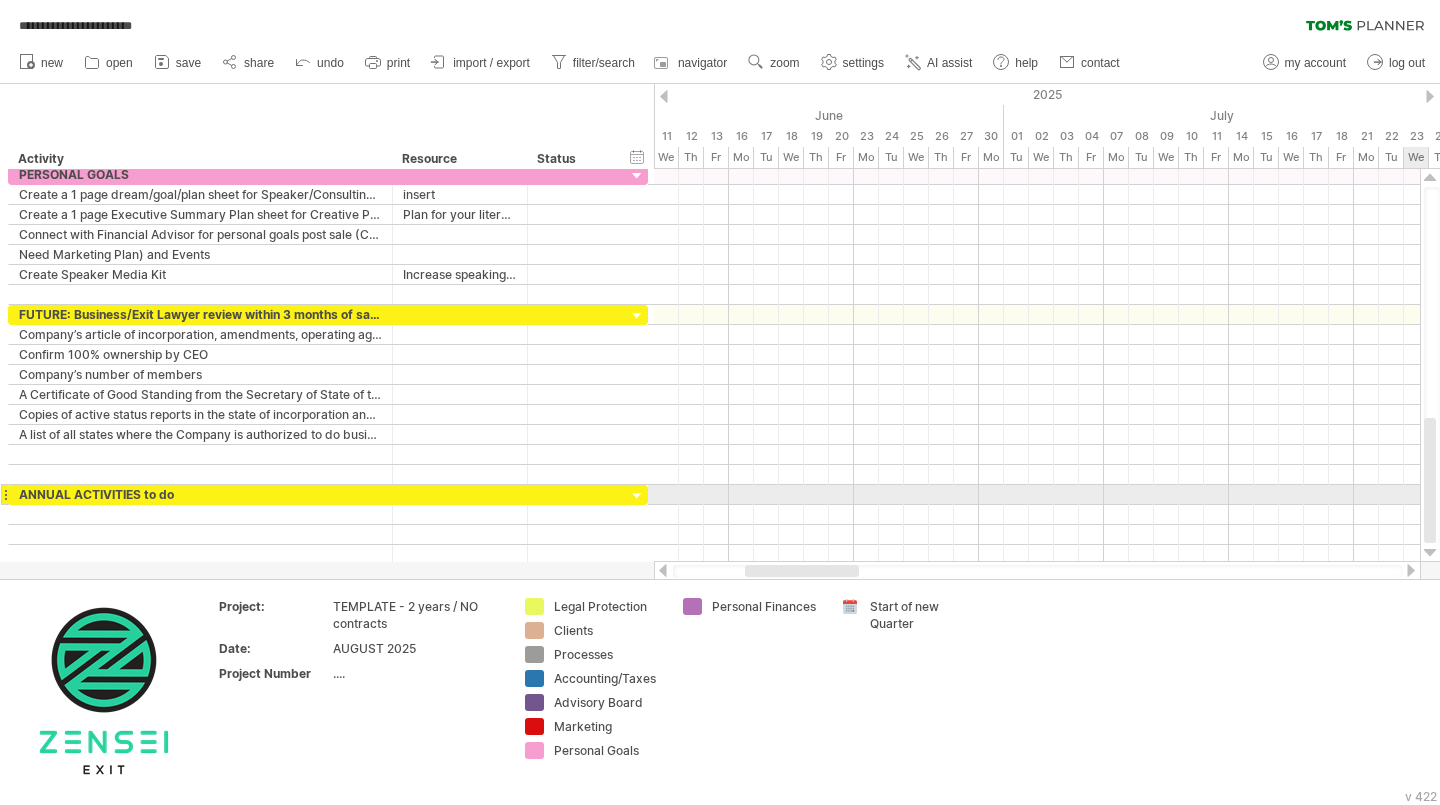 drag, startPoint x: 1435, startPoint y: 219, endPoint x: 1439, endPoint y: 487, distance: 268.02985 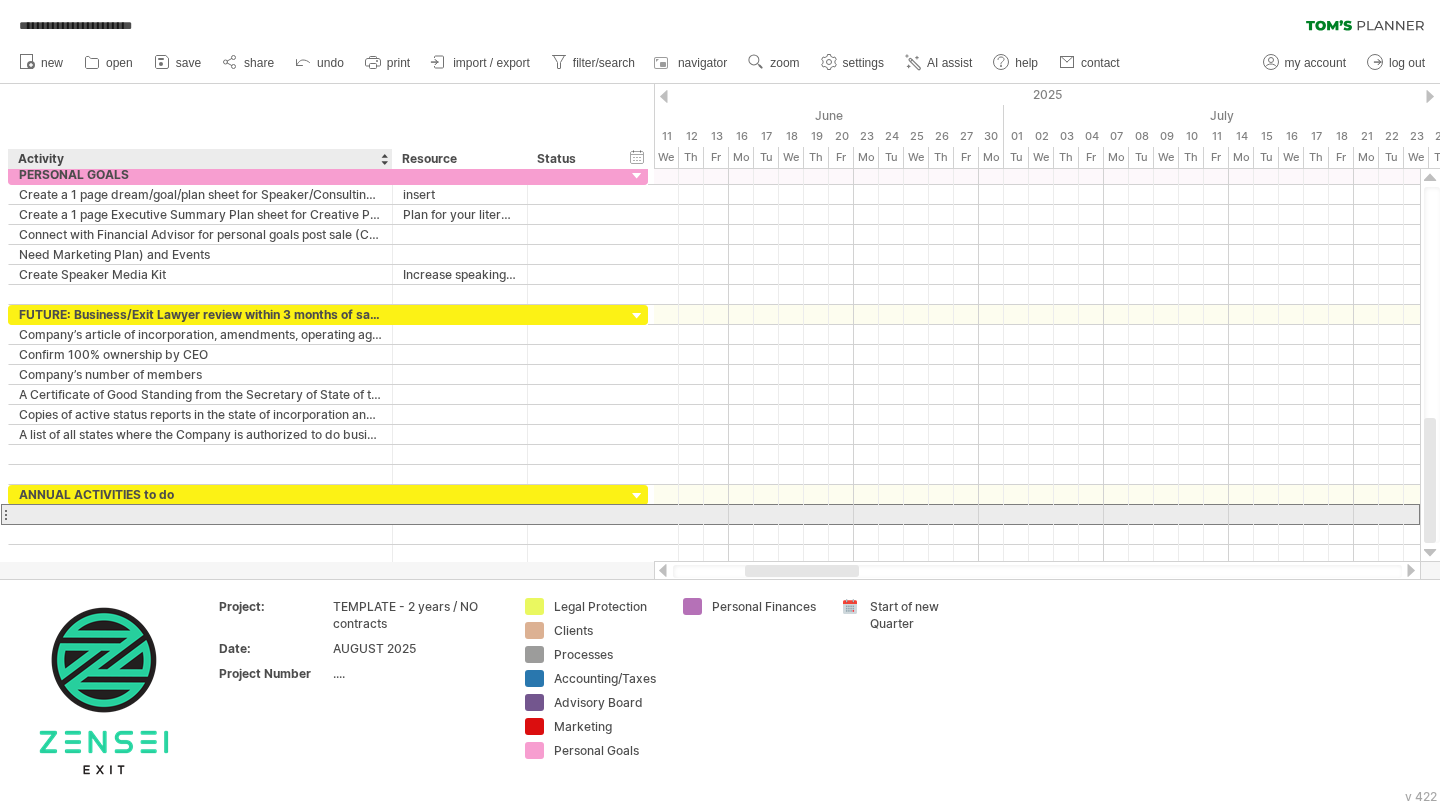 click at bounding box center (200, 514) 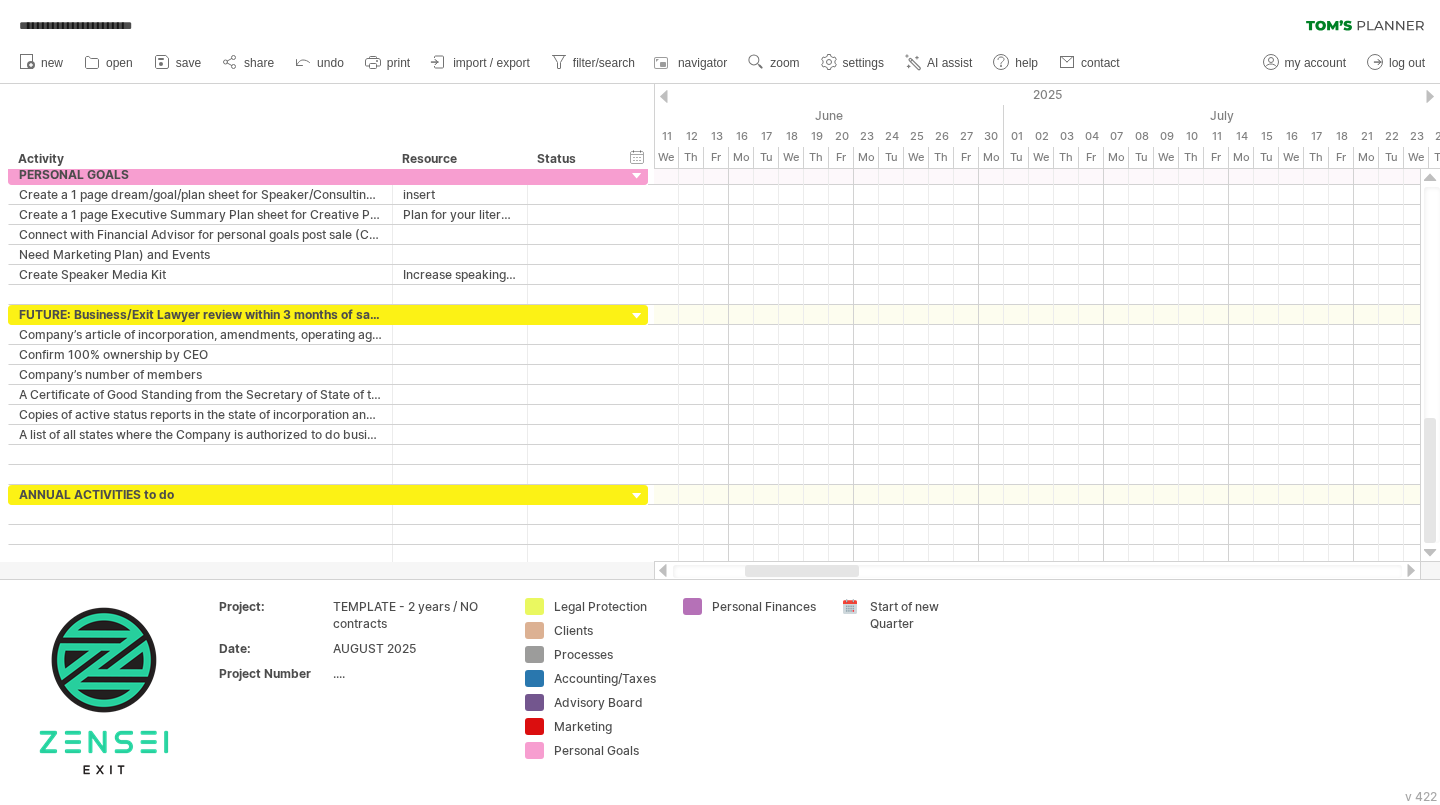 click on "new
open" at bounding box center (568, 63) 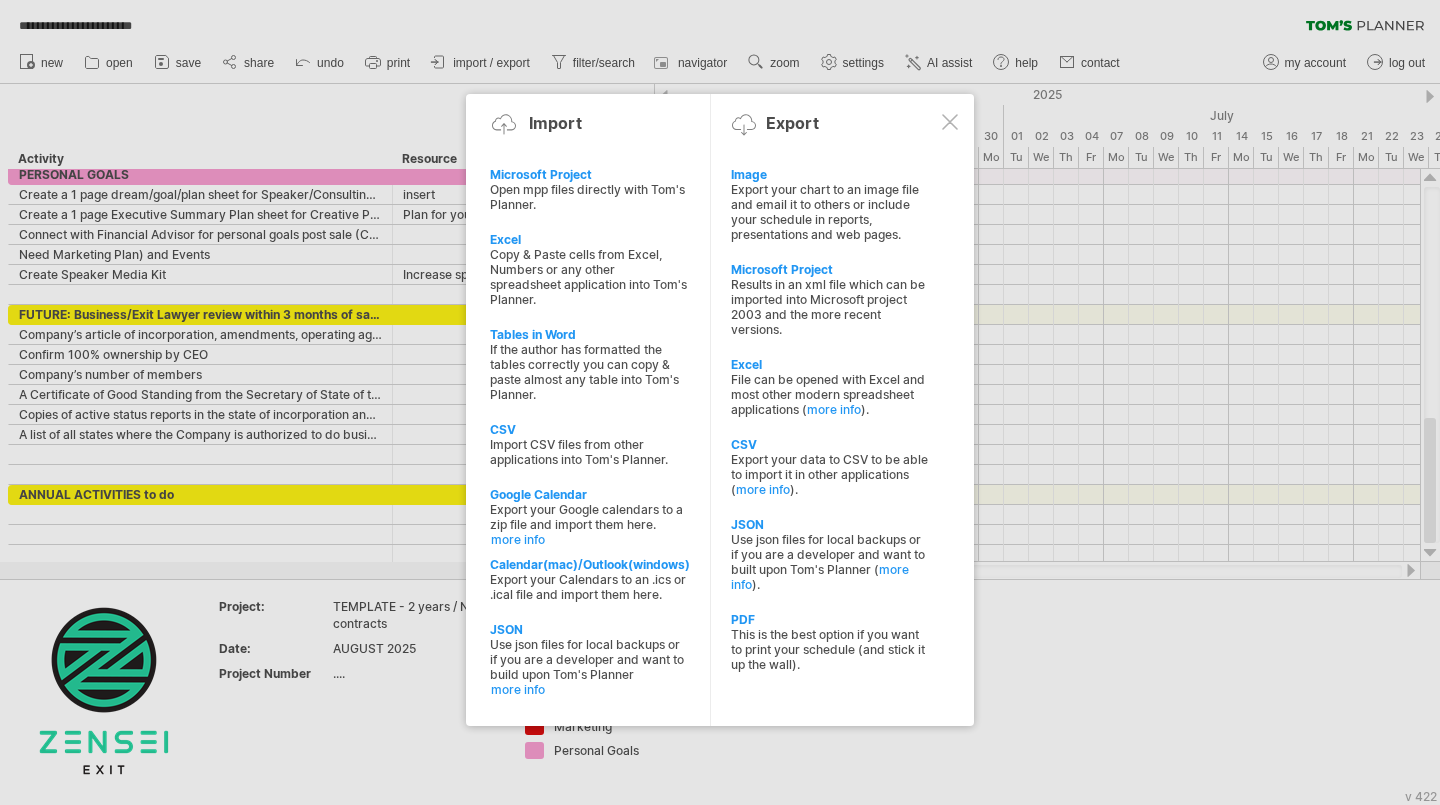 click on "Excel" at bounding box center (589, 239) 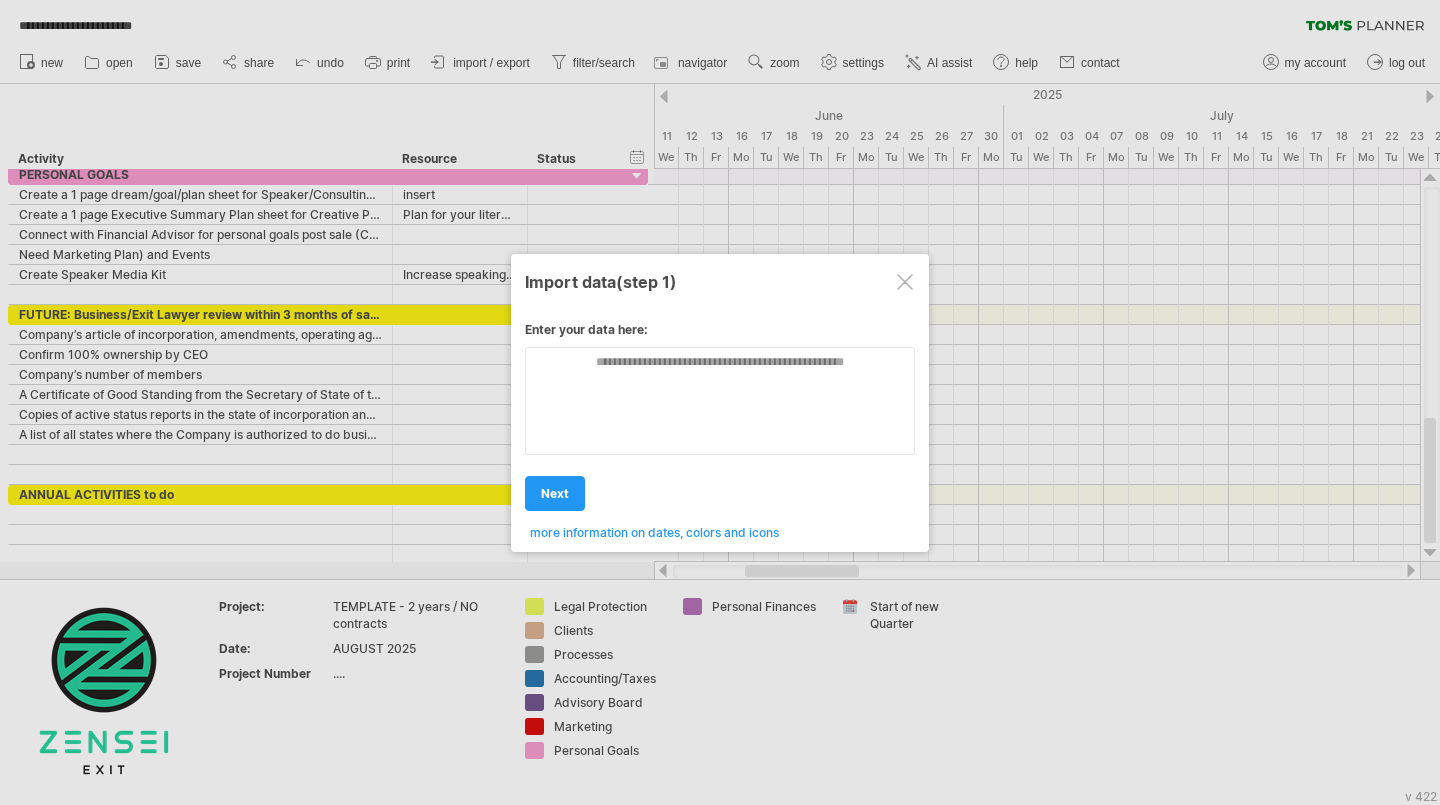 scroll, scrollTop: 0, scrollLeft: 0, axis: both 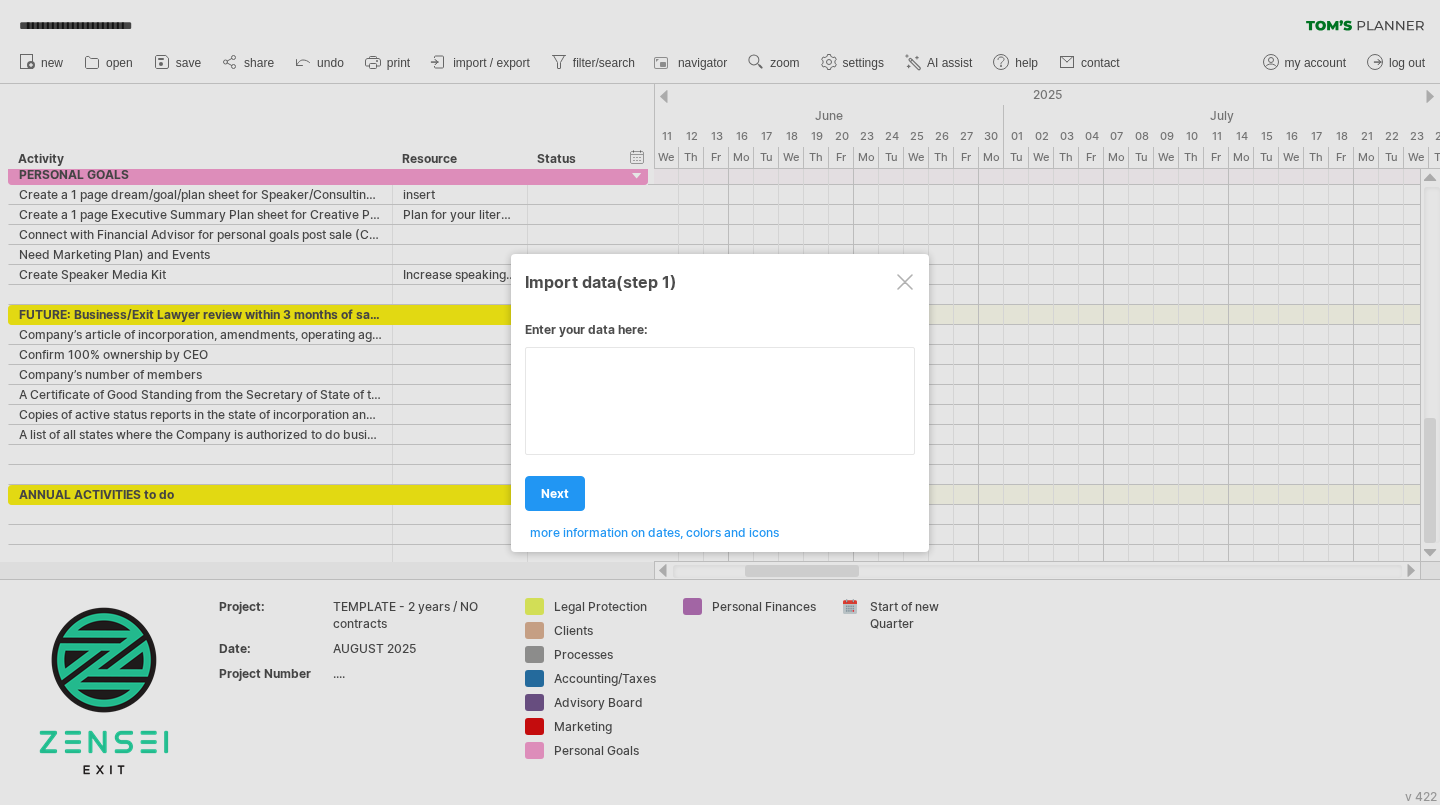 click at bounding box center (720, 401) 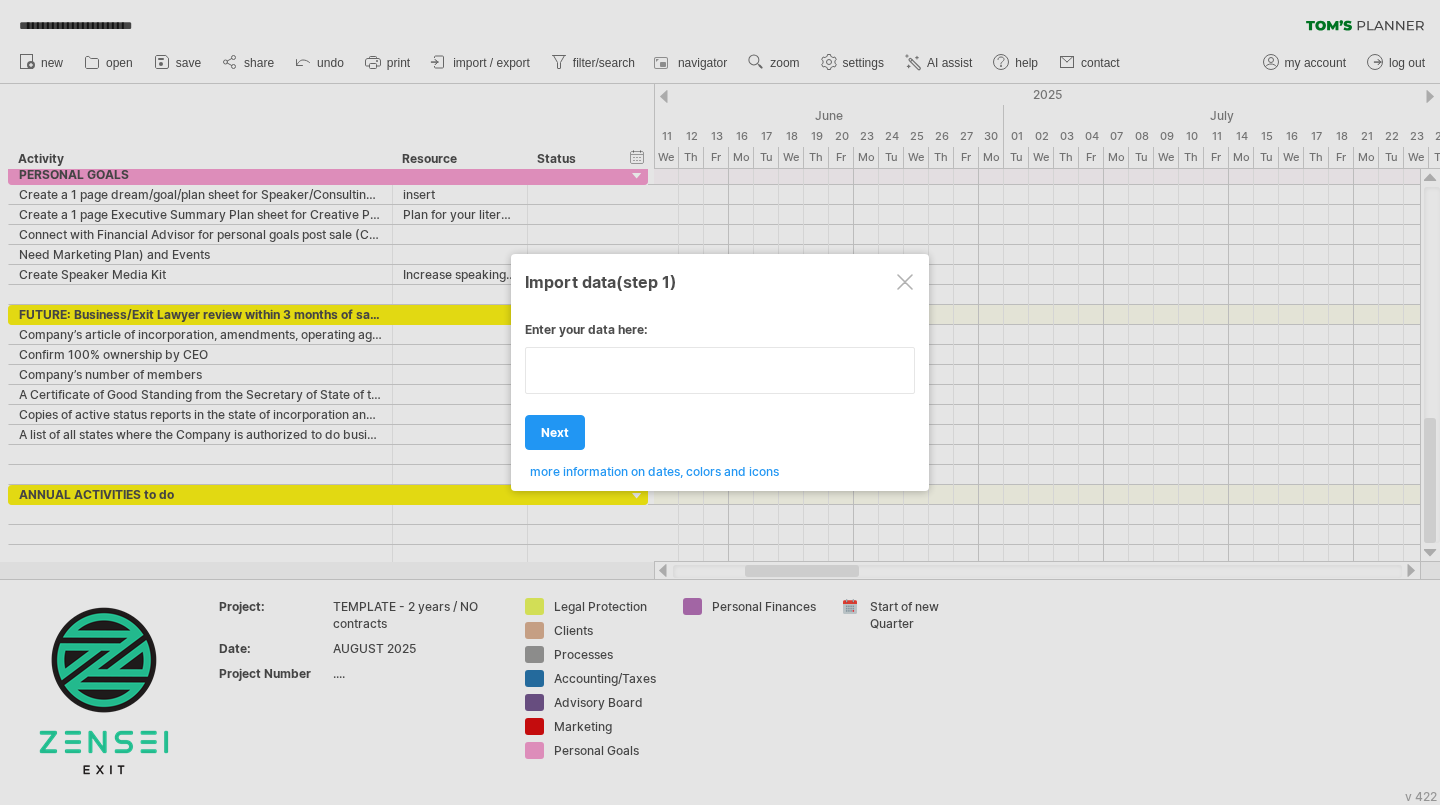 paste on "**********" 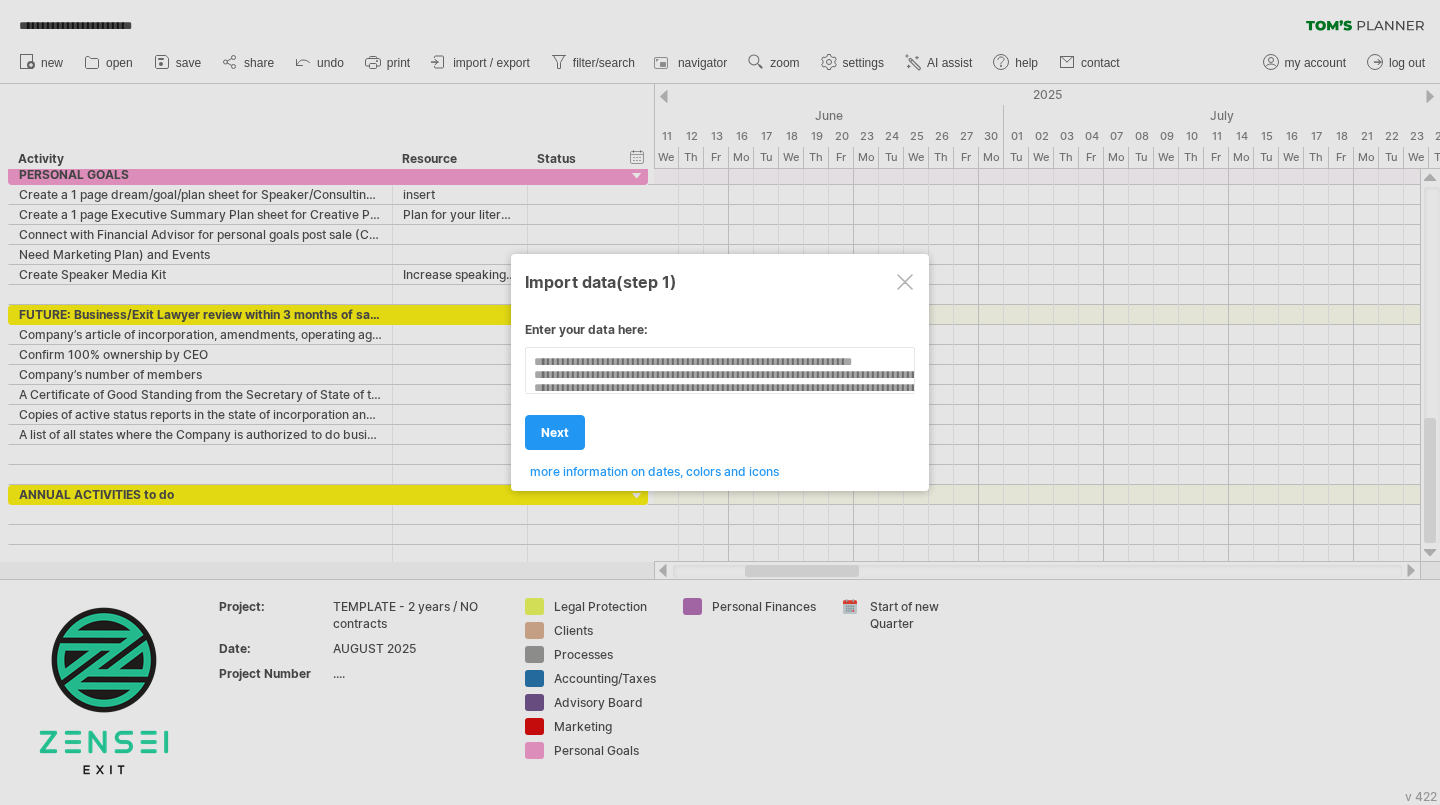 scroll, scrollTop: 181, scrollLeft: 1059, axis: both 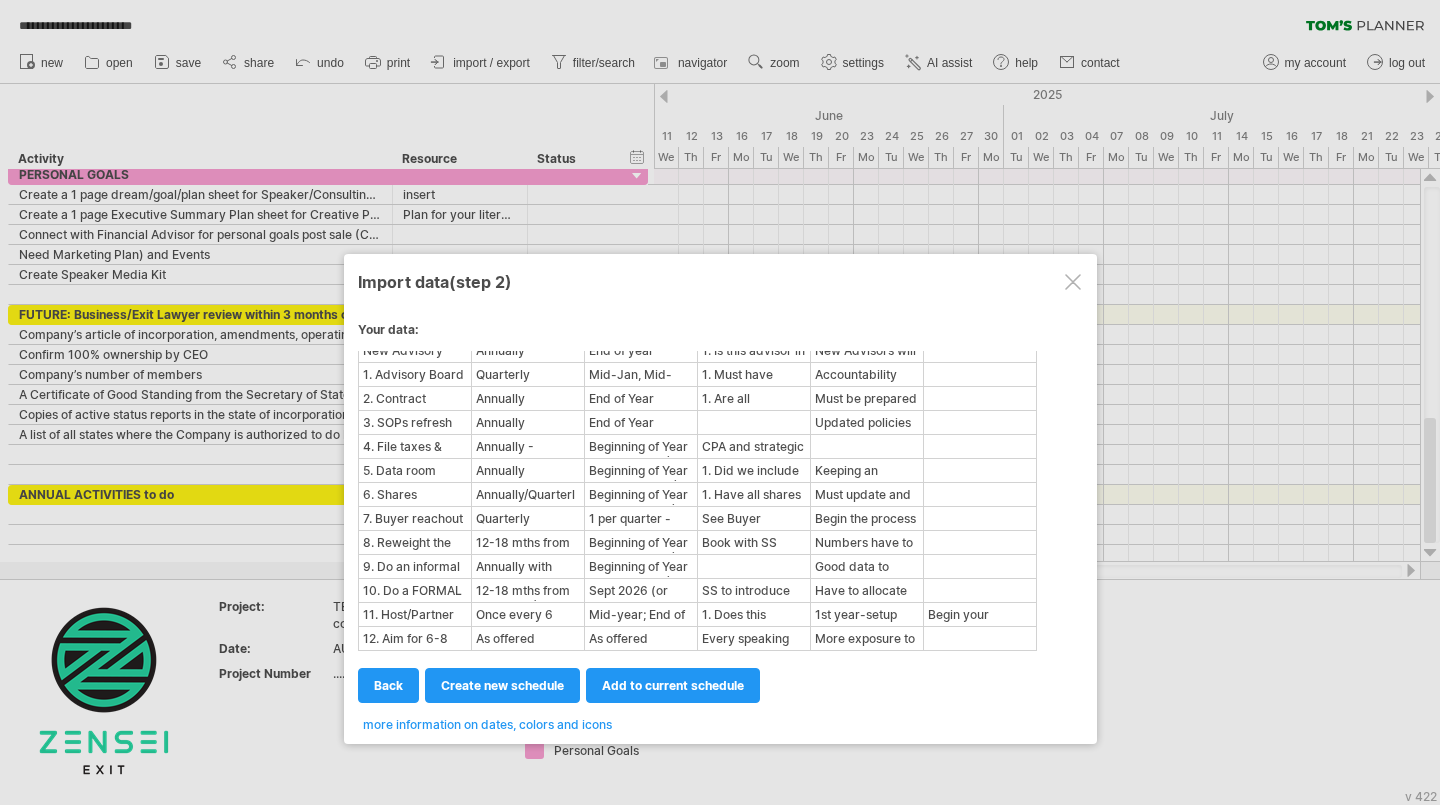 drag, startPoint x: 1087, startPoint y: 453, endPoint x: 1103, endPoint y: 271, distance: 182.70195 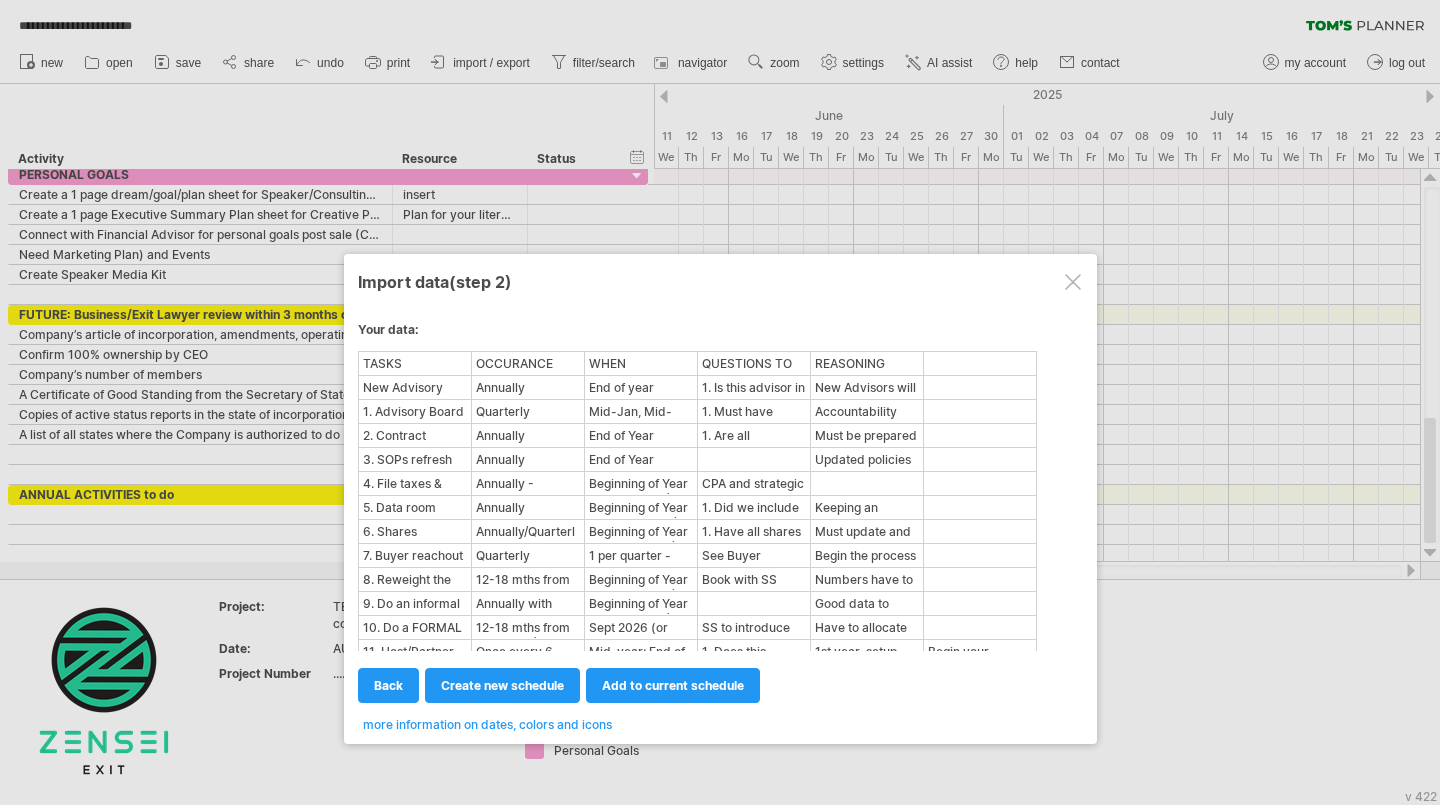 click on "add to current schedule" at bounding box center (673, 685) 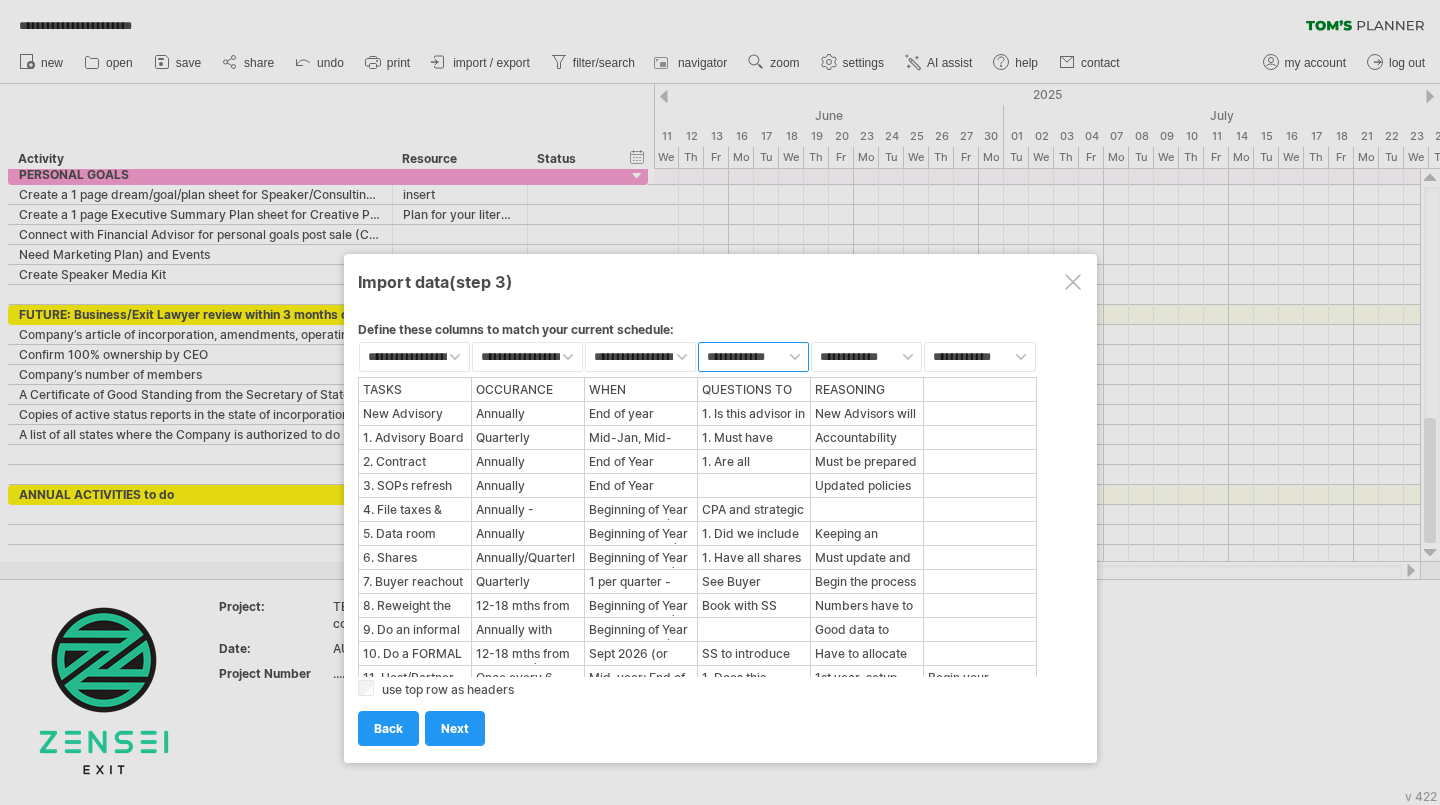 click on "**********" at bounding box center [753, 357] 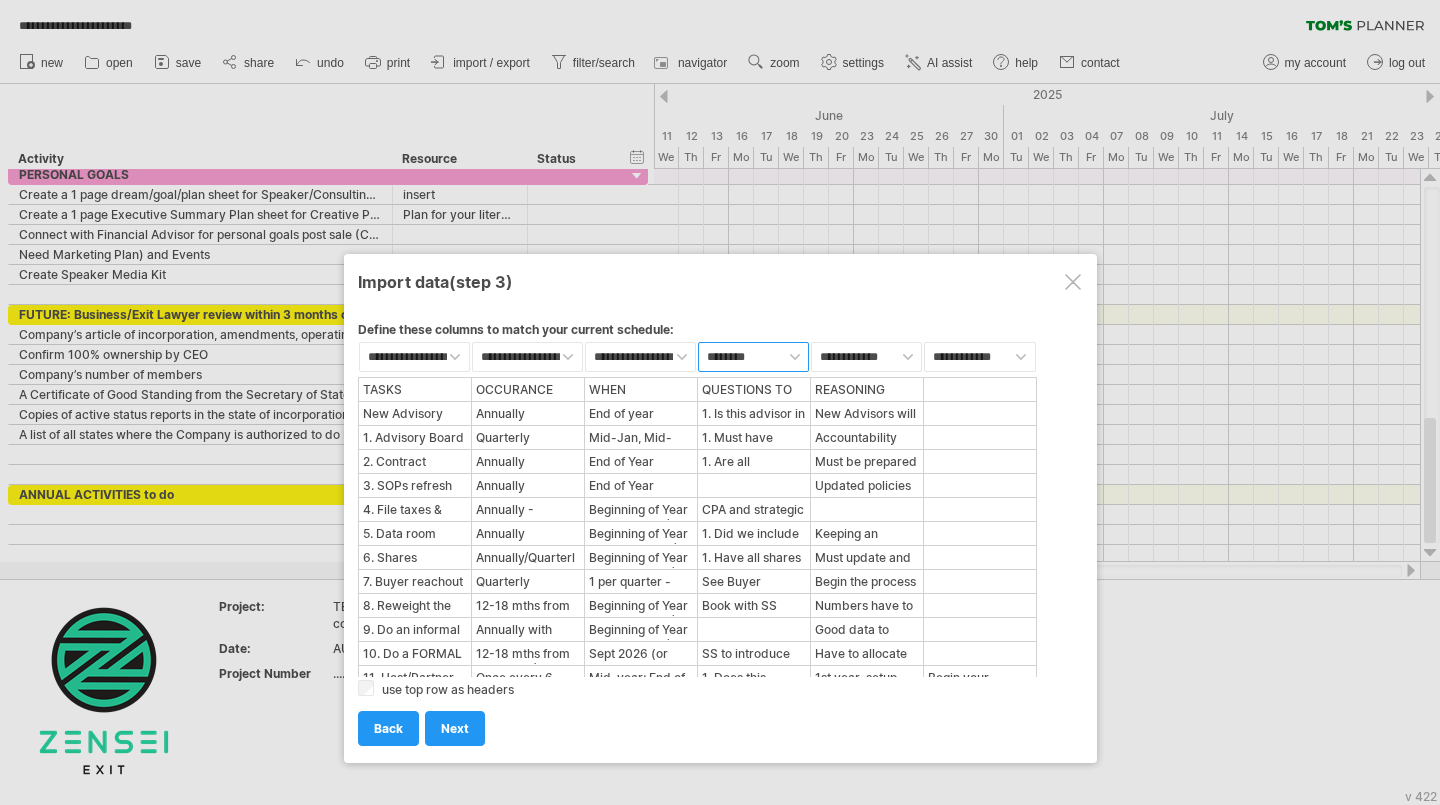 click on "**********" at bounding box center [753, 357] 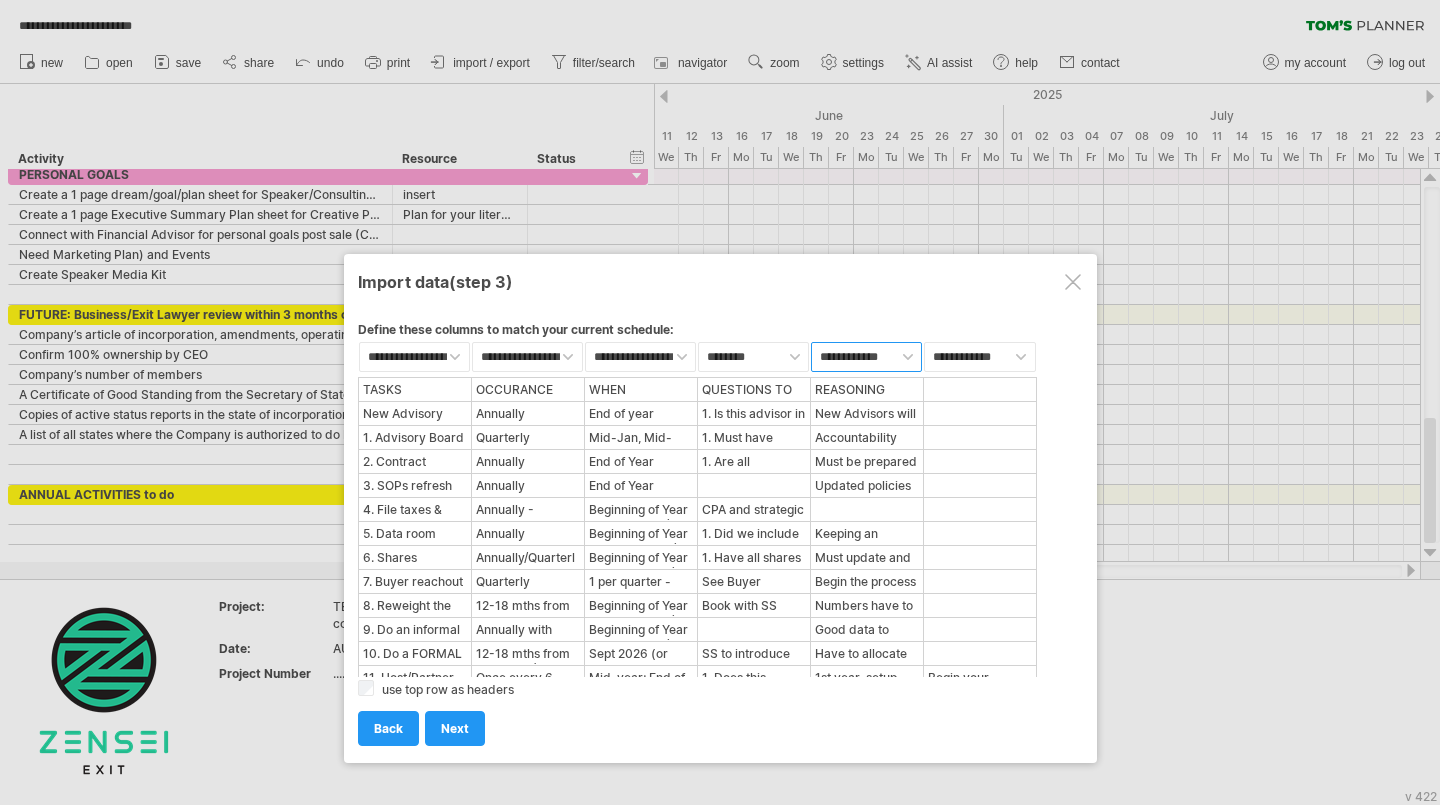 click on "**********" at bounding box center [866, 357] 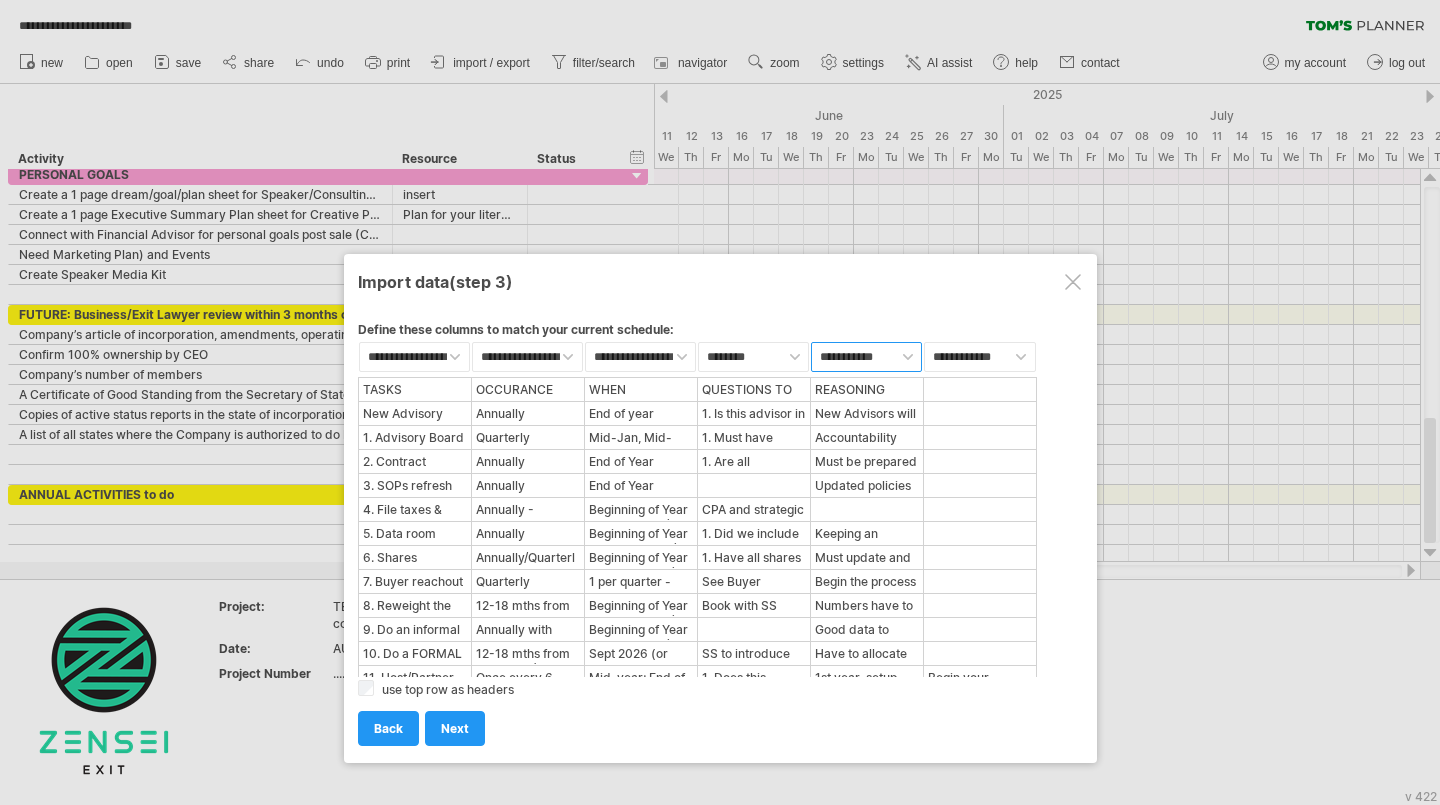 click on "**********" at bounding box center (866, 357) 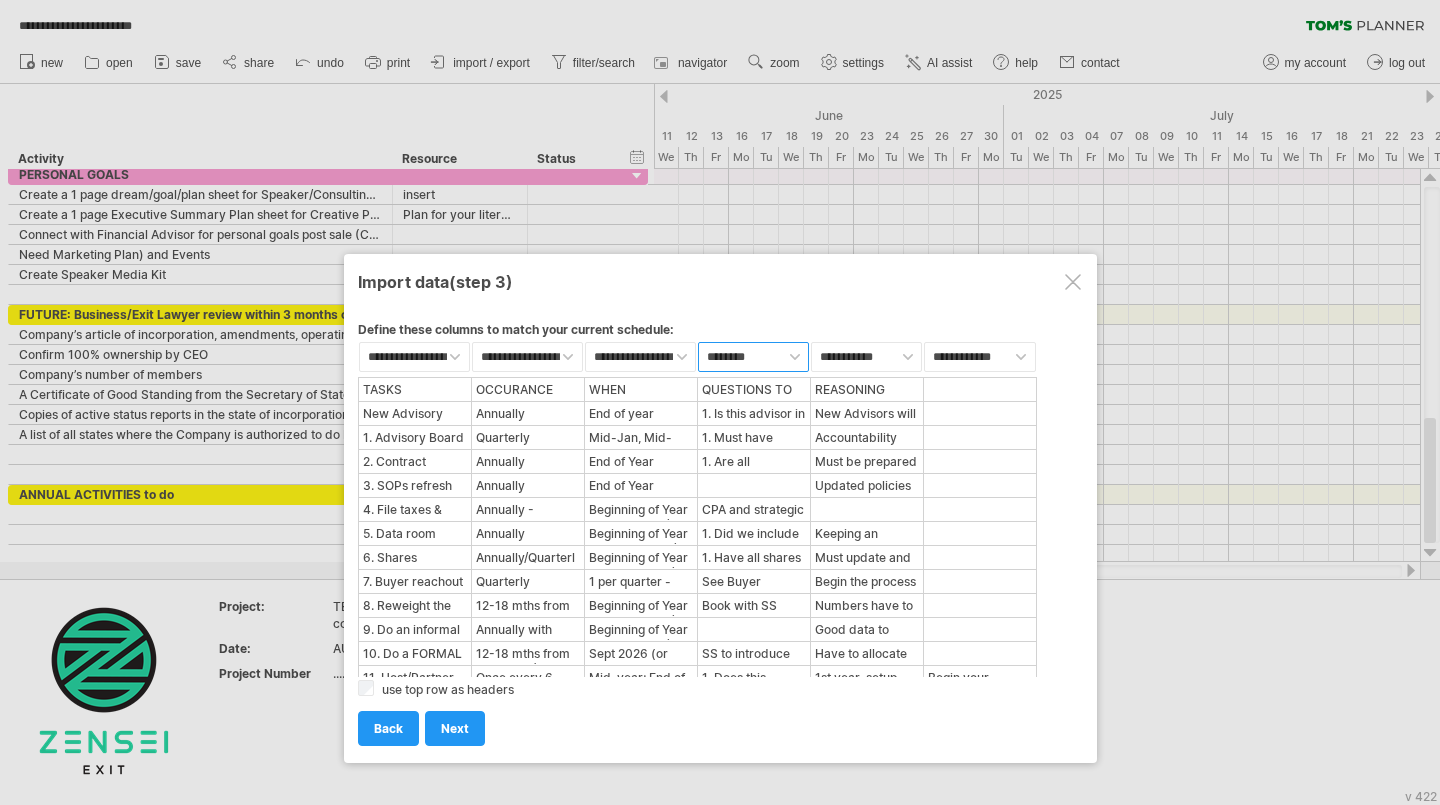 click on "**********" at bounding box center (753, 357) 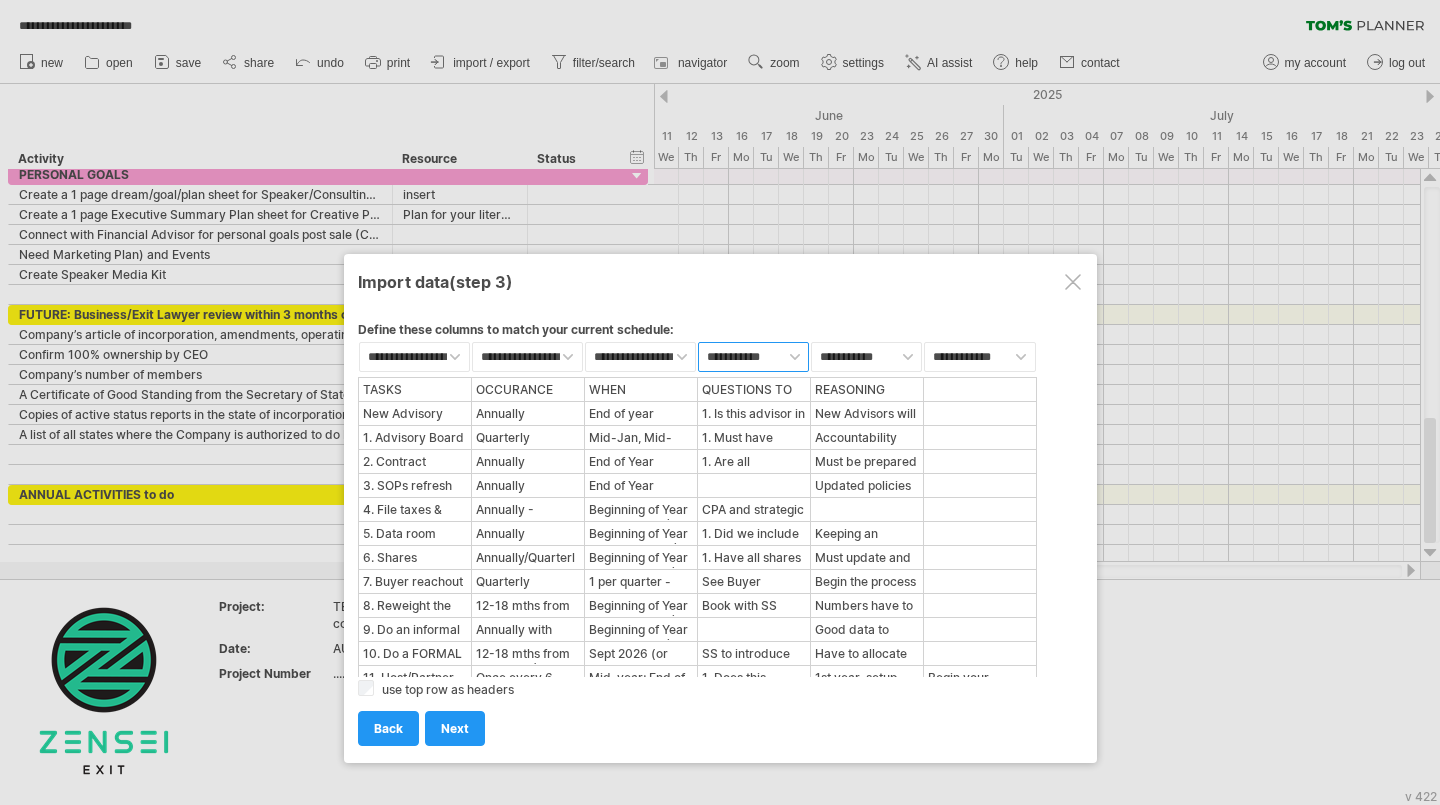 click on "**********" at bounding box center (753, 357) 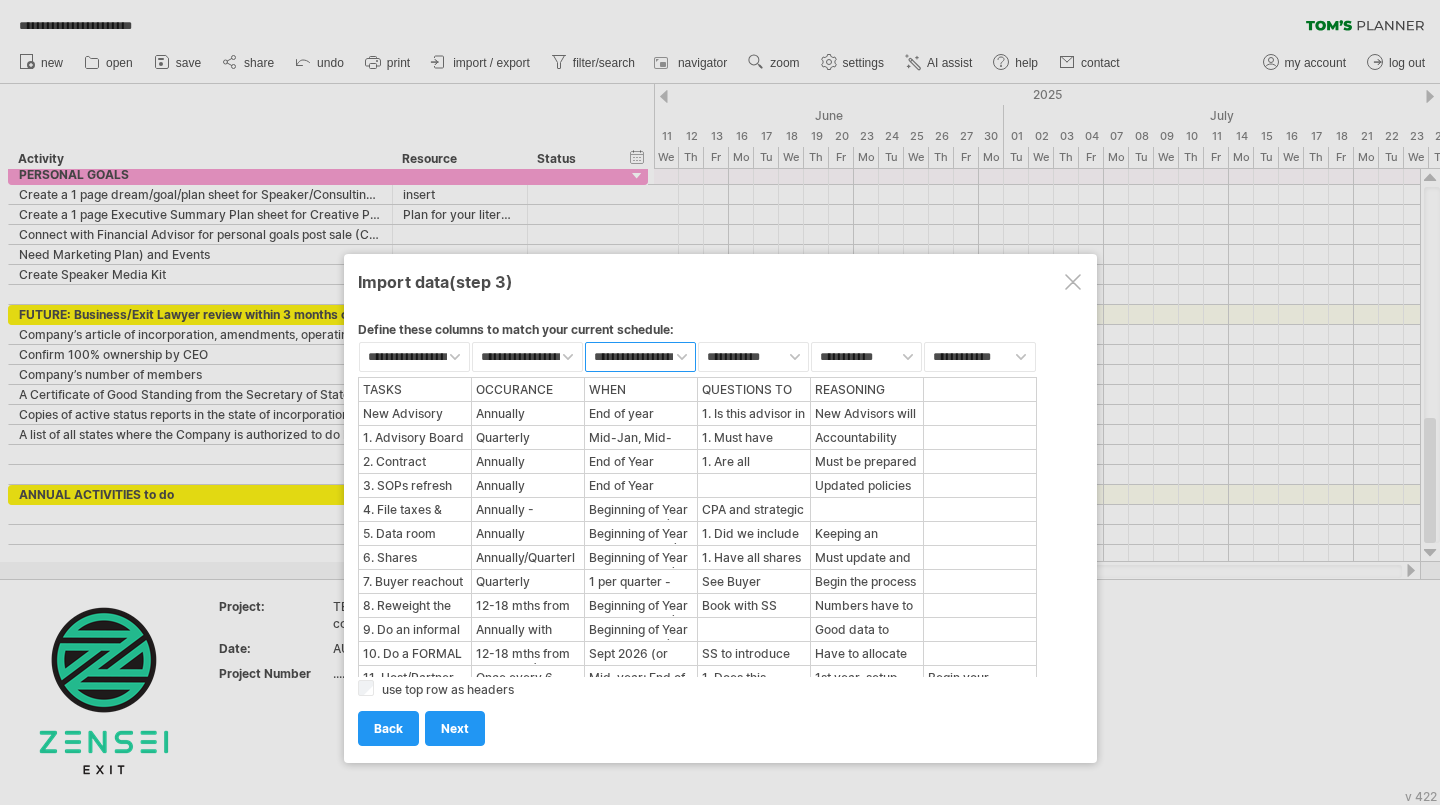 click on "**********" at bounding box center [640, 357] 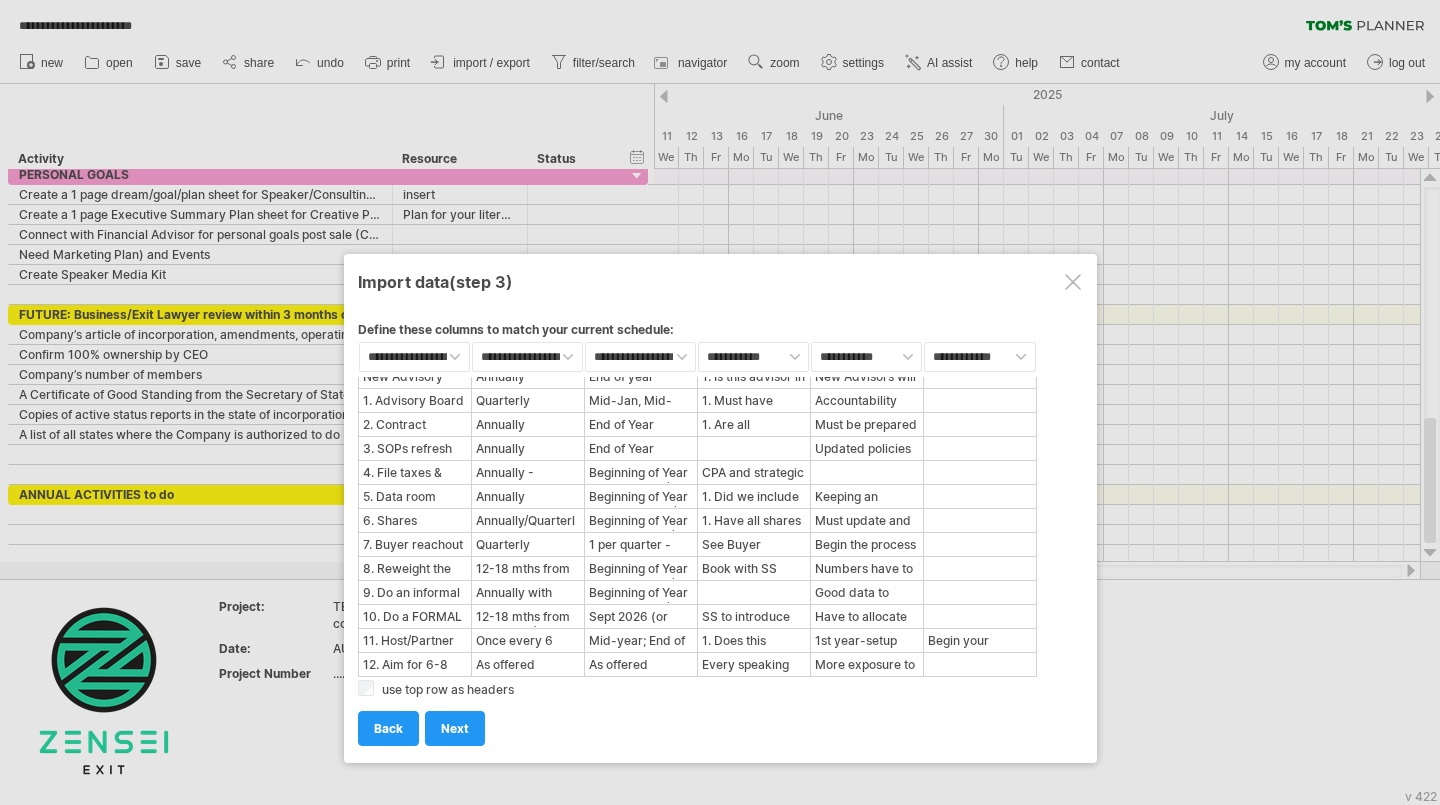 click on "next" at bounding box center [455, 728] 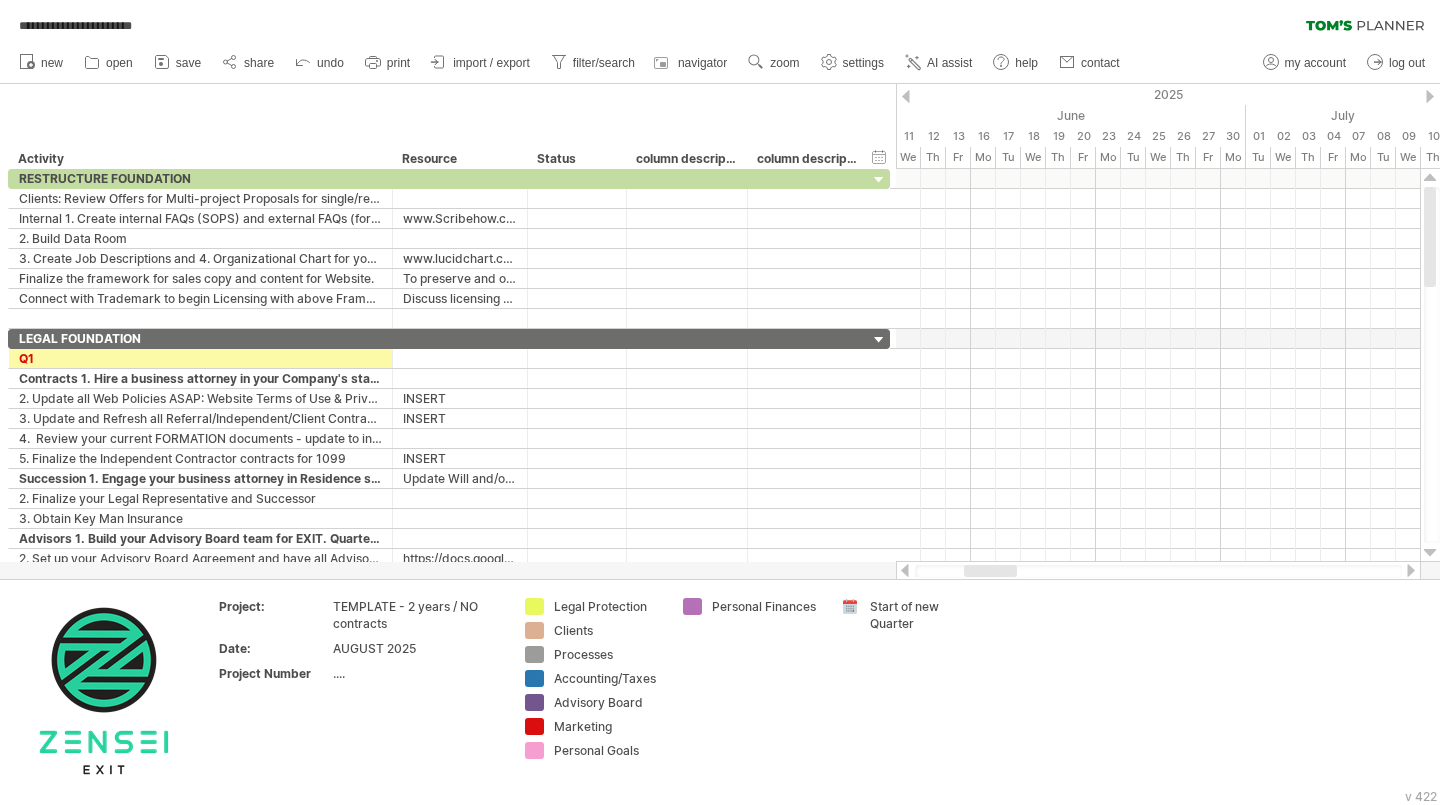 drag, startPoint x: 1435, startPoint y: 461, endPoint x: 1438, endPoint y: 125, distance: 336.0134 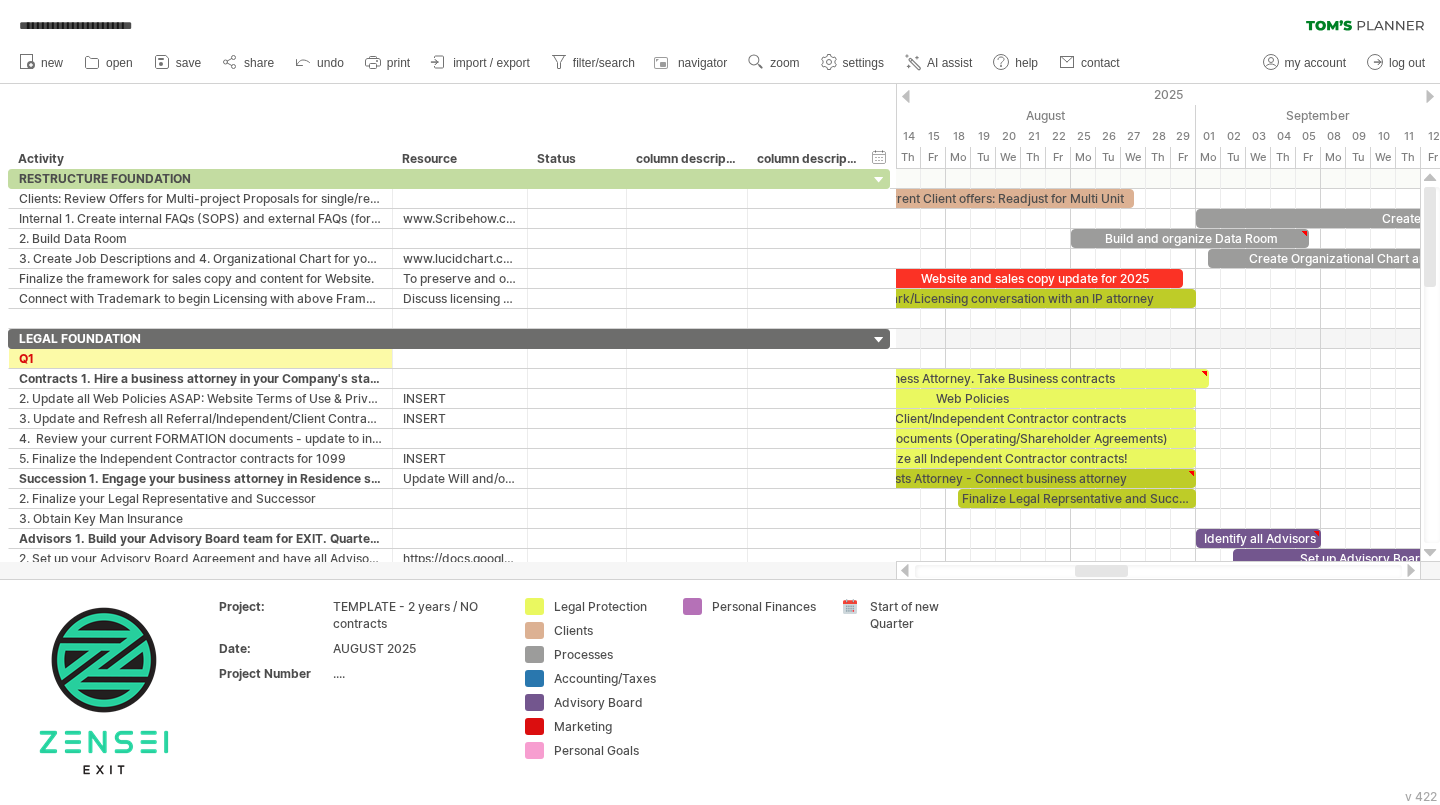 drag, startPoint x: 992, startPoint y: 569, endPoint x: 1103, endPoint y: 570, distance: 111.0045 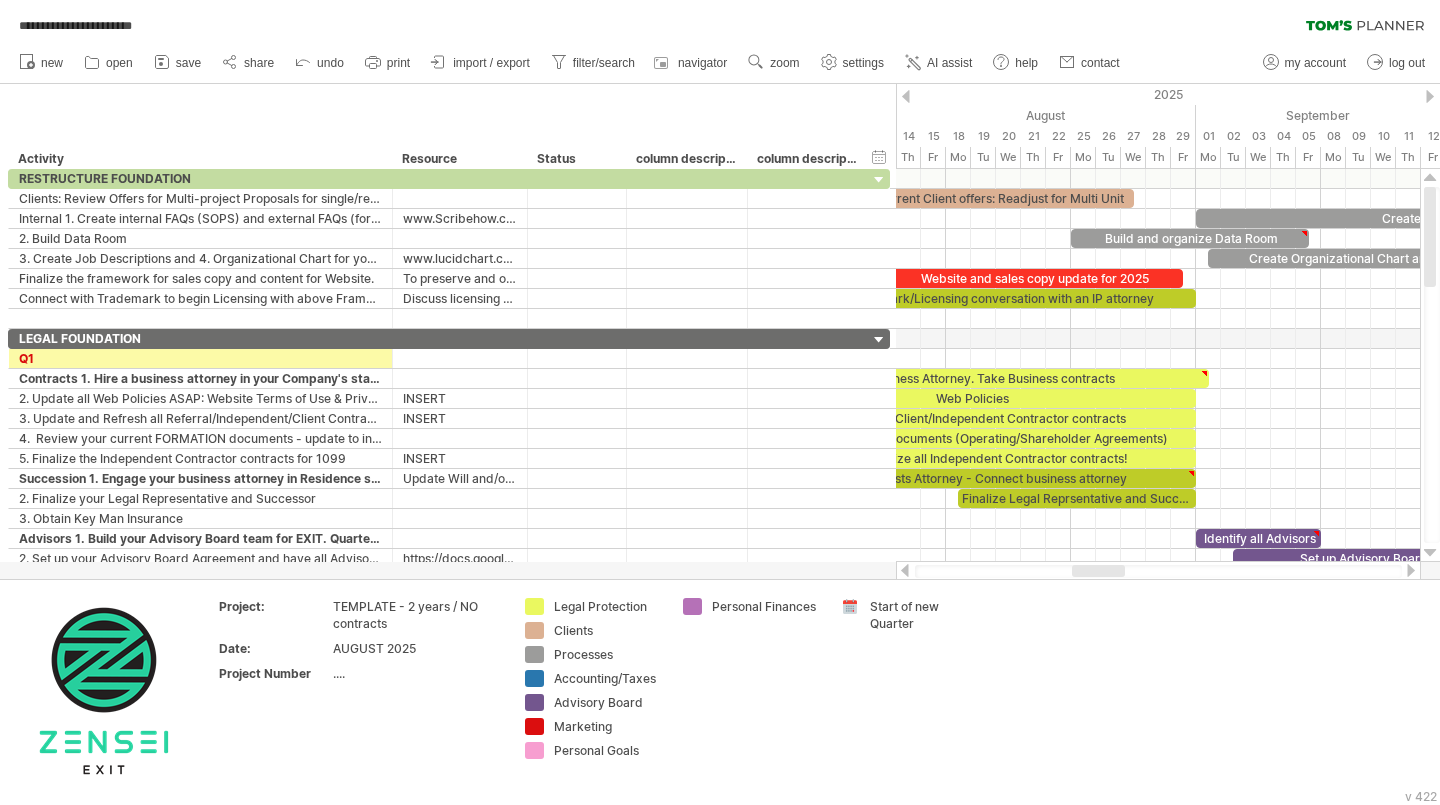 click at bounding box center [1158, 571] 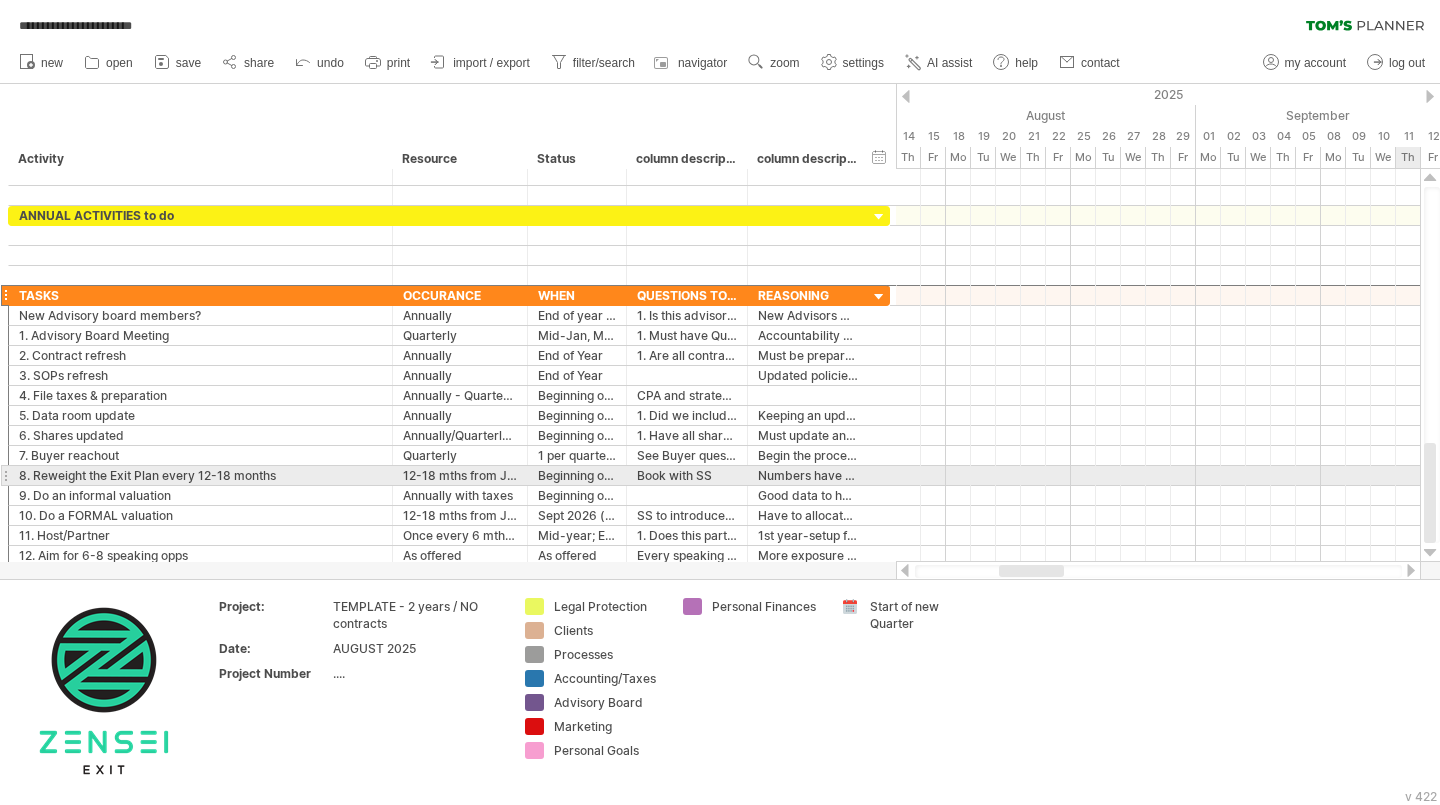 drag, startPoint x: 1430, startPoint y: 210, endPoint x: 1439, endPoint y: 478, distance: 268.15106 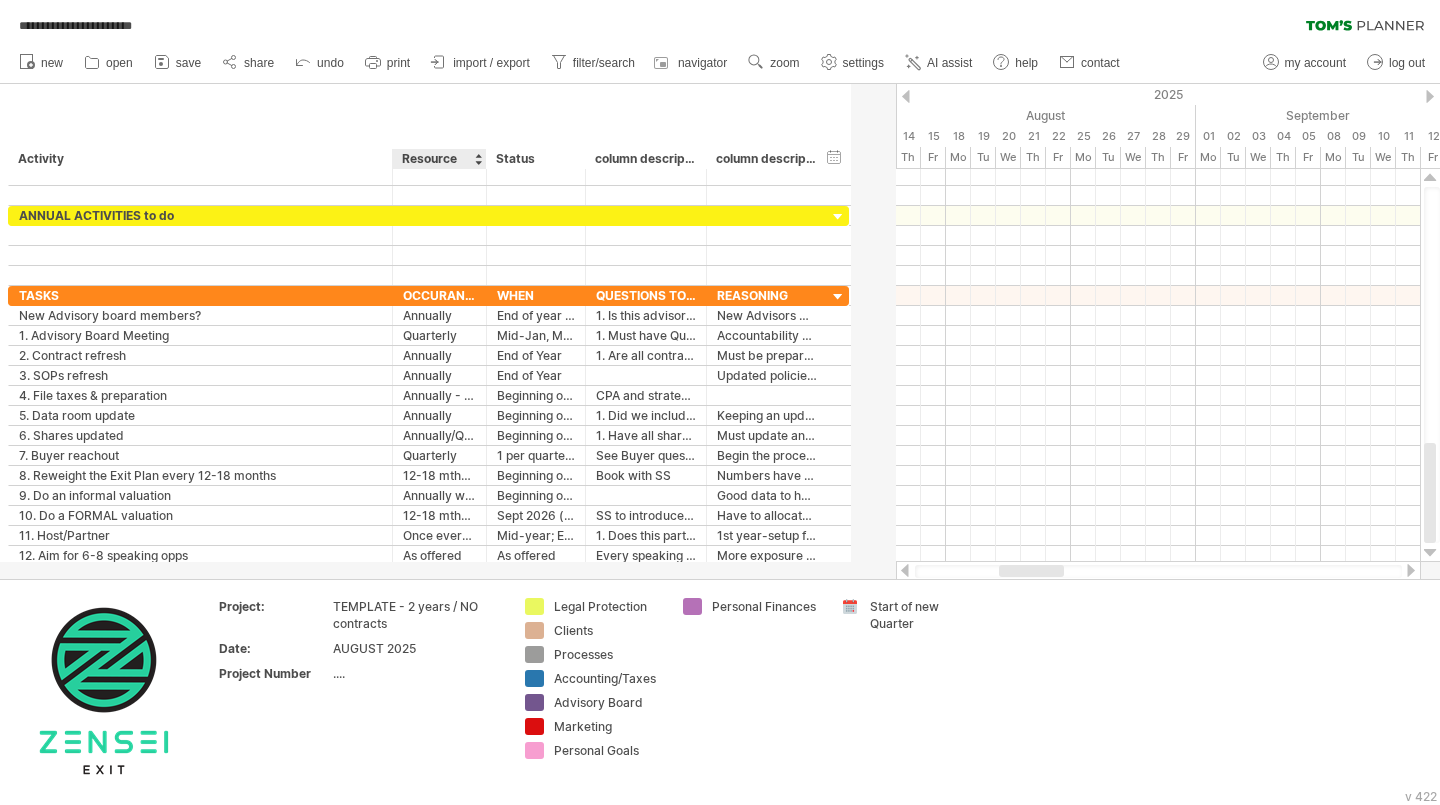 drag, startPoint x: 524, startPoint y: 158, endPoint x: 483, endPoint y: 162, distance: 41.19466 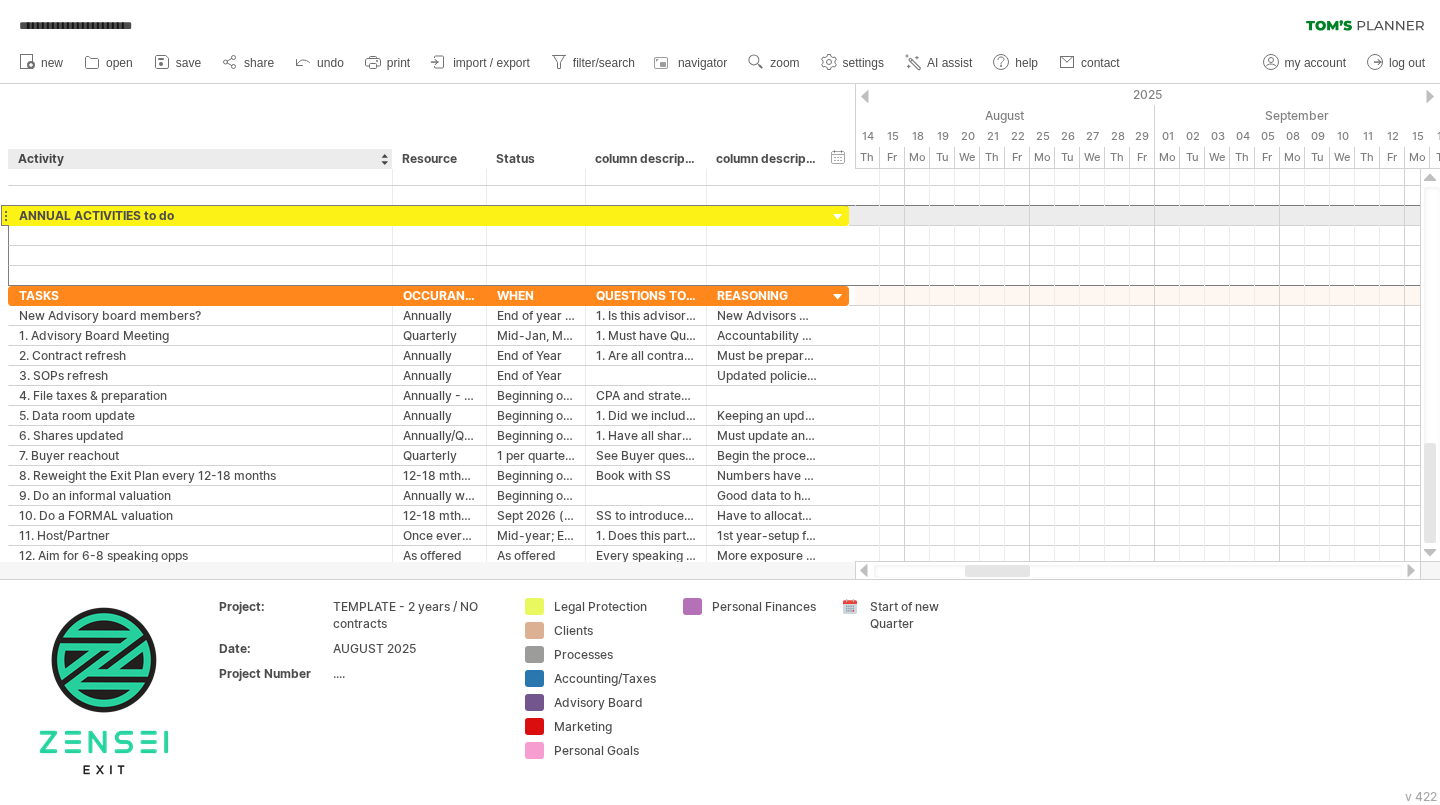 click on "ANNUAL ACTIVITIES to do" at bounding box center (200, 215) 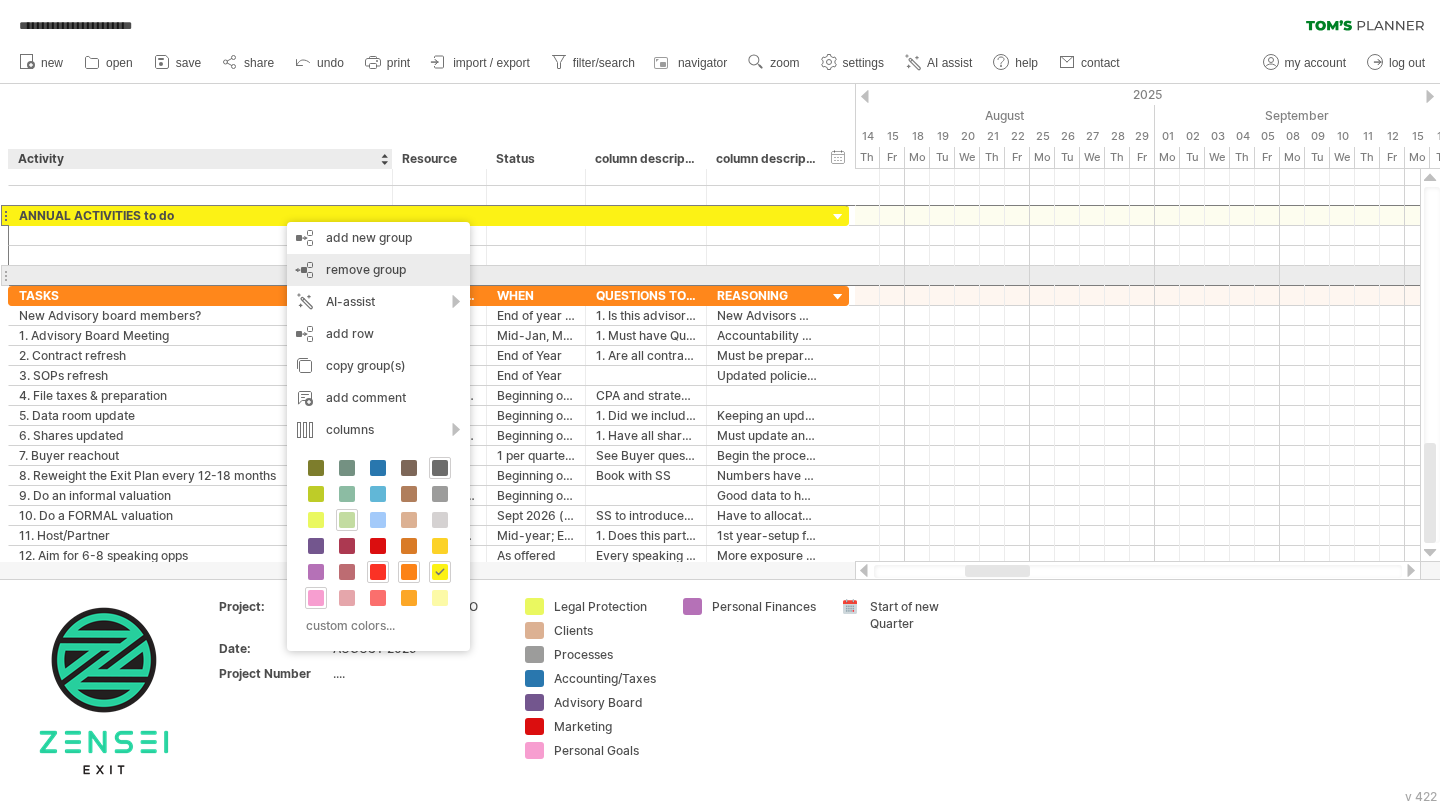 click on "remove group remove selected groups" at bounding box center [378, 270] 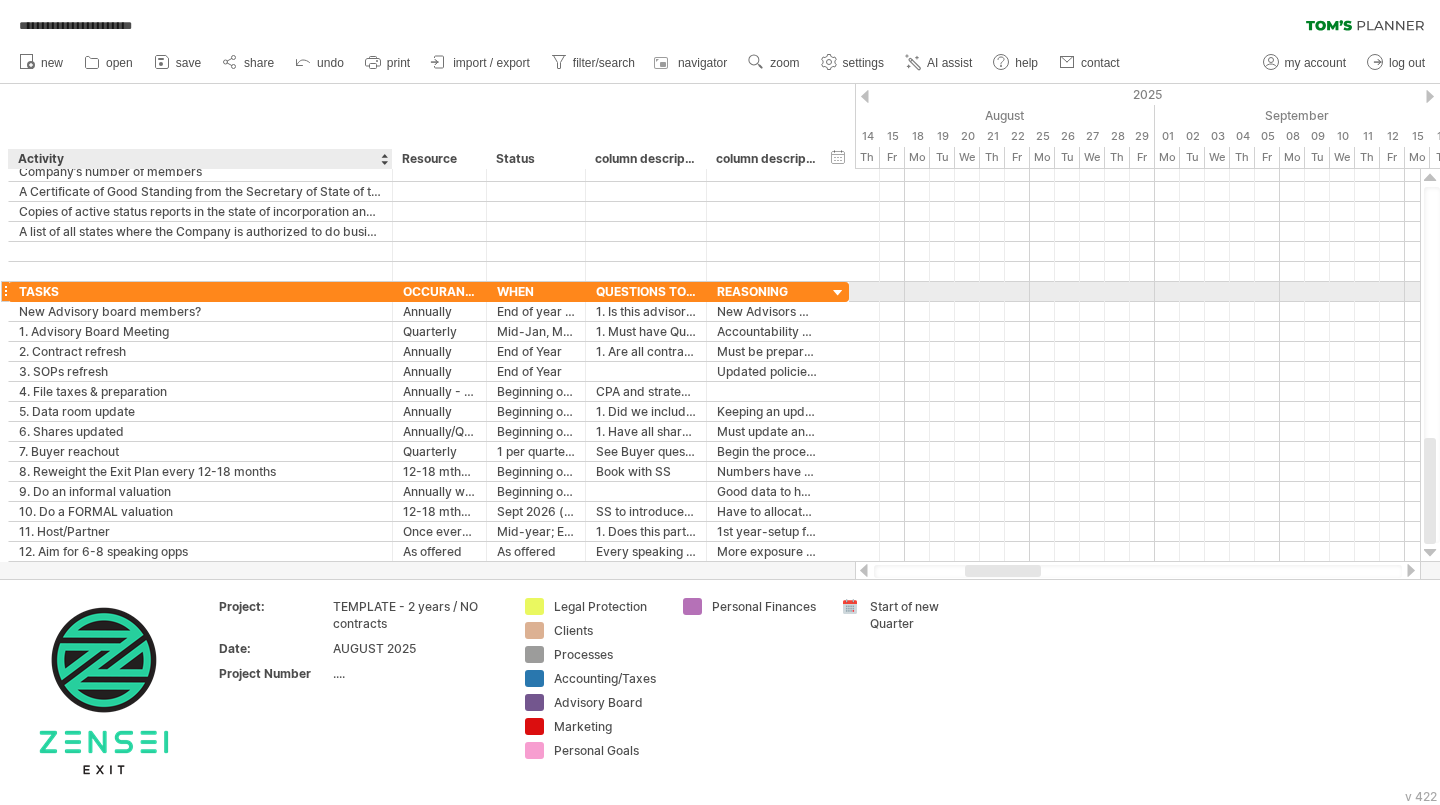 click on "TASKS" at bounding box center (200, 291) 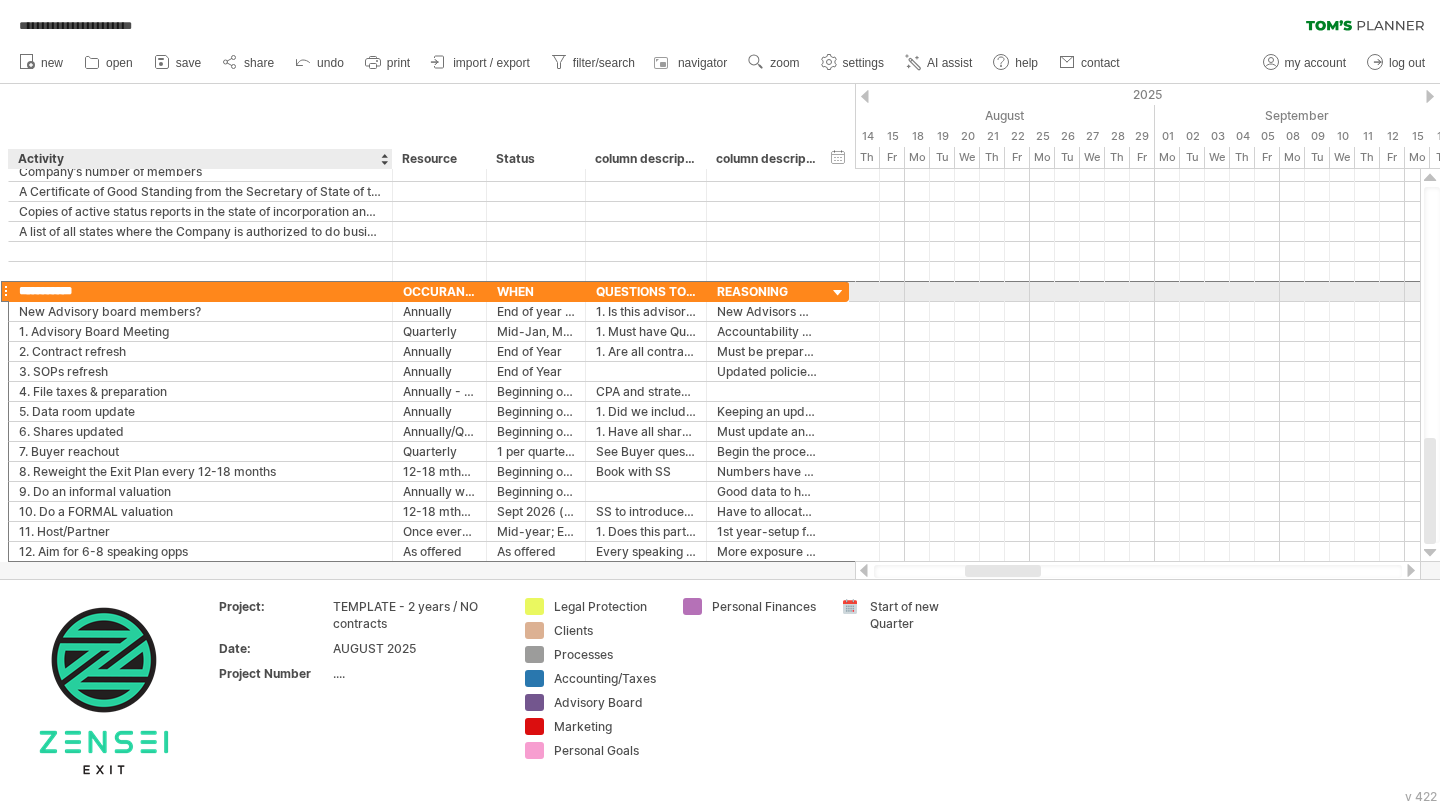type on "**********" 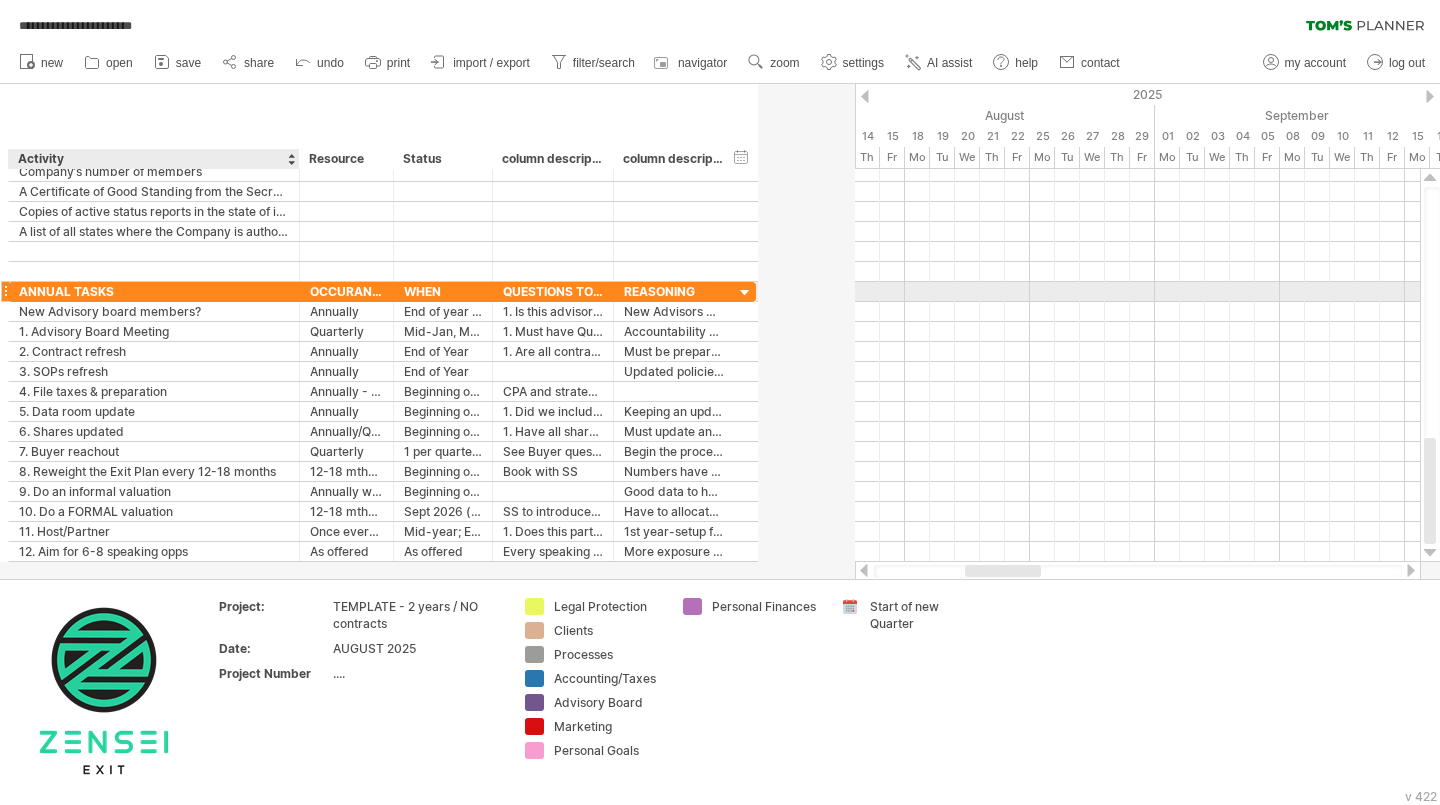 drag, startPoint x: 388, startPoint y: 289, endPoint x: 288, endPoint y: 286, distance: 100.04499 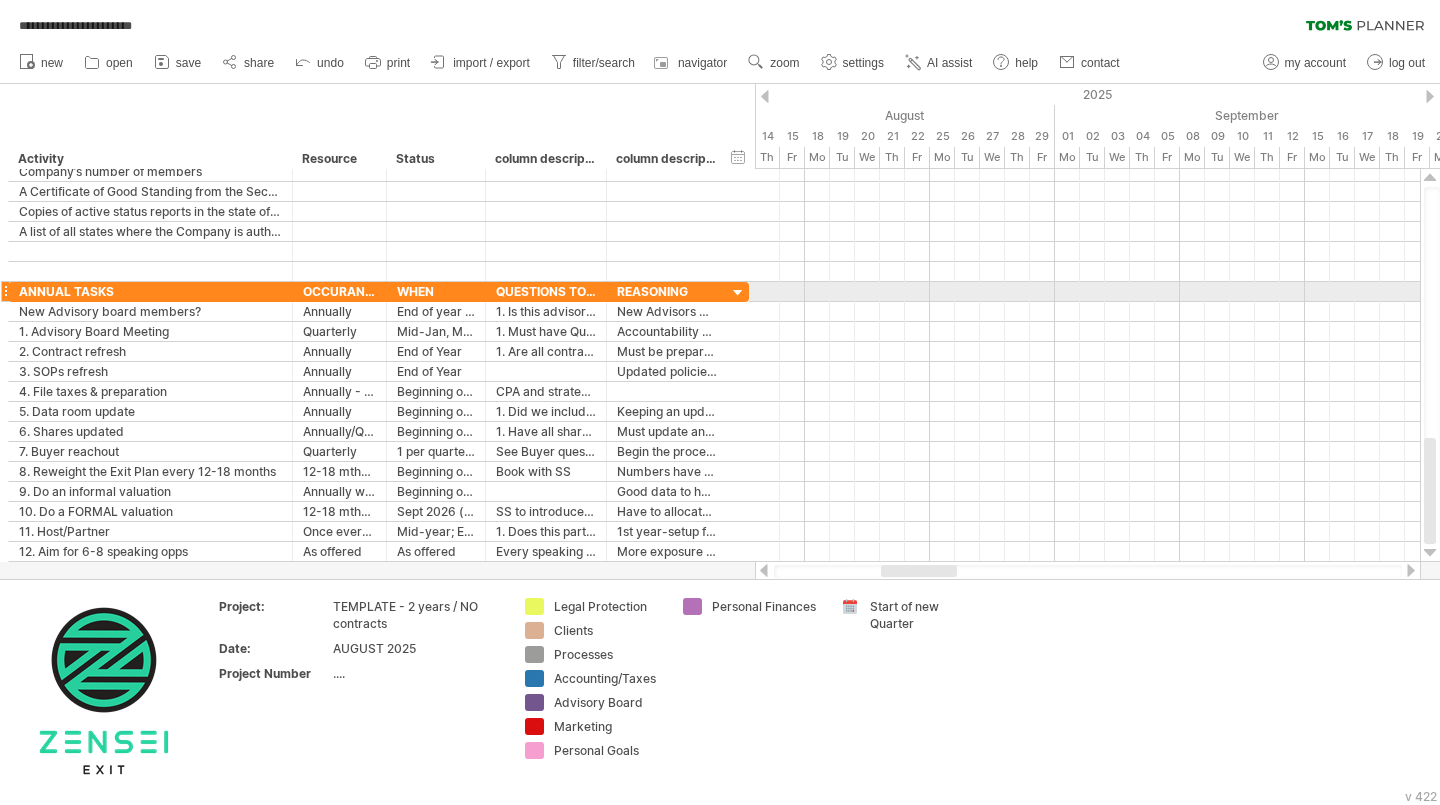 click at bounding box center (290, 292) 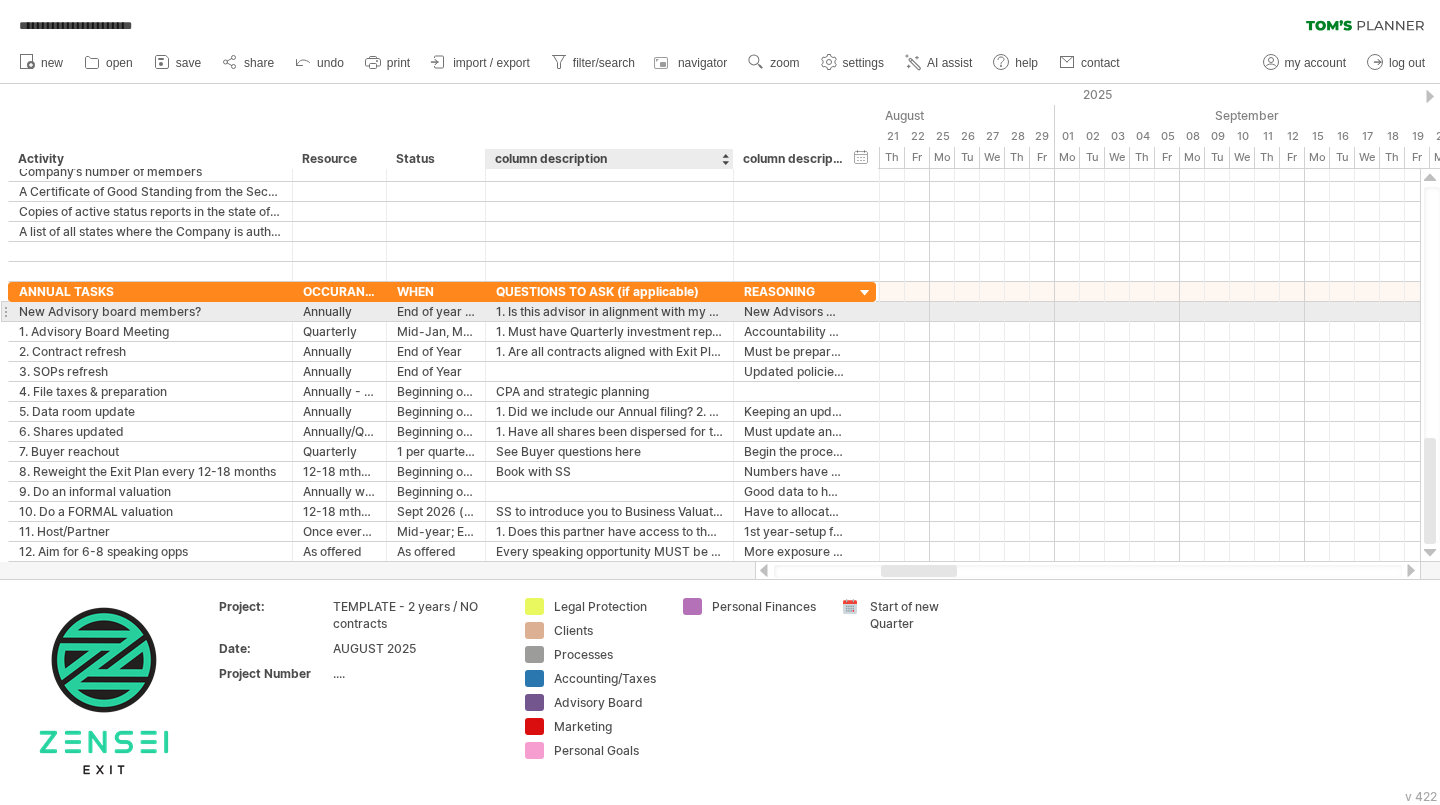 drag, startPoint x: 604, startPoint y: 313, endPoint x: 731, endPoint y: 306, distance: 127.192764 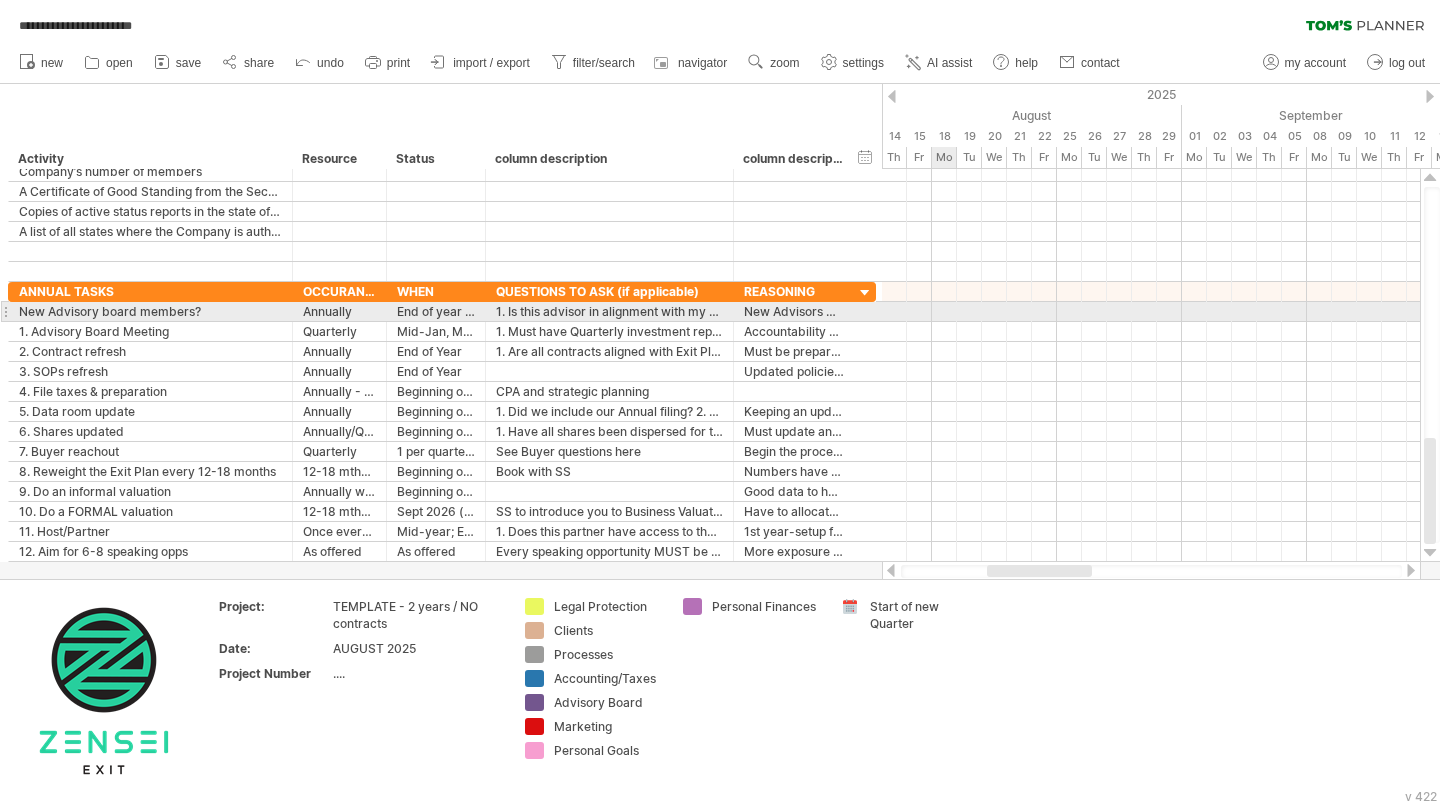 click at bounding box center (731, 312) 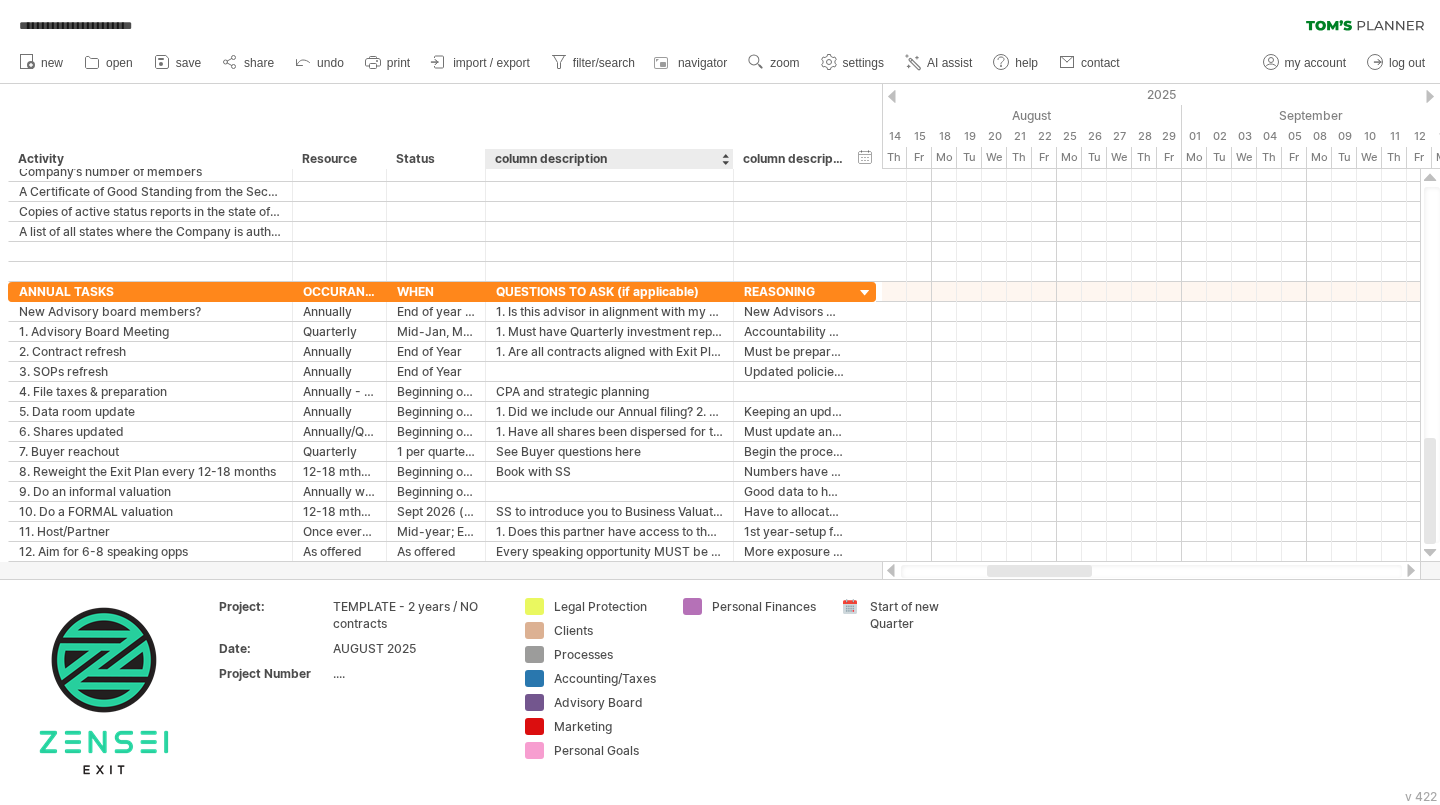 click on "column description" at bounding box center [608, 159] 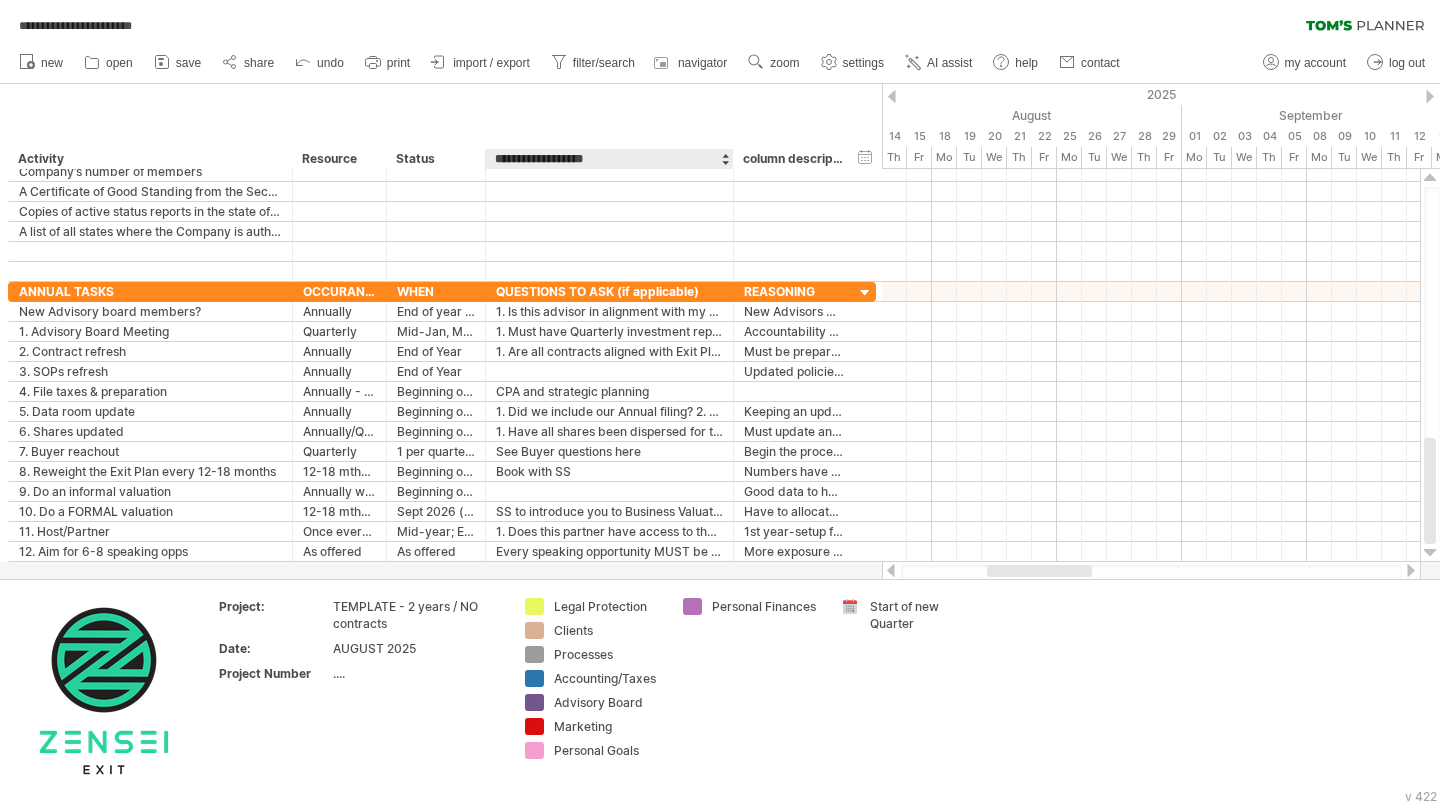 drag, startPoint x: 650, startPoint y: 151, endPoint x: 488, endPoint y: 158, distance: 162.15117 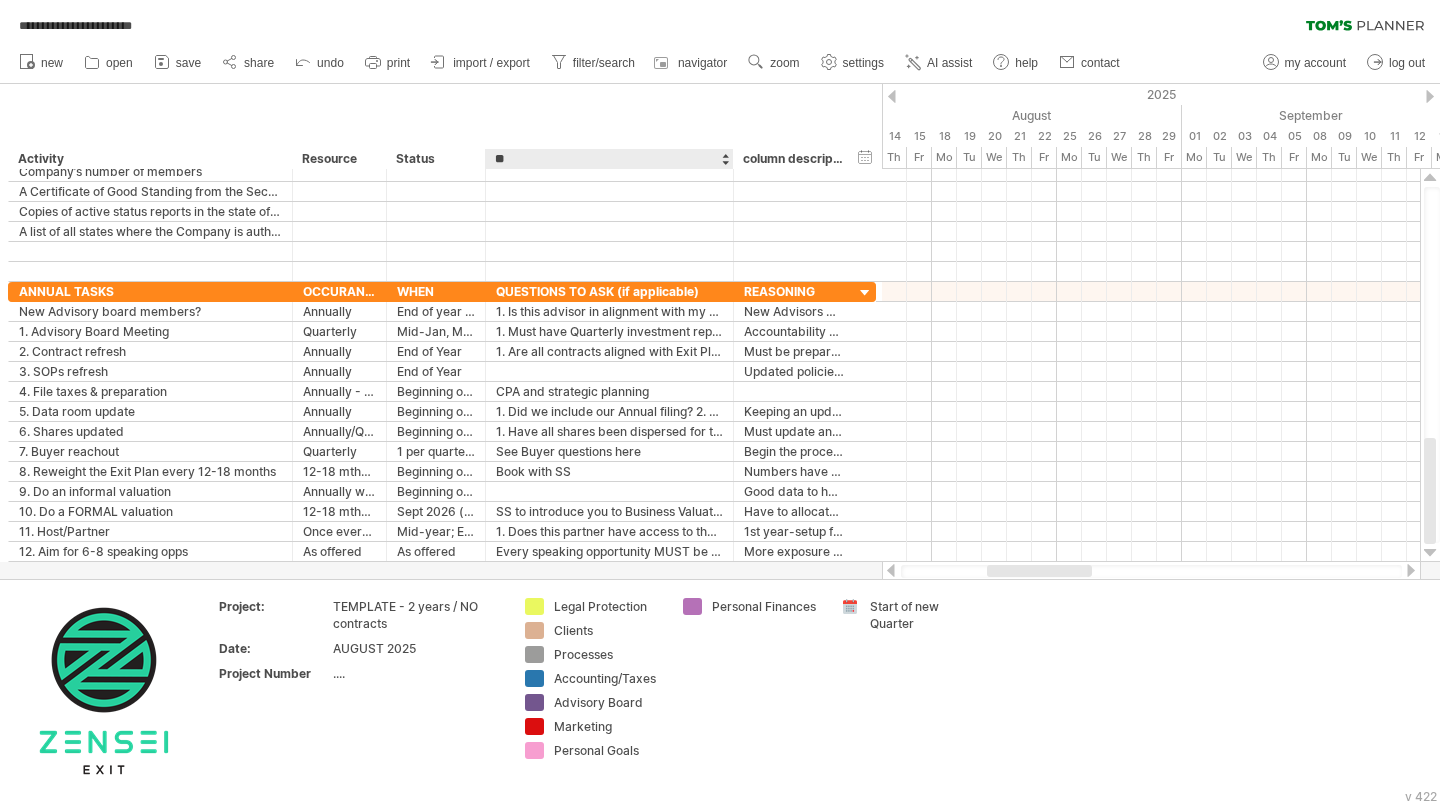 type on "*" 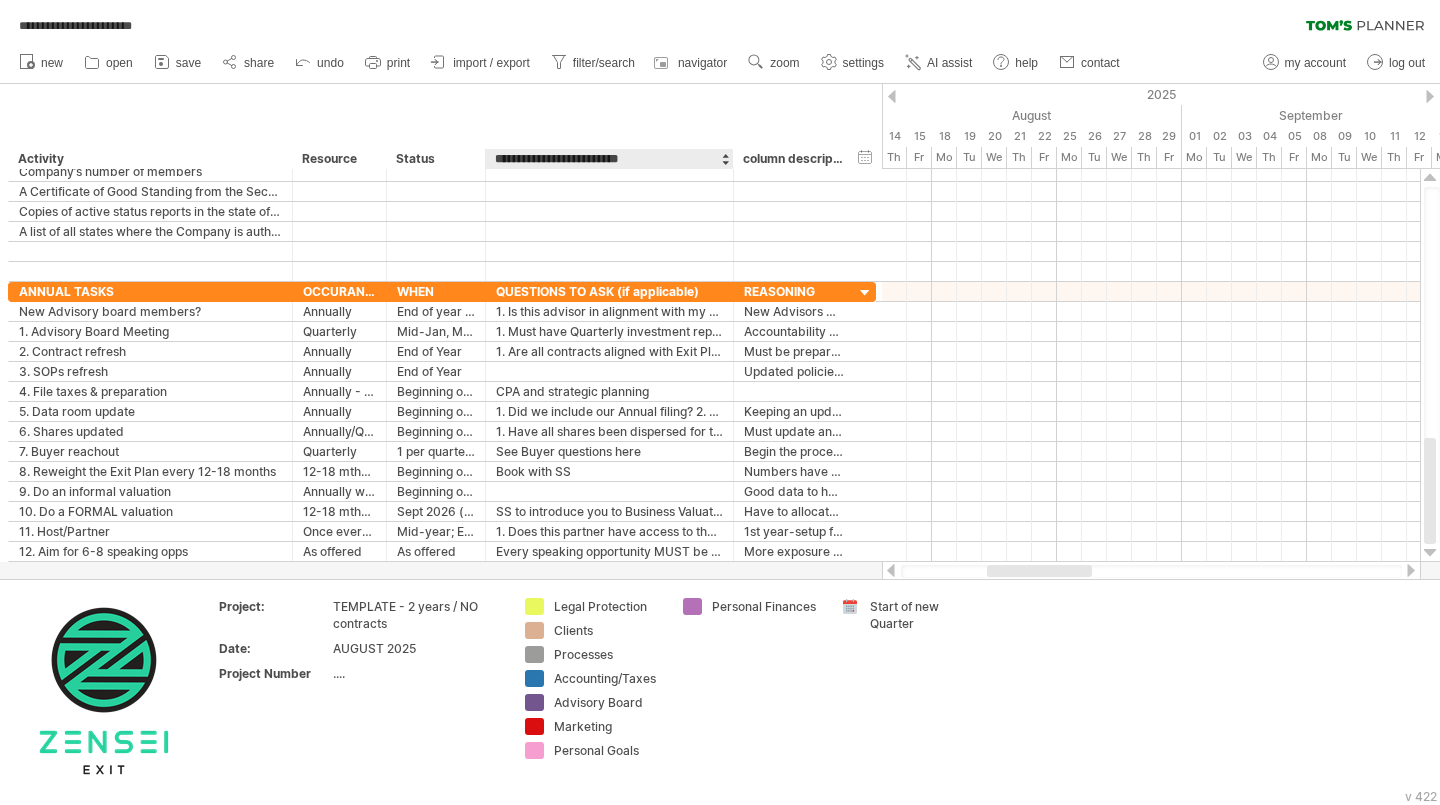type on "**********" 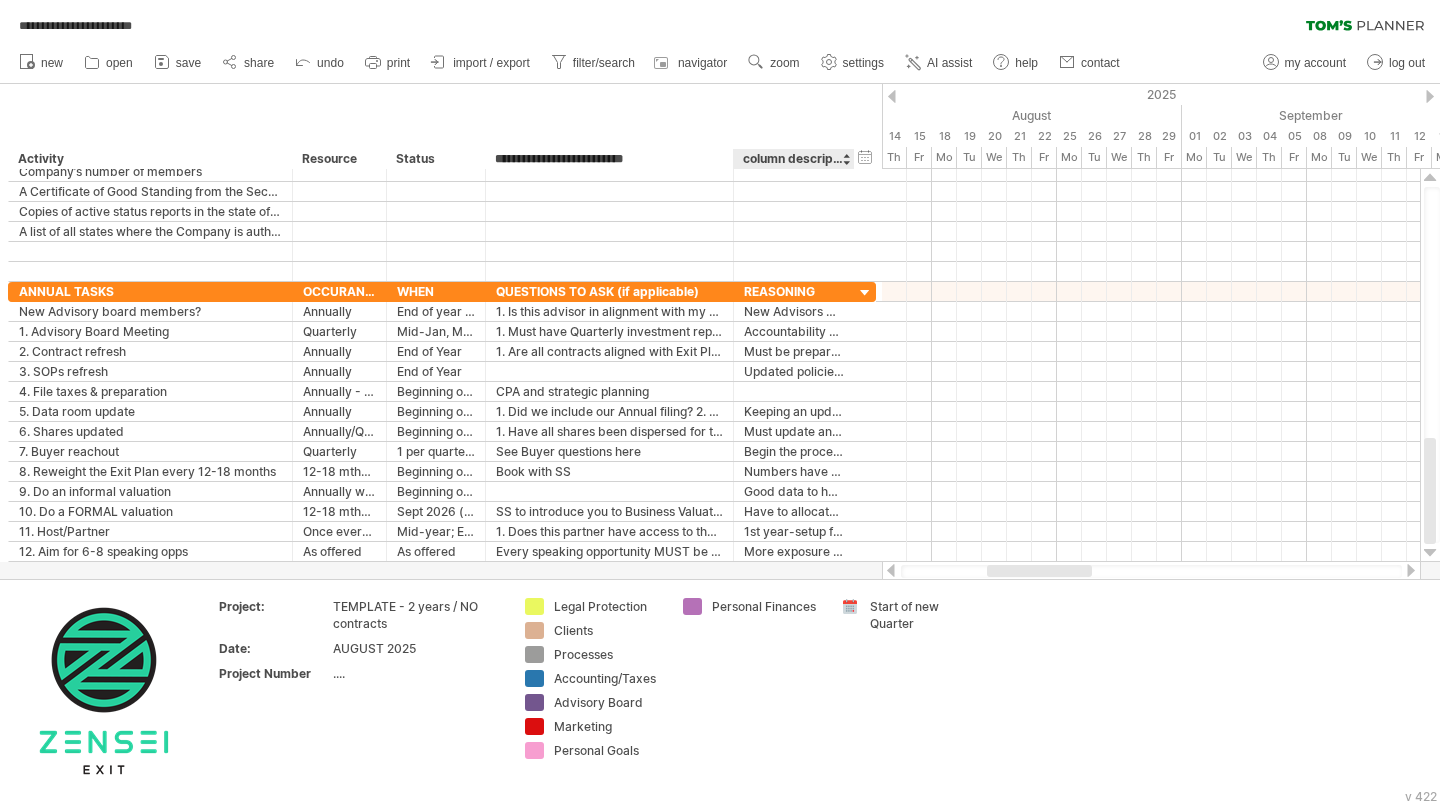 click on "column description" at bounding box center [793, 159] 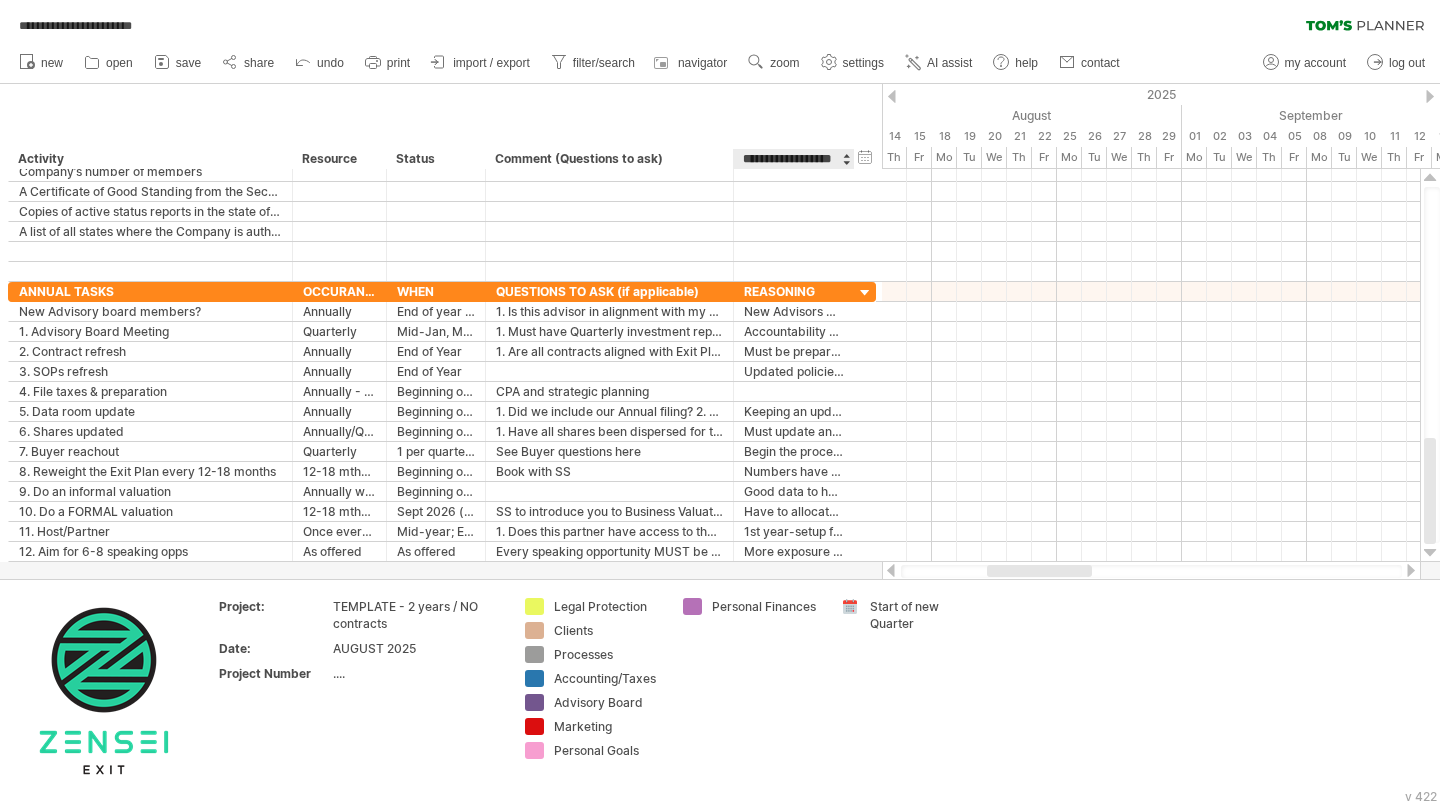 scroll, scrollTop: 0, scrollLeft: 0, axis: both 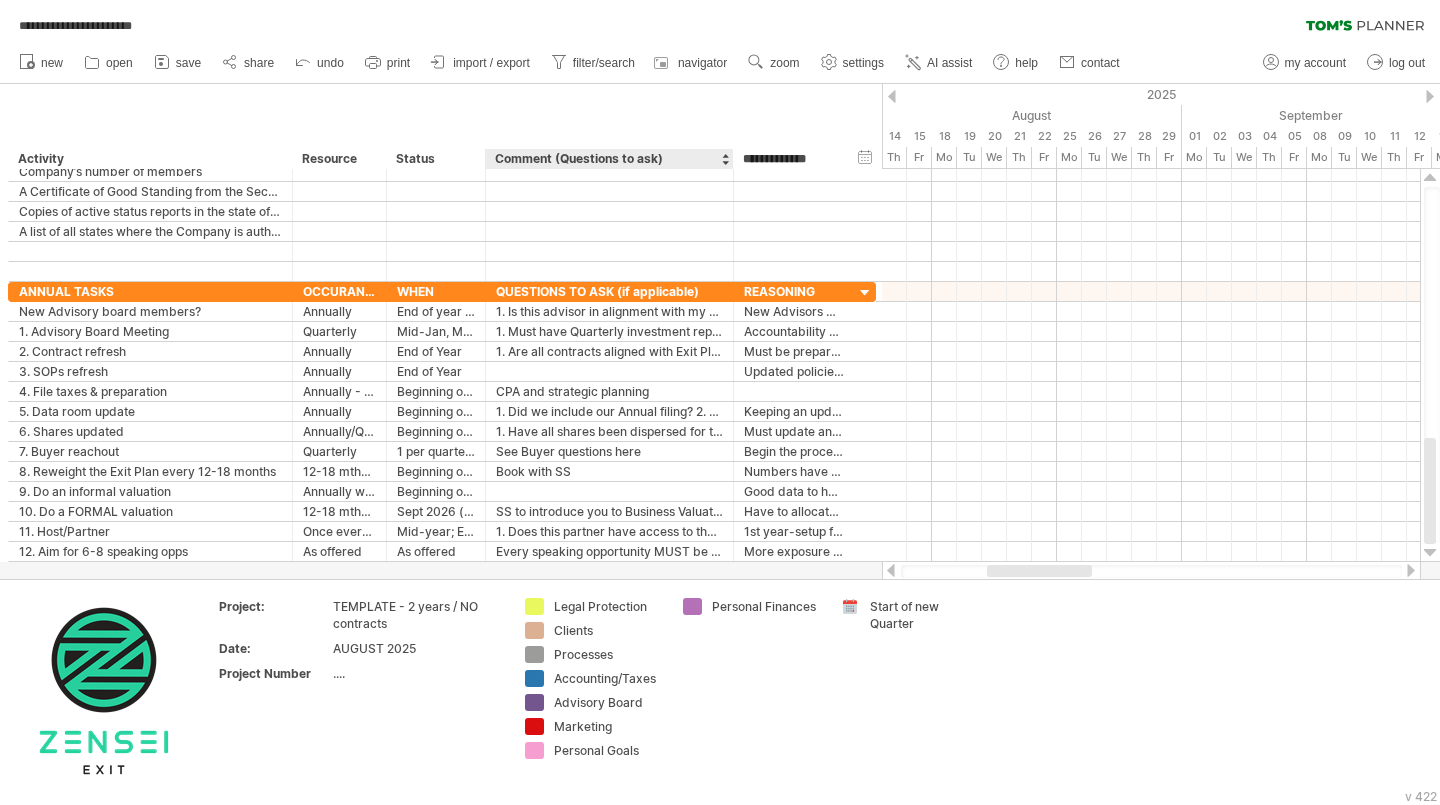 drag, startPoint x: 824, startPoint y: 159, endPoint x: 724, endPoint y: 160, distance: 100.005 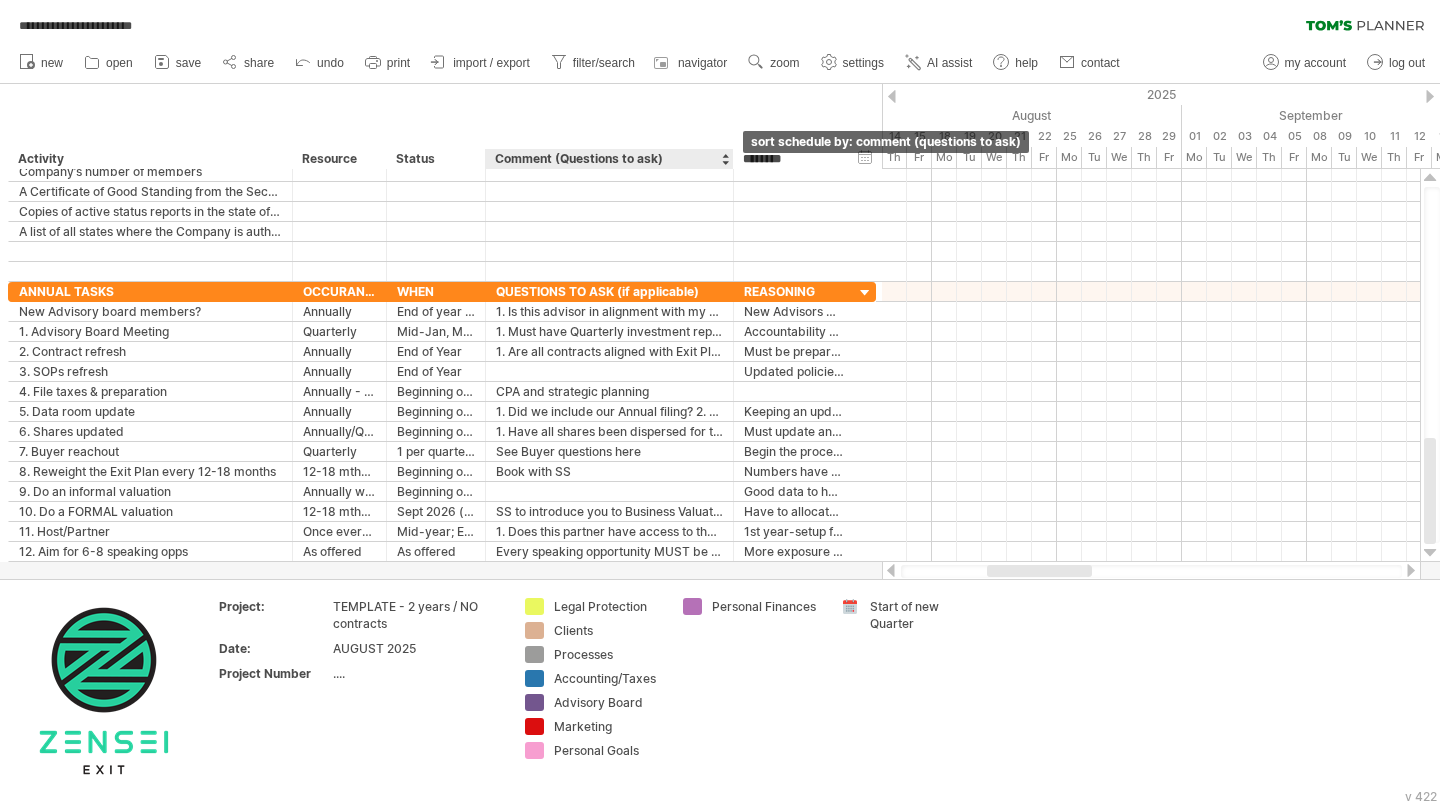 type on "*********" 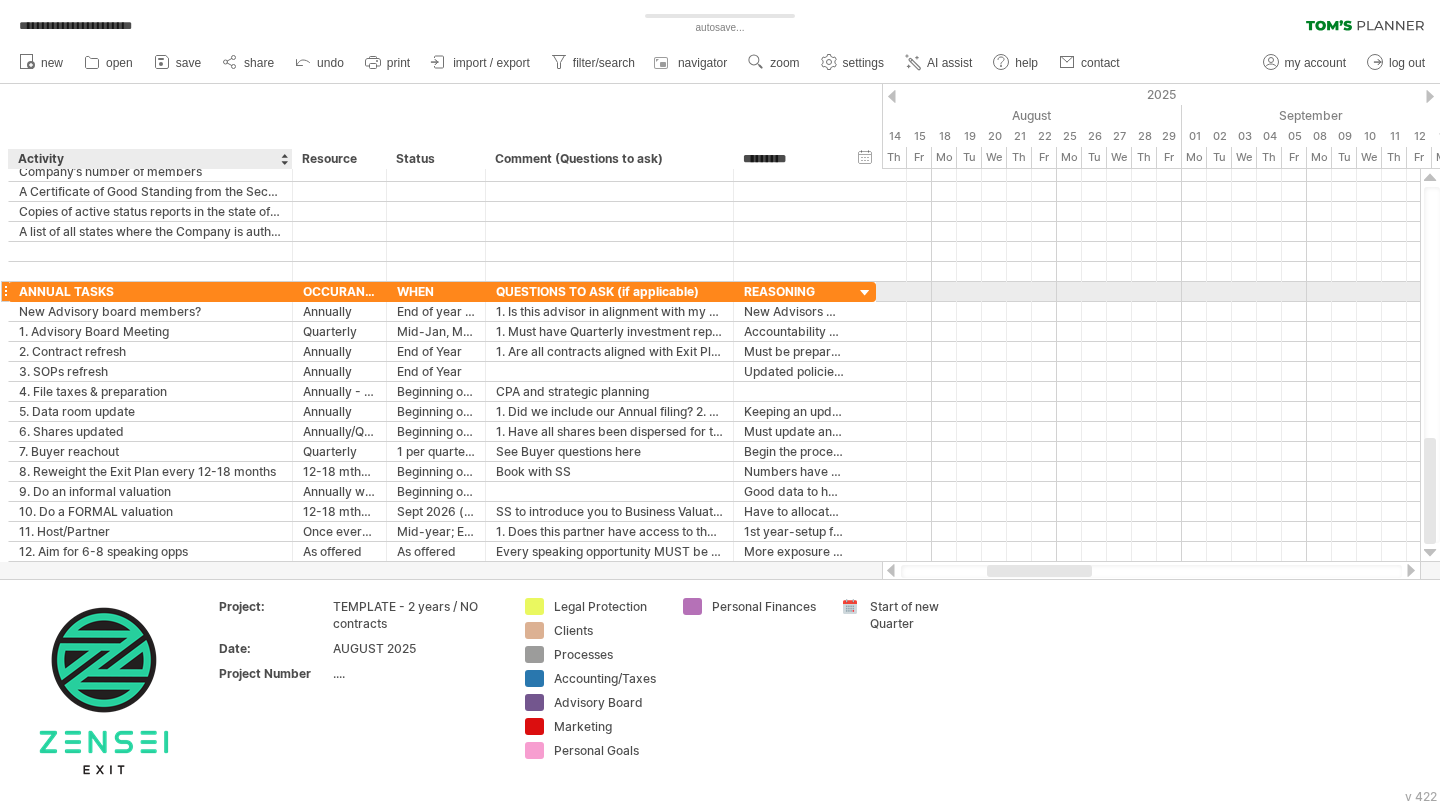 click on "ANNUAL TASKS" at bounding box center [150, 291] 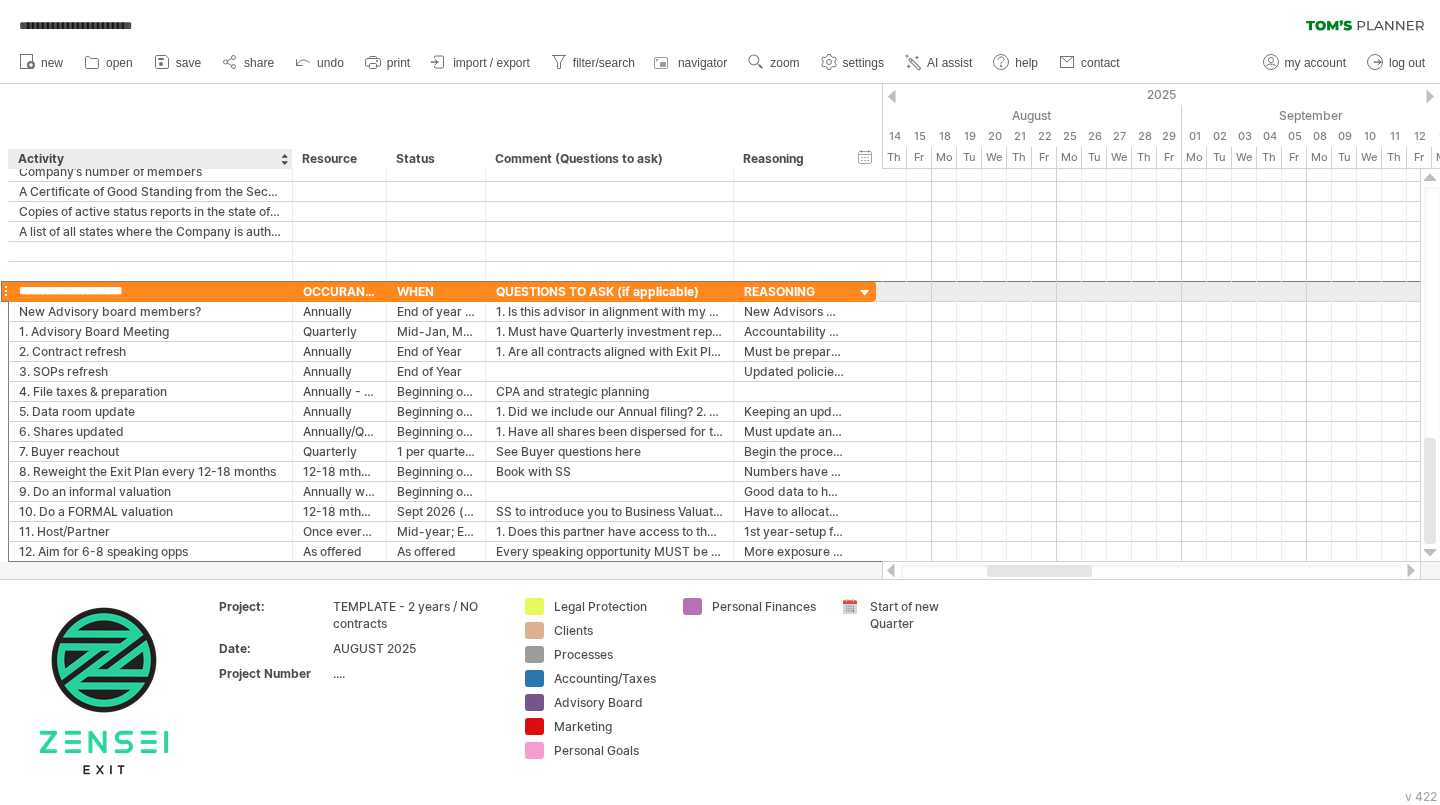 type on "**********" 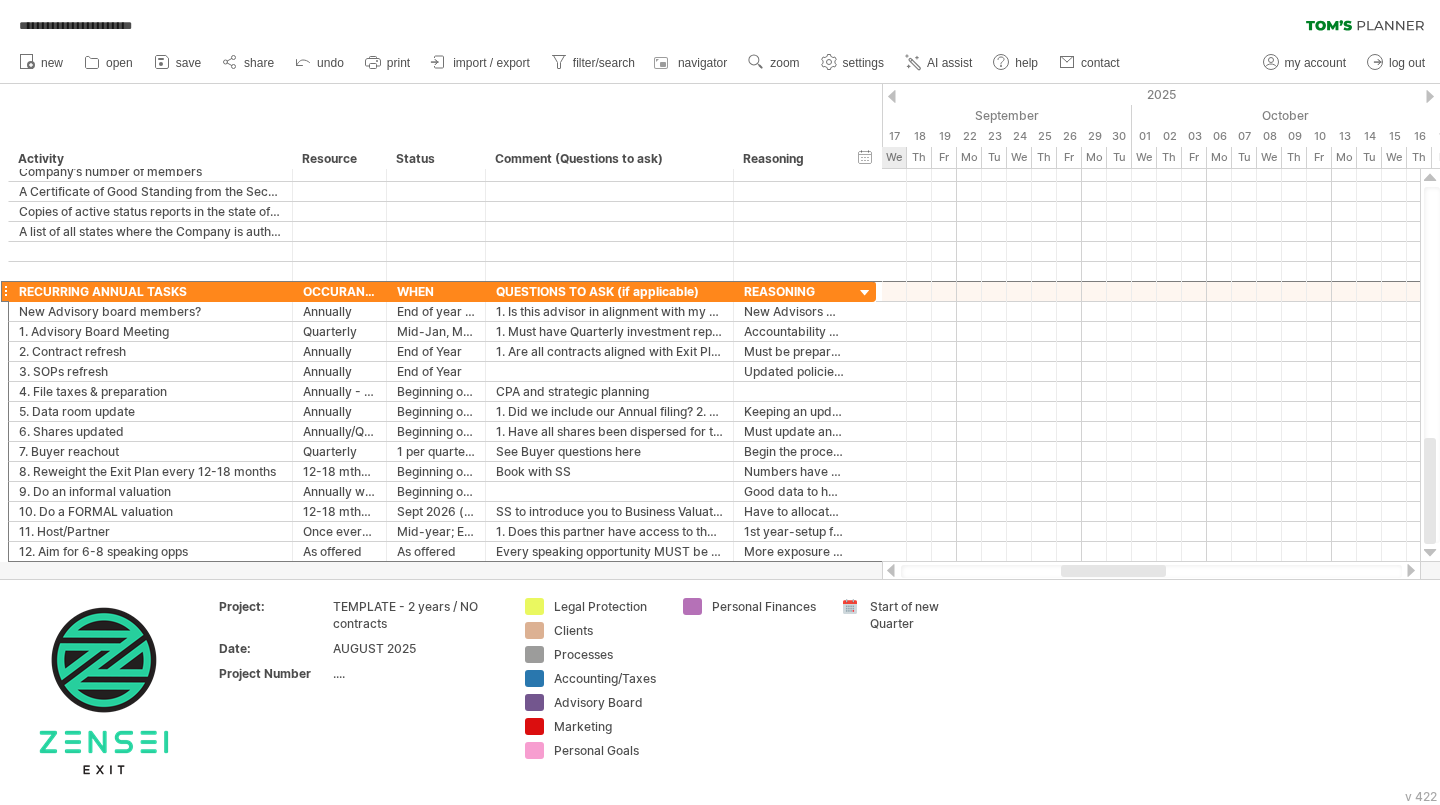 drag, startPoint x: 1004, startPoint y: 569, endPoint x: 1078, endPoint y: 566, distance: 74.06078 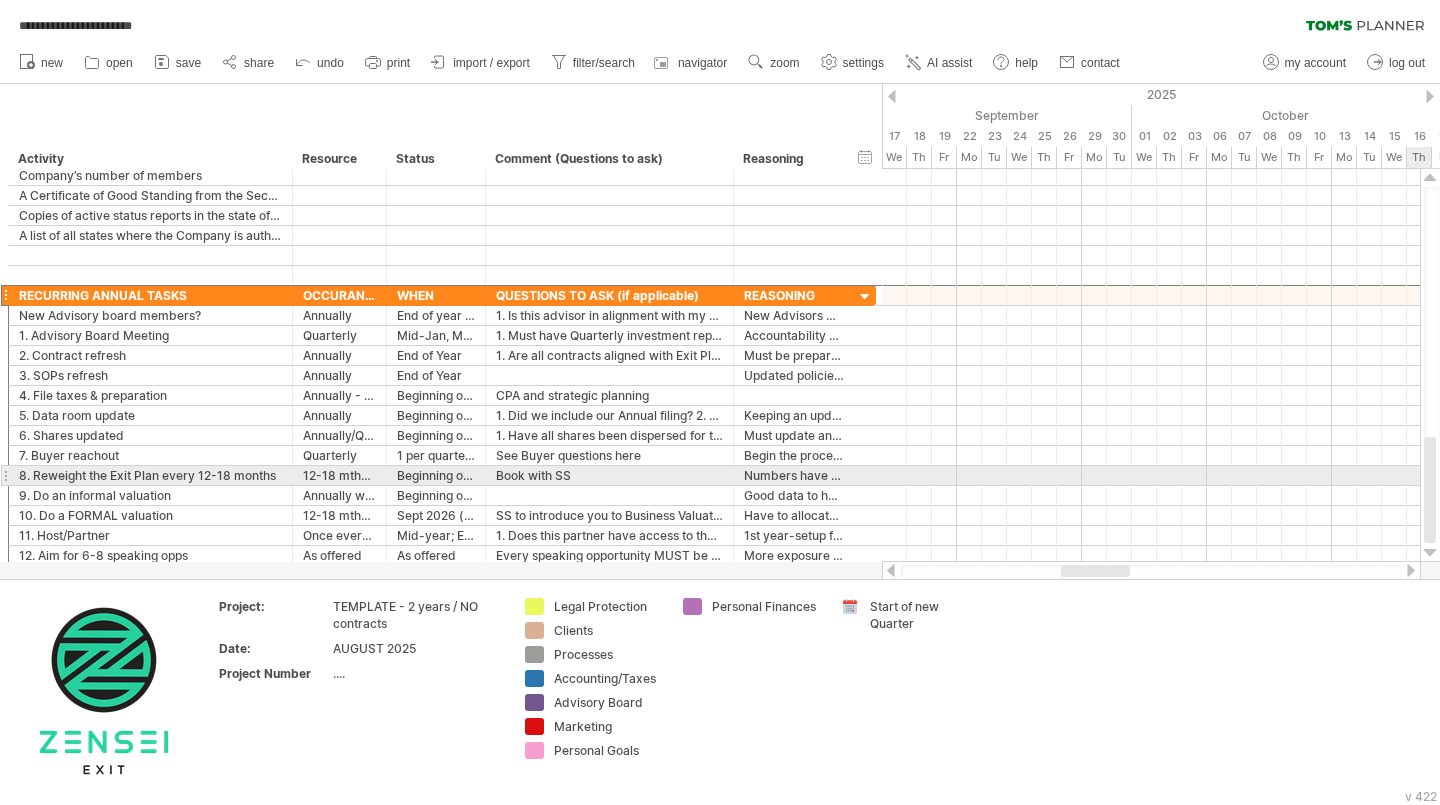 drag, startPoint x: 1427, startPoint y: 447, endPoint x: 1438, endPoint y: 483, distance: 37.64306 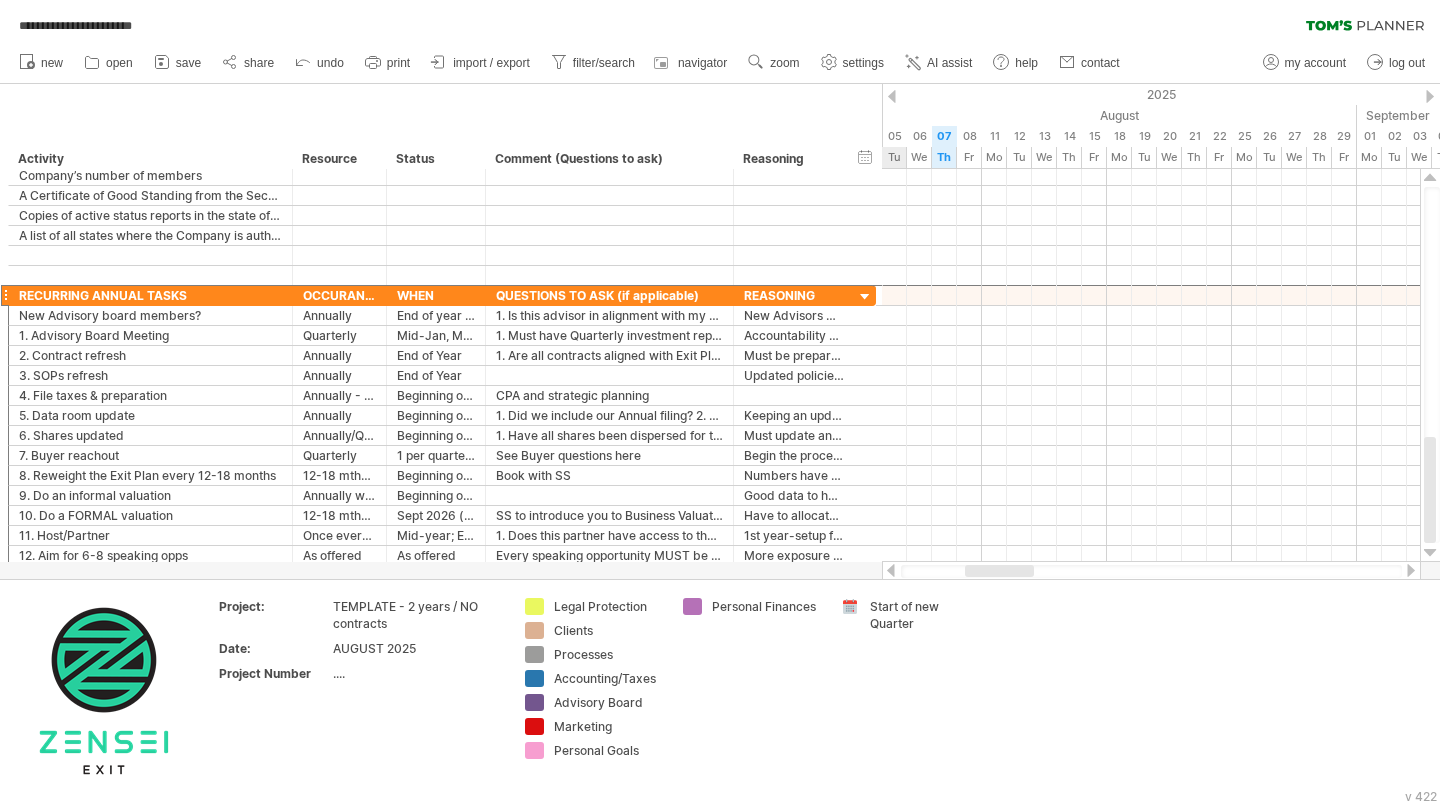 drag, startPoint x: 1081, startPoint y: 569, endPoint x: 985, endPoint y: 575, distance: 96.18732 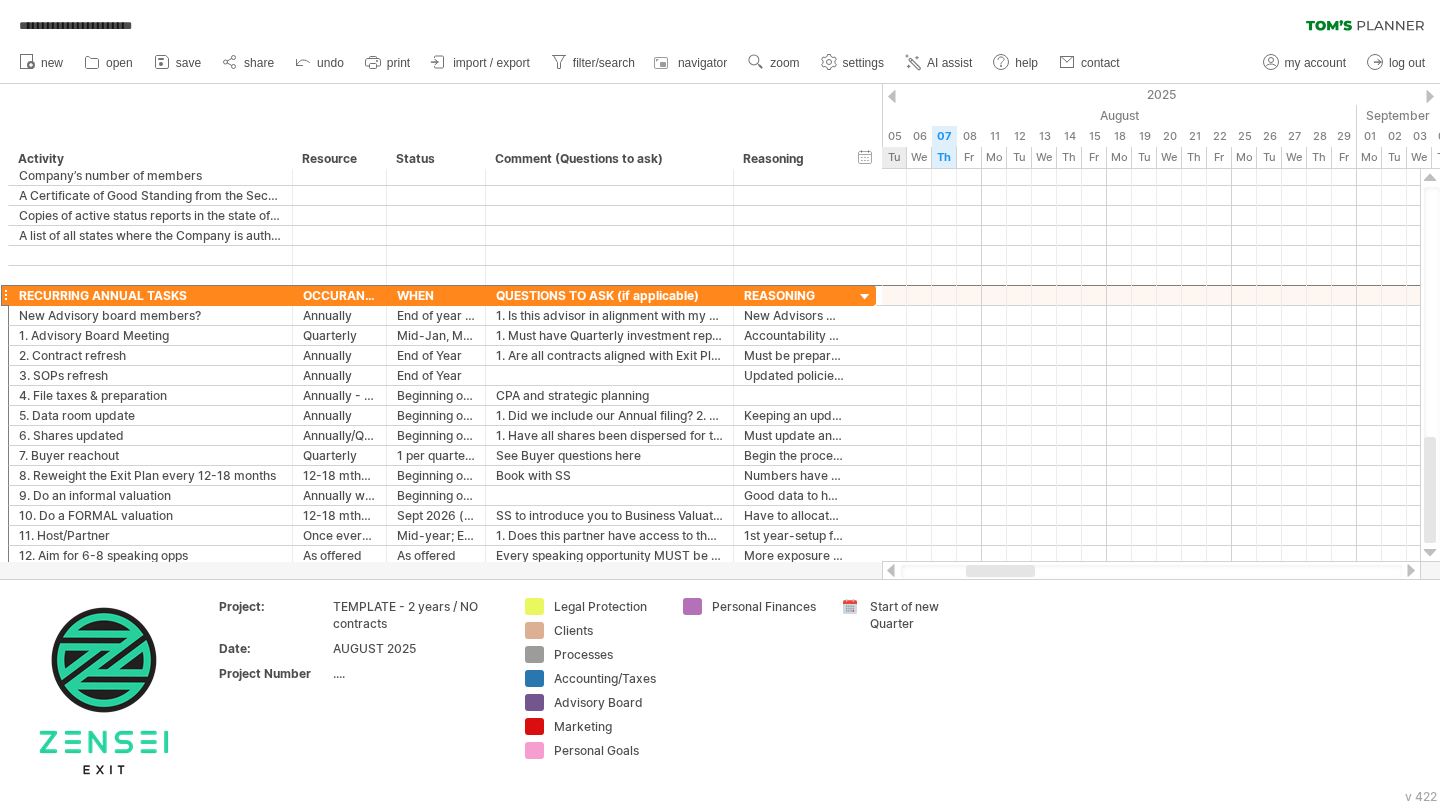 click at bounding box center [1000, 571] 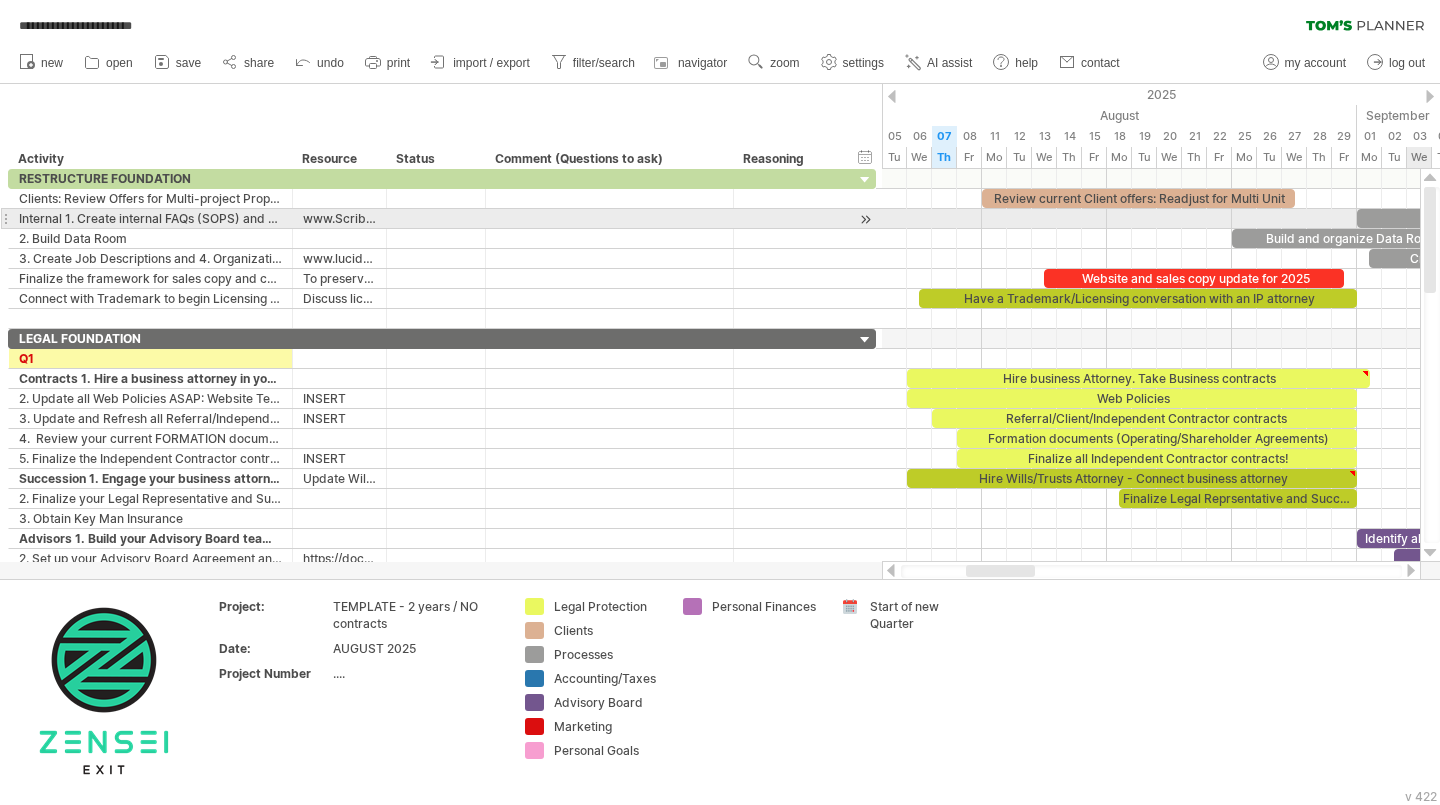 drag, startPoint x: 1434, startPoint y: 489, endPoint x: 1439, endPoint y: 212, distance: 277.04514 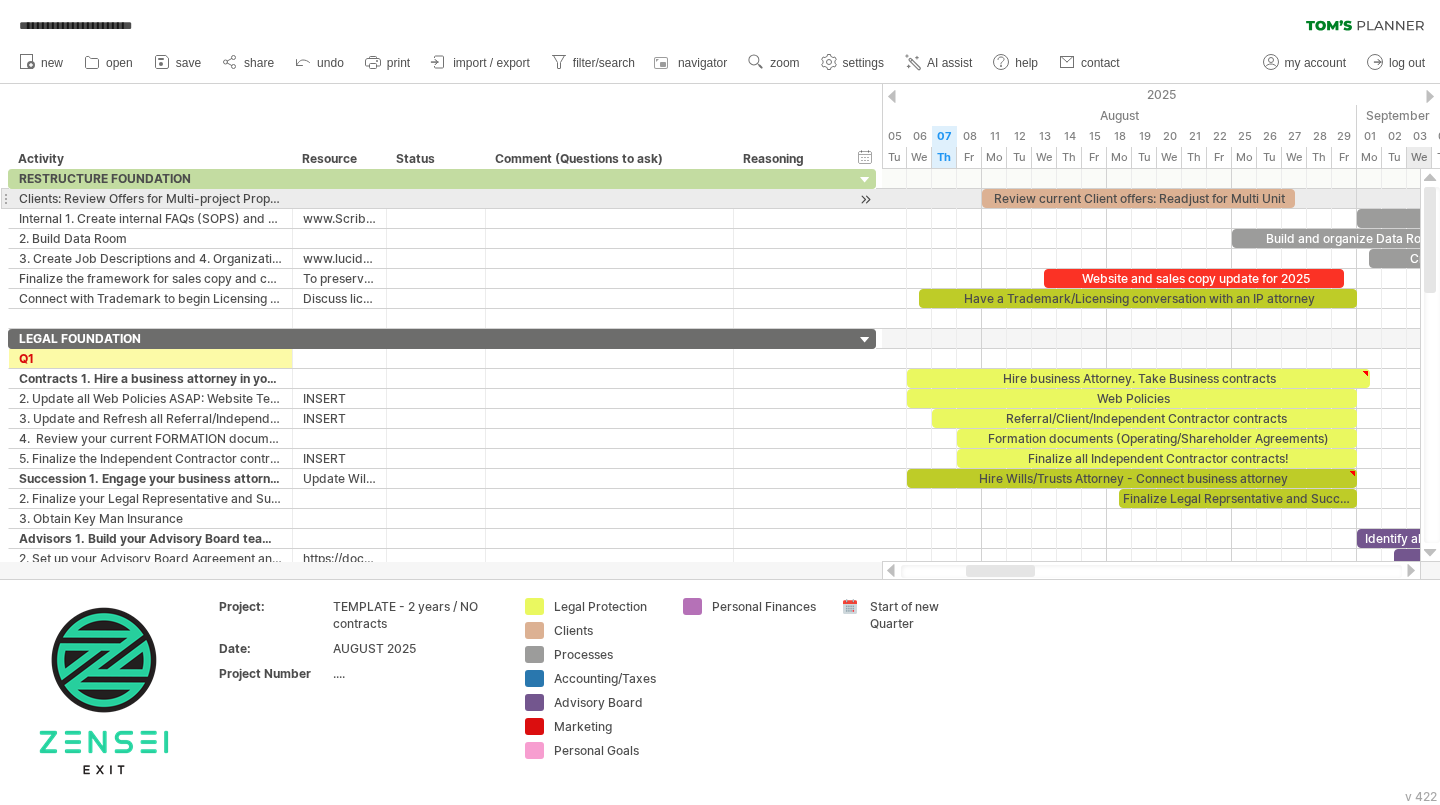 click at bounding box center [1430, 240] 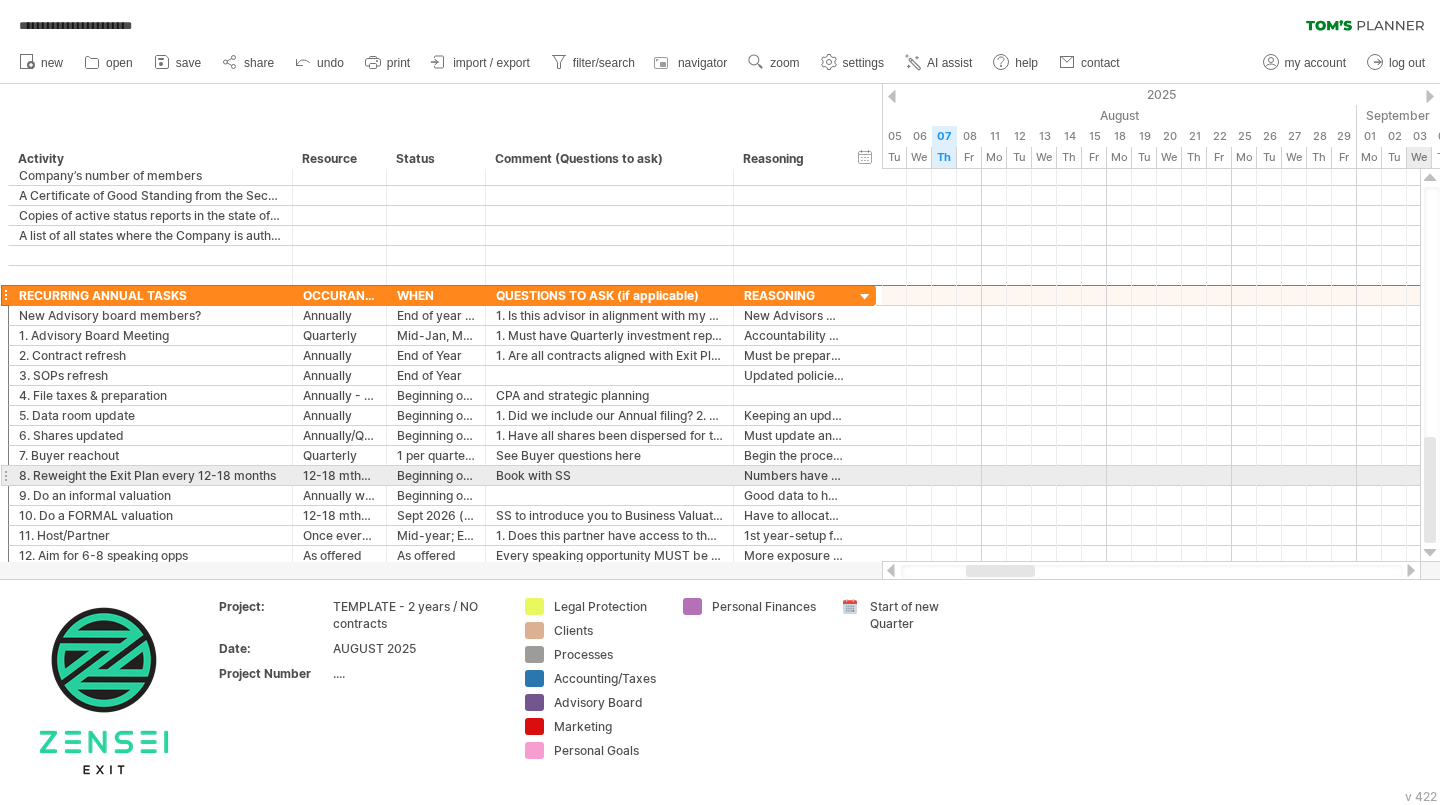 drag, startPoint x: 1425, startPoint y: 205, endPoint x: 1439, endPoint y: 483, distance: 278.3523 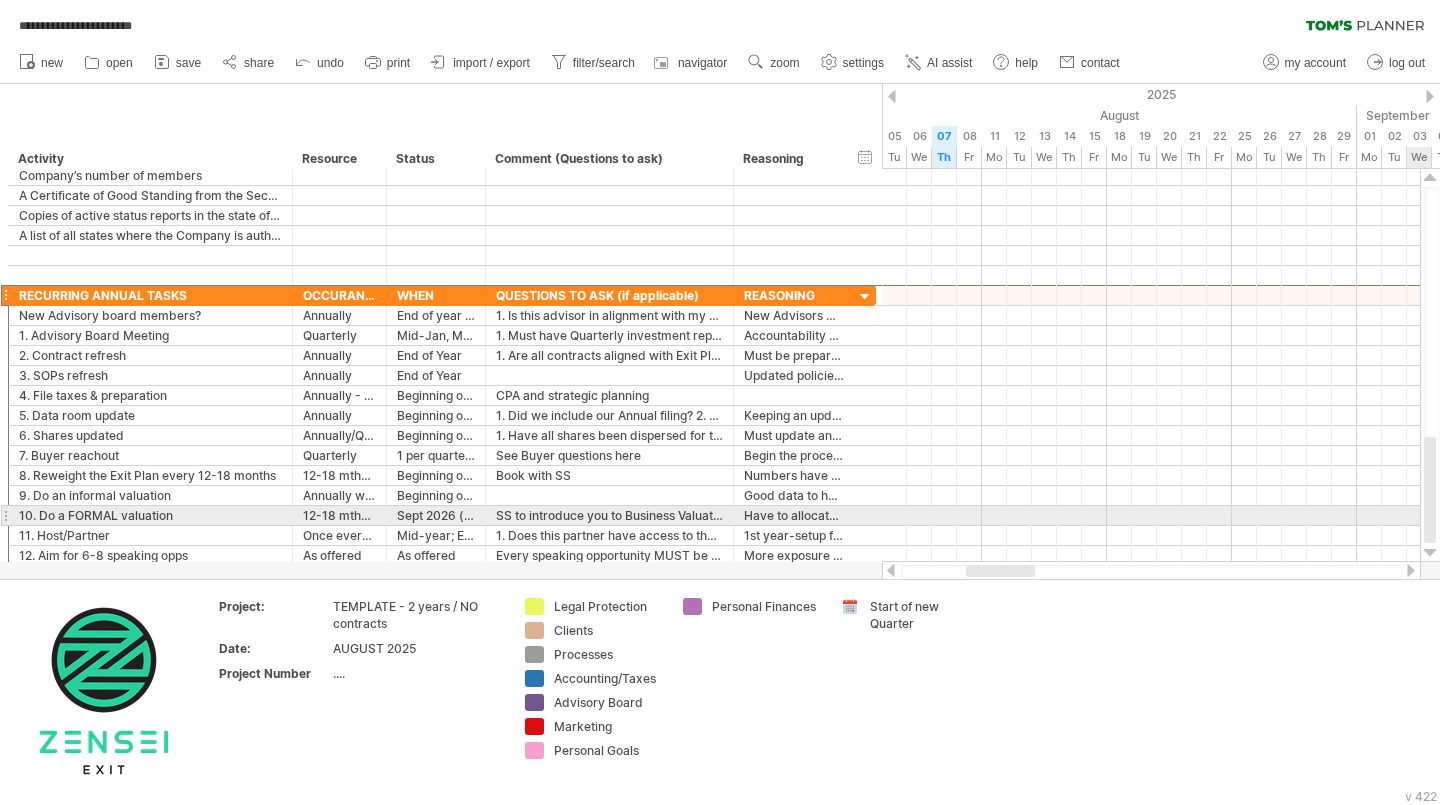 drag, startPoint x: 1431, startPoint y: 457, endPoint x: 1432, endPoint y: 517, distance: 60.00833 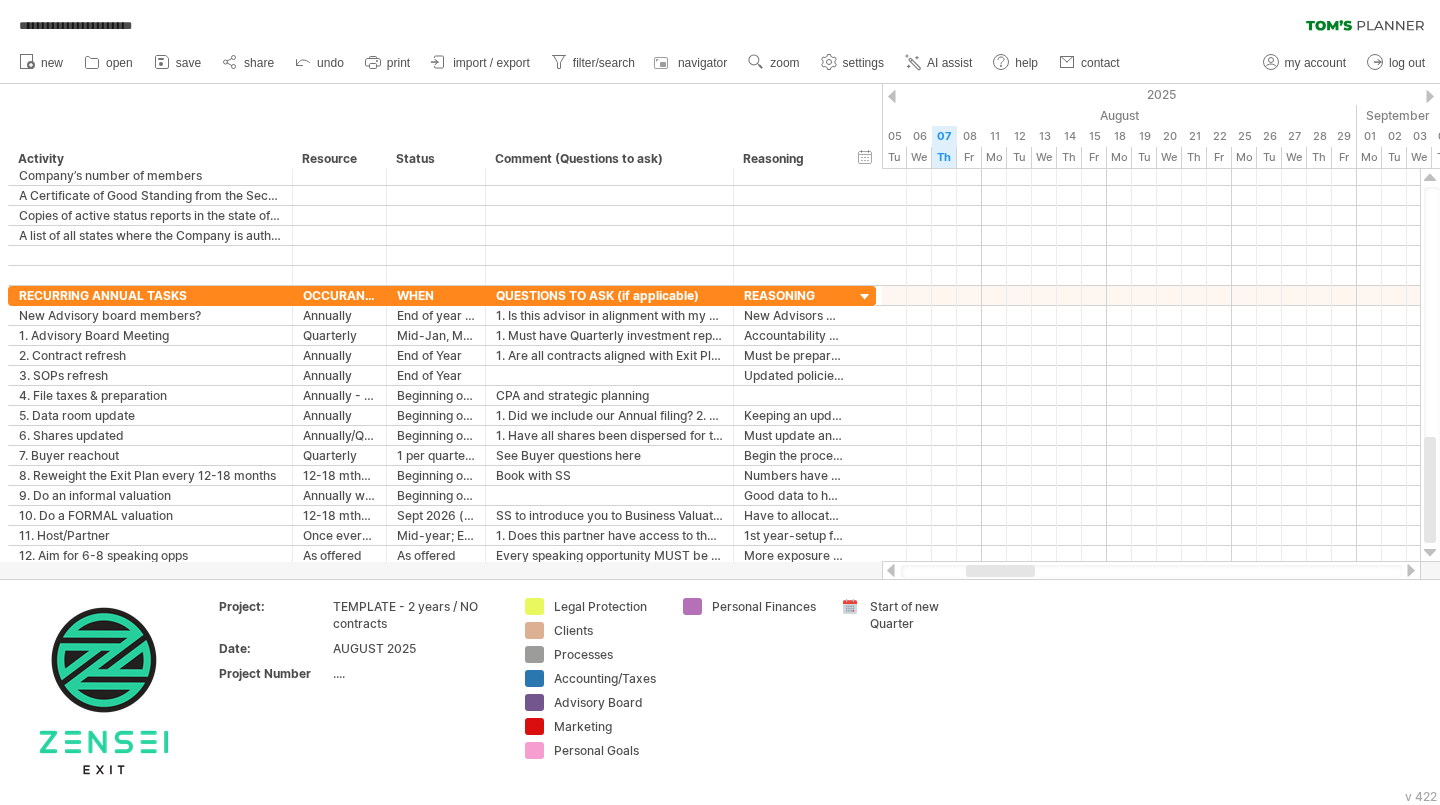 click on "import / export" at bounding box center (481, 63) 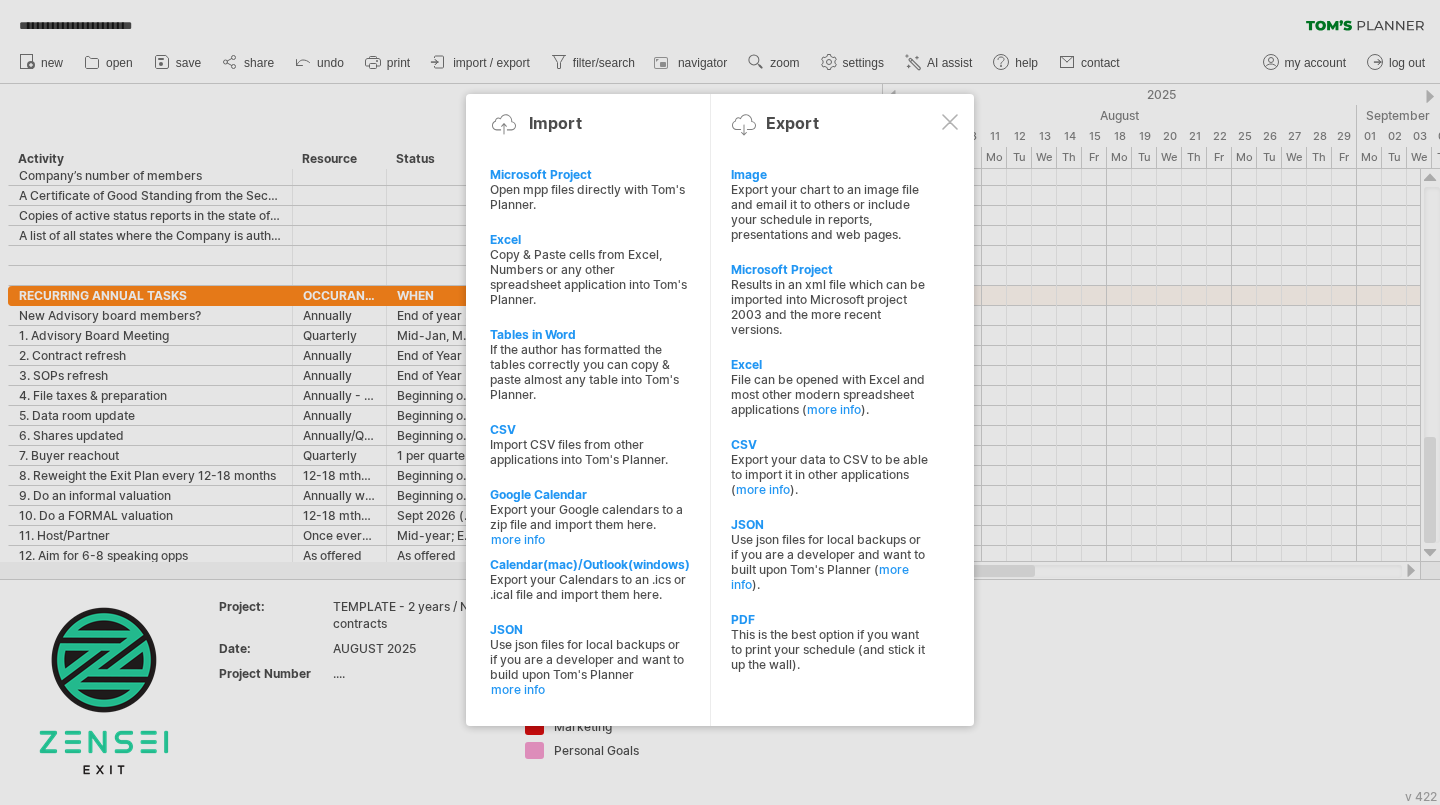 click on "Excel" at bounding box center (589, 239) 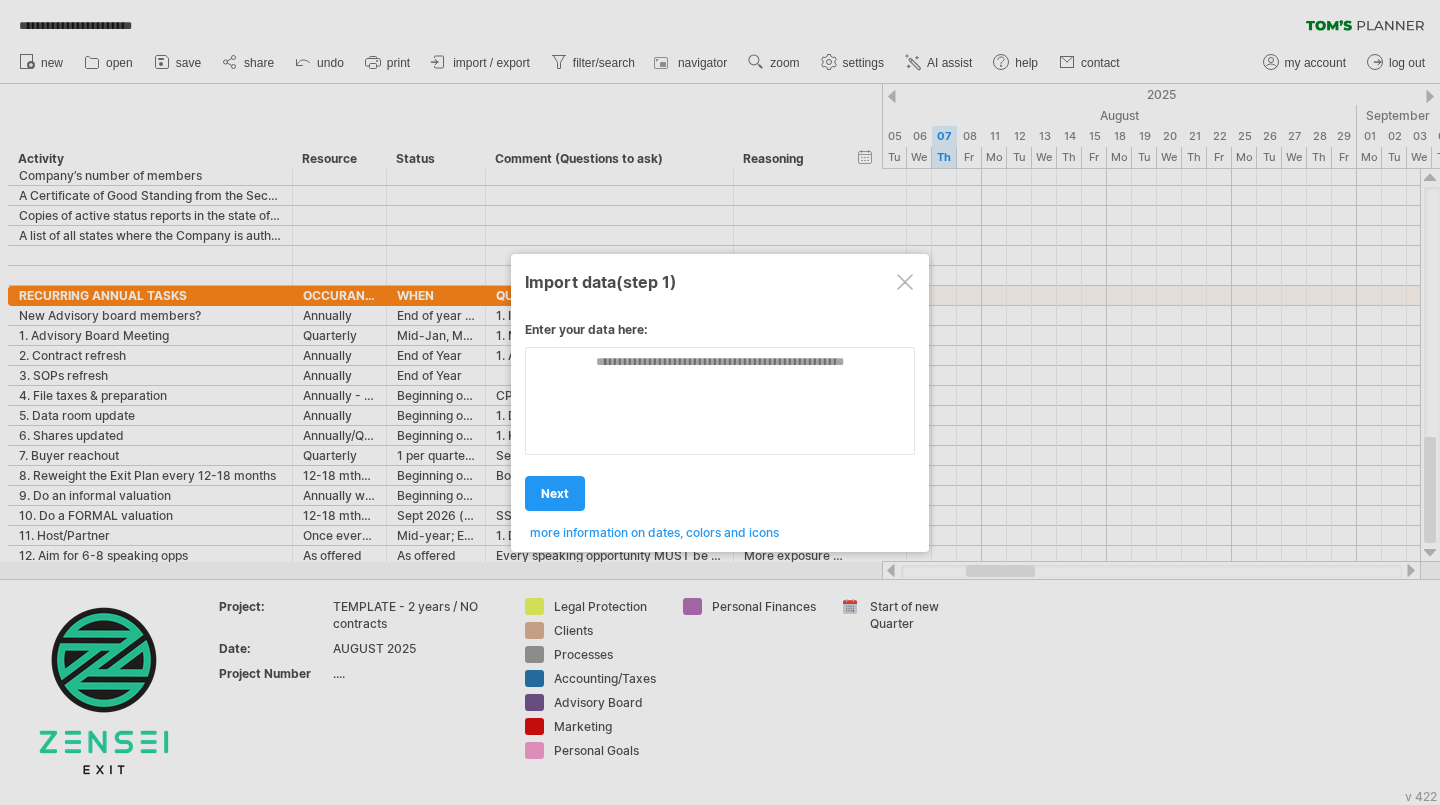 scroll, scrollTop: 0, scrollLeft: 0, axis: both 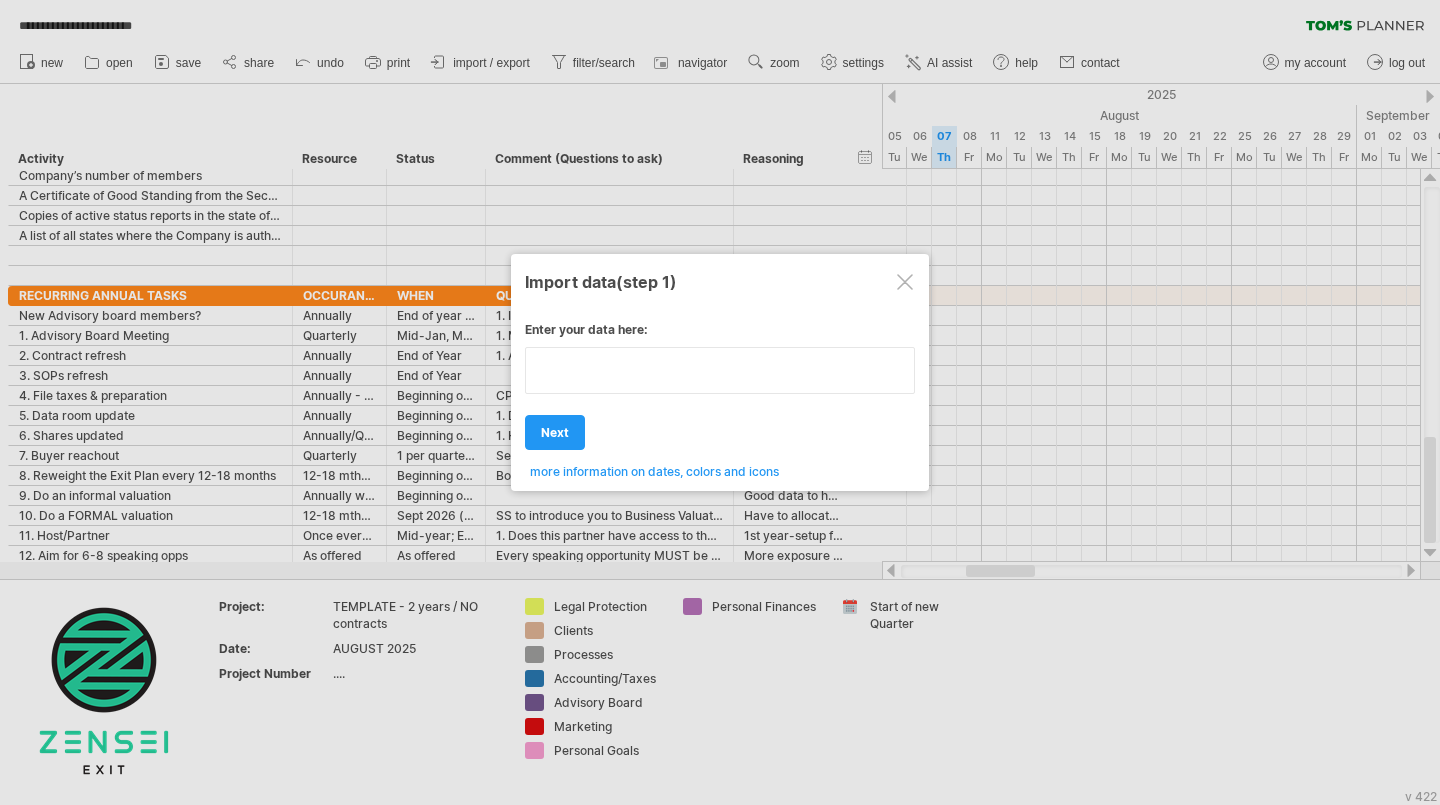 click at bounding box center (720, 370) 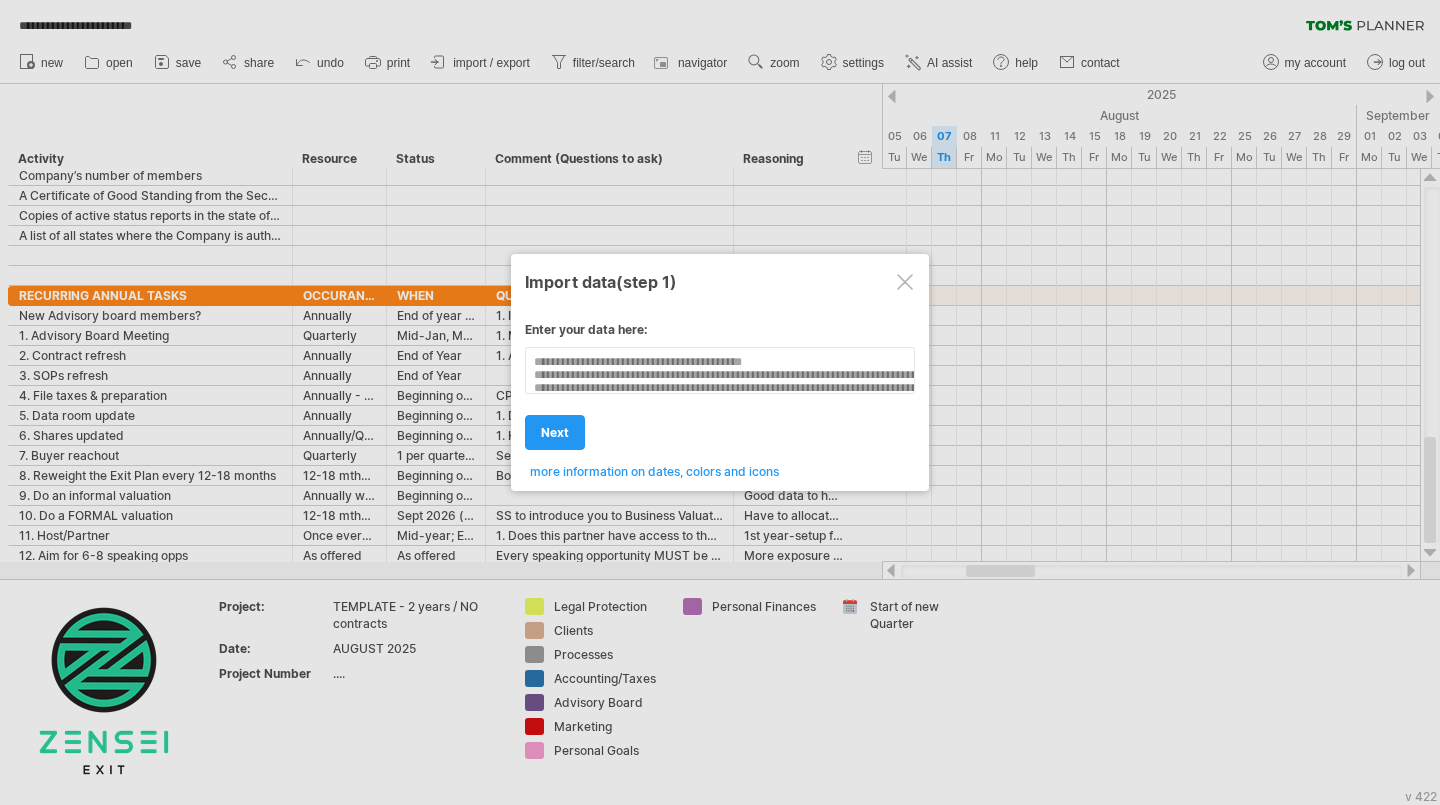 scroll, scrollTop: 123, scrollLeft: 41, axis: both 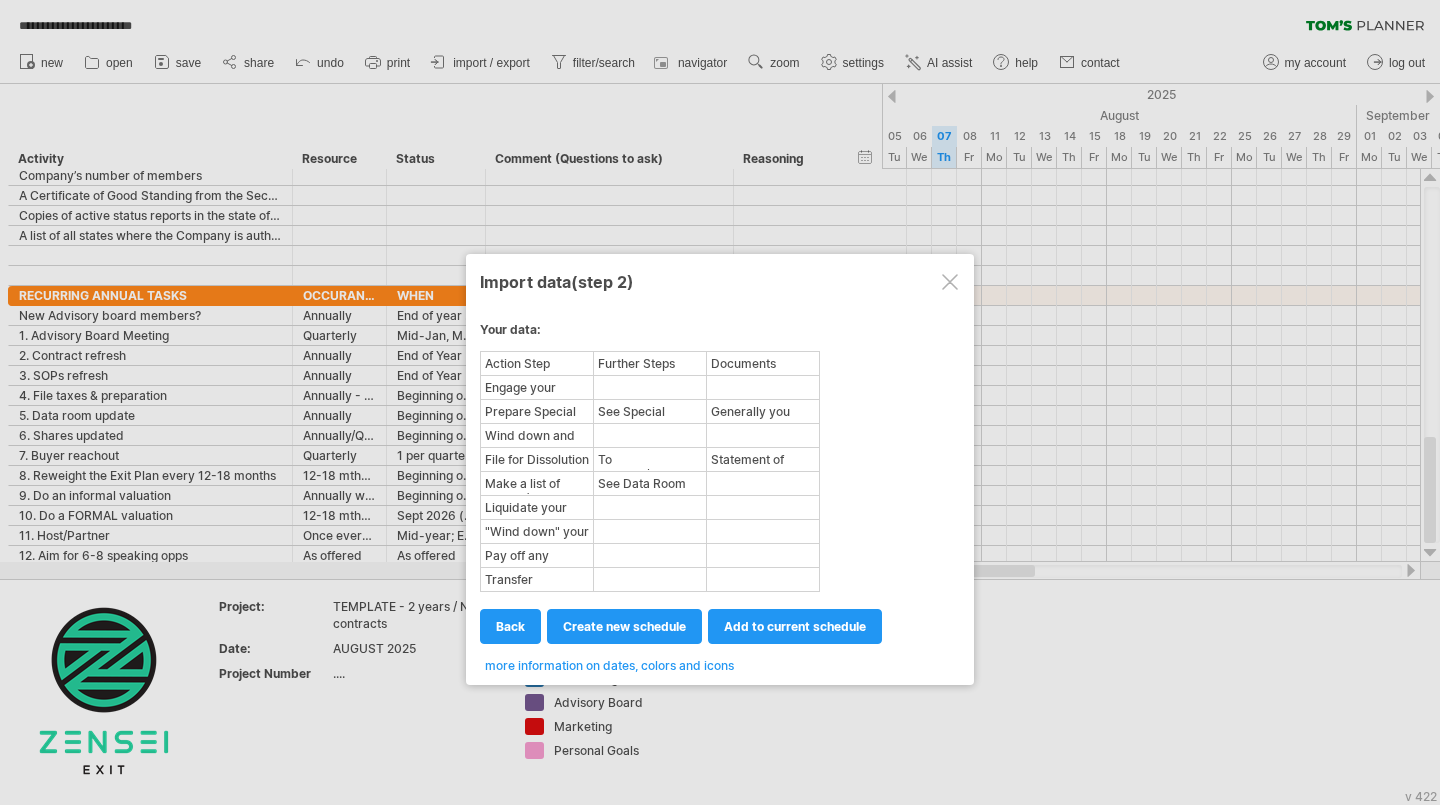 click on "add to current schedule" at bounding box center [795, 626] 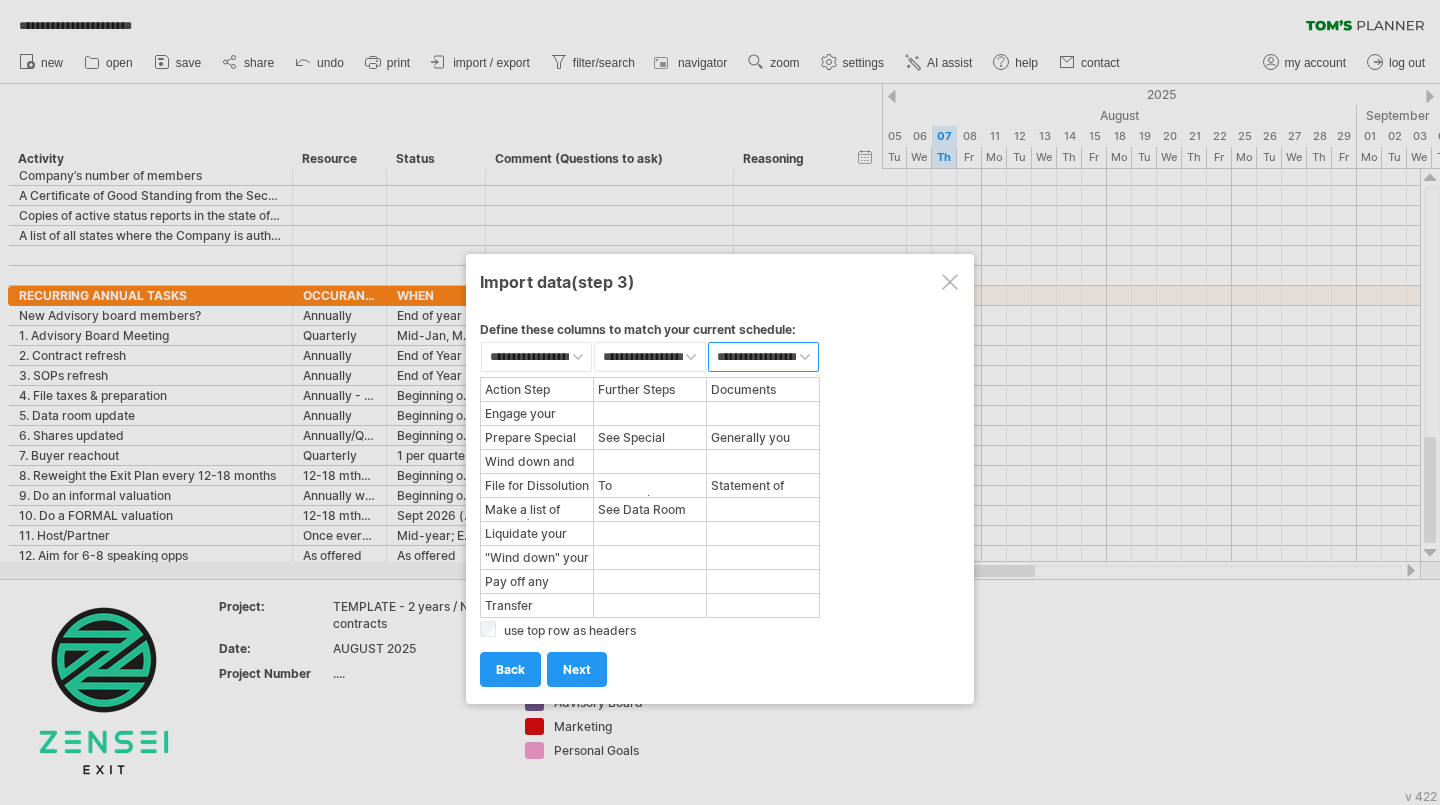 click on "**********" at bounding box center (763, 357) 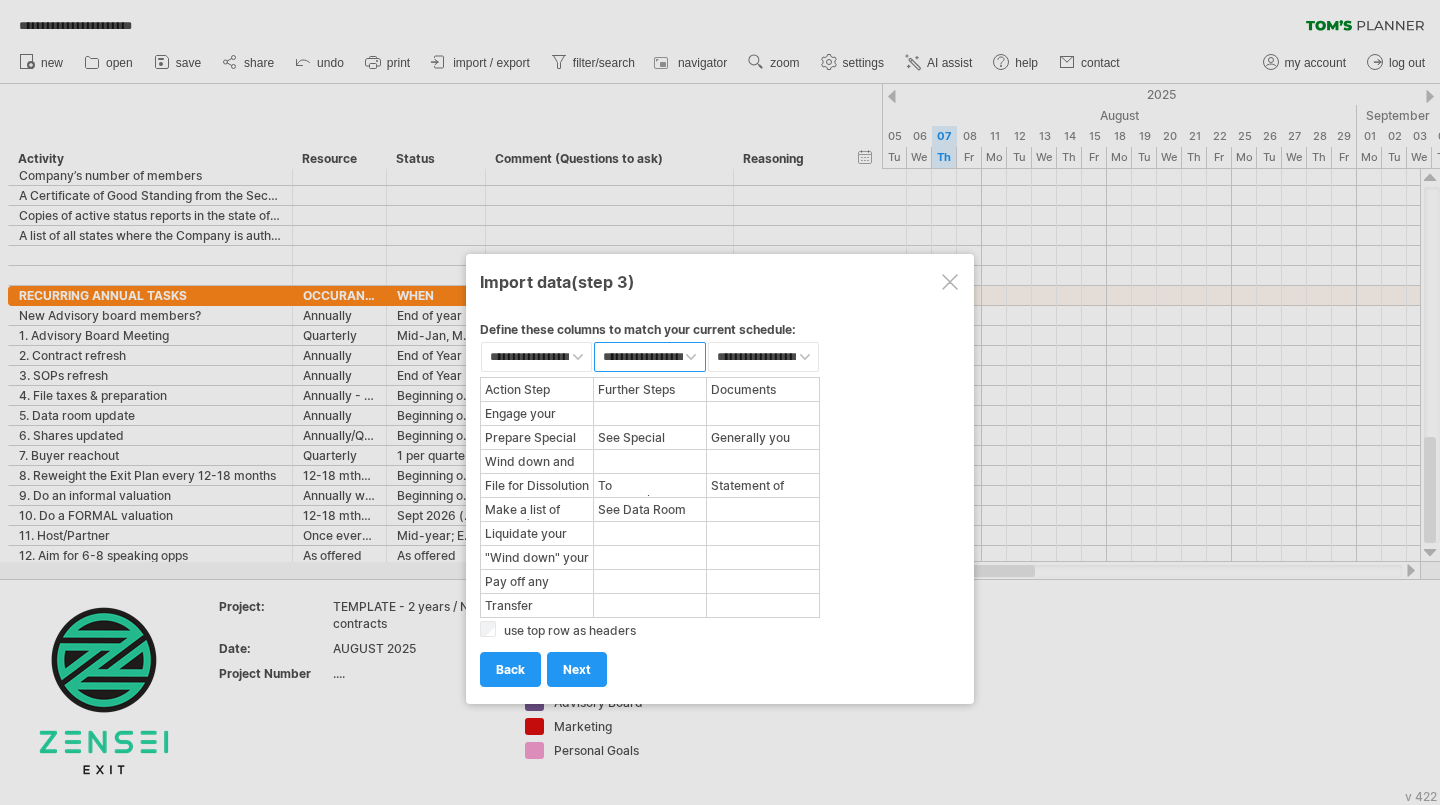 click on "**********" at bounding box center (649, 357) 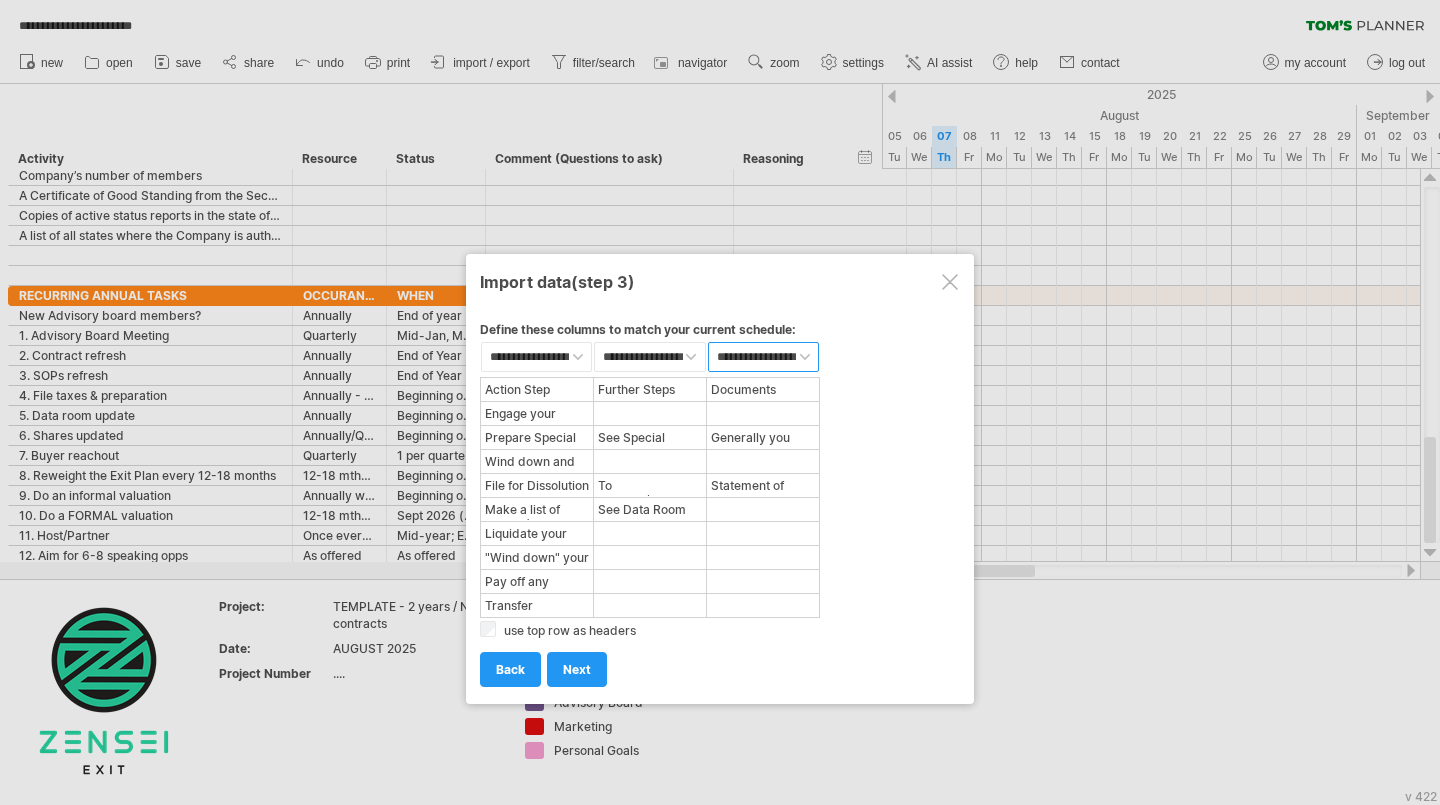click on "**********" at bounding box center [763, 357] 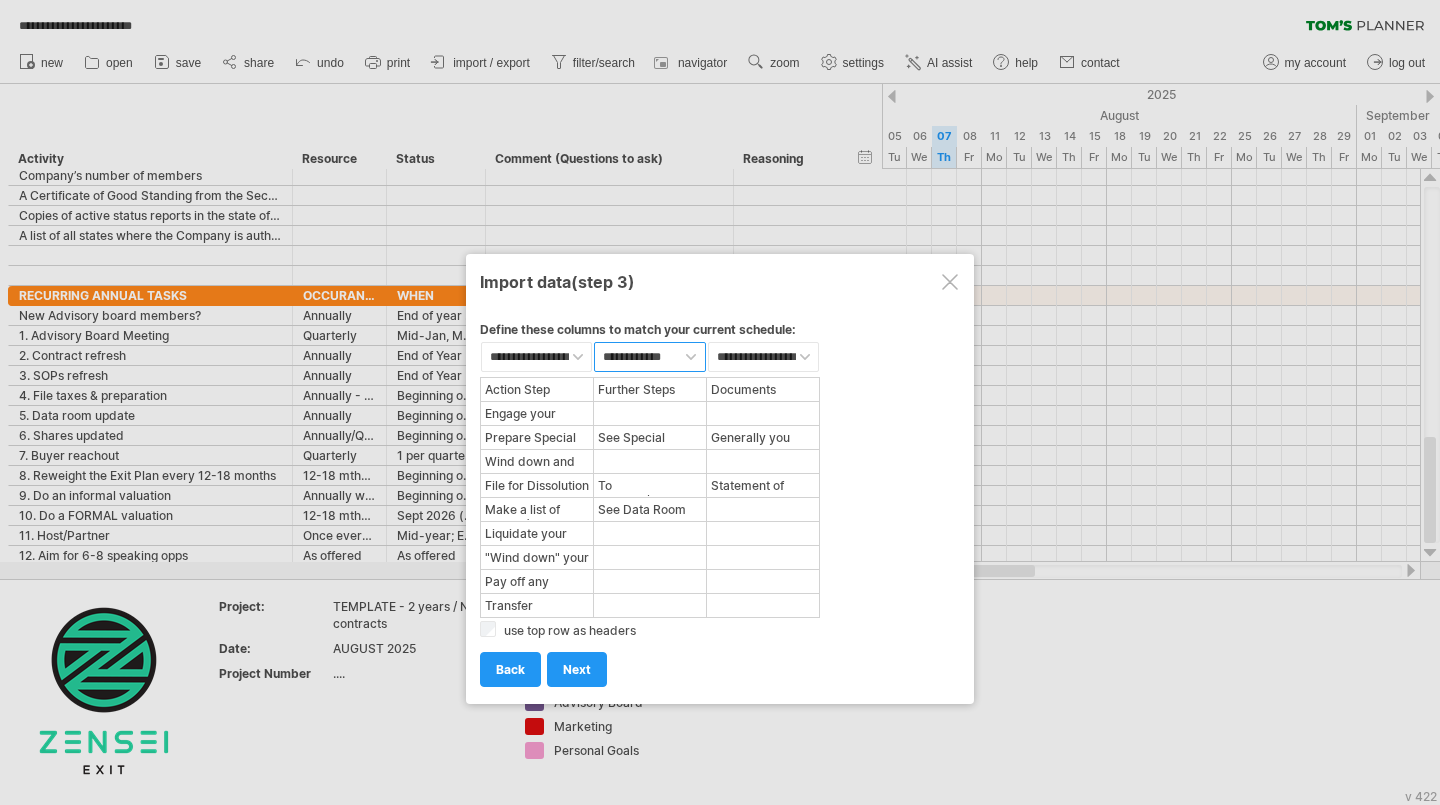 click on "**********" at bounding box center [649, 357] 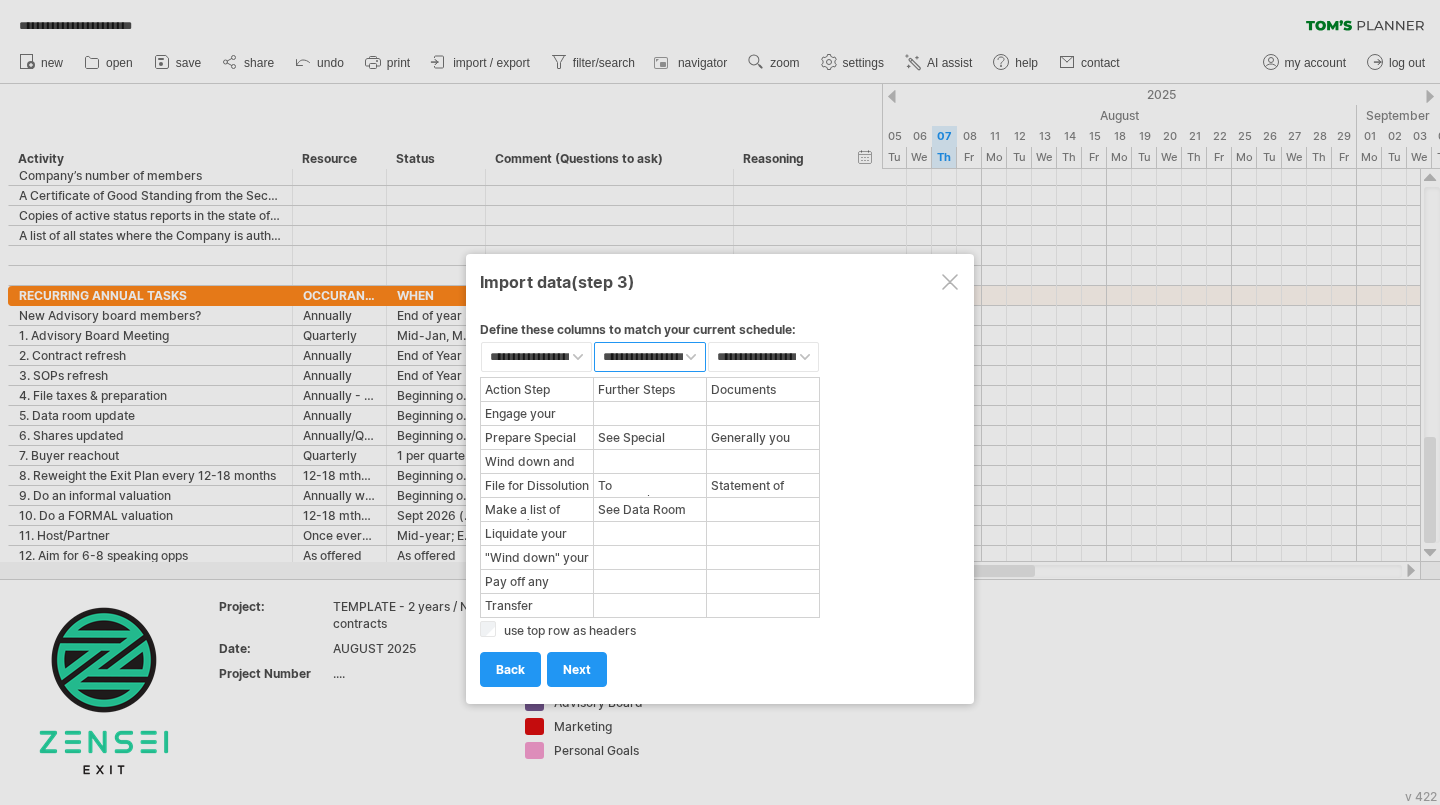 click on "**********" at bounding box center (649, 357) 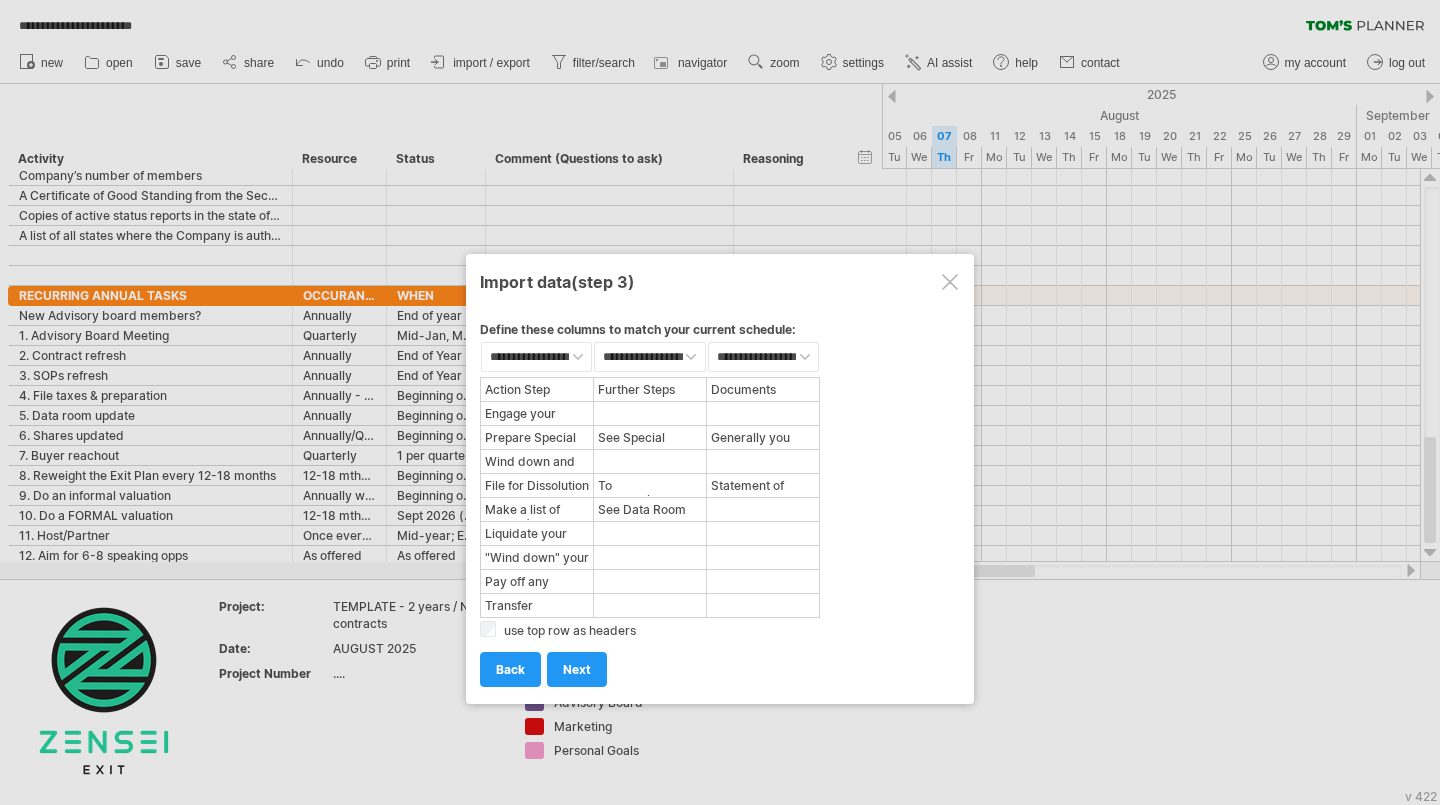 click on "next" at bounding box center (577, 669) 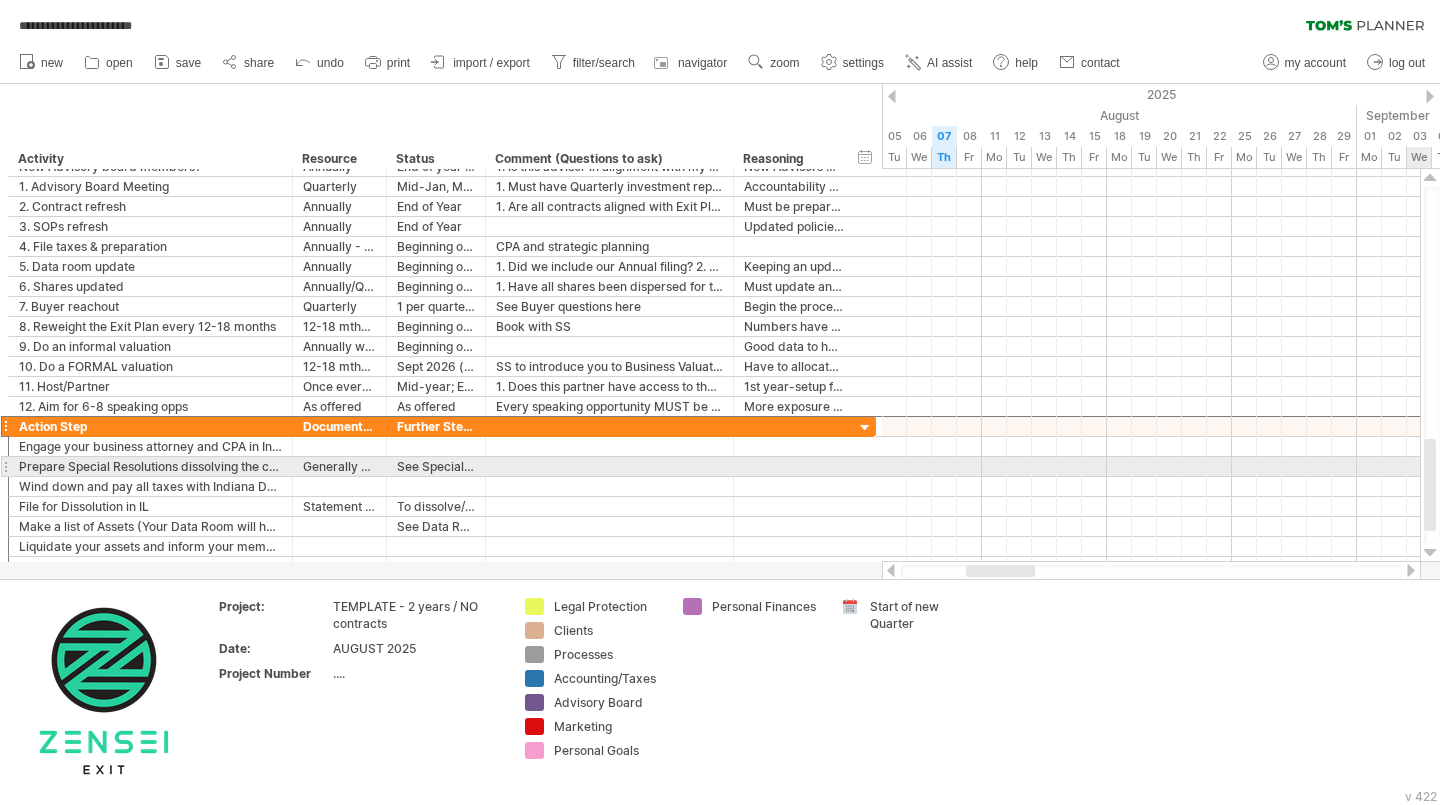 drag, startPoint x: 1432, startPoint y: 482, endPoint x: 1439, endPoint y: 469, distance: 14.764823 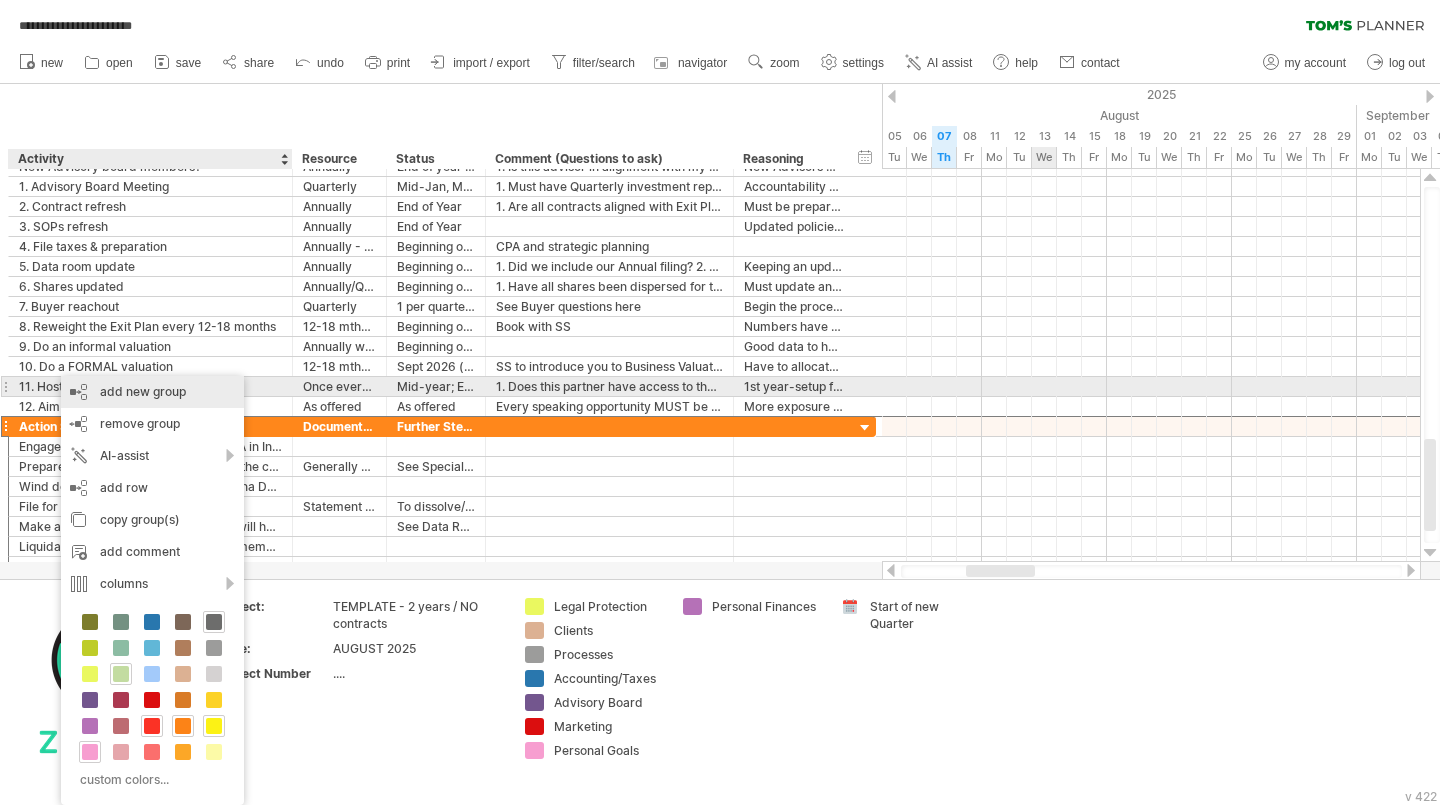 click on "add new group" at bounding box center (152, 392) 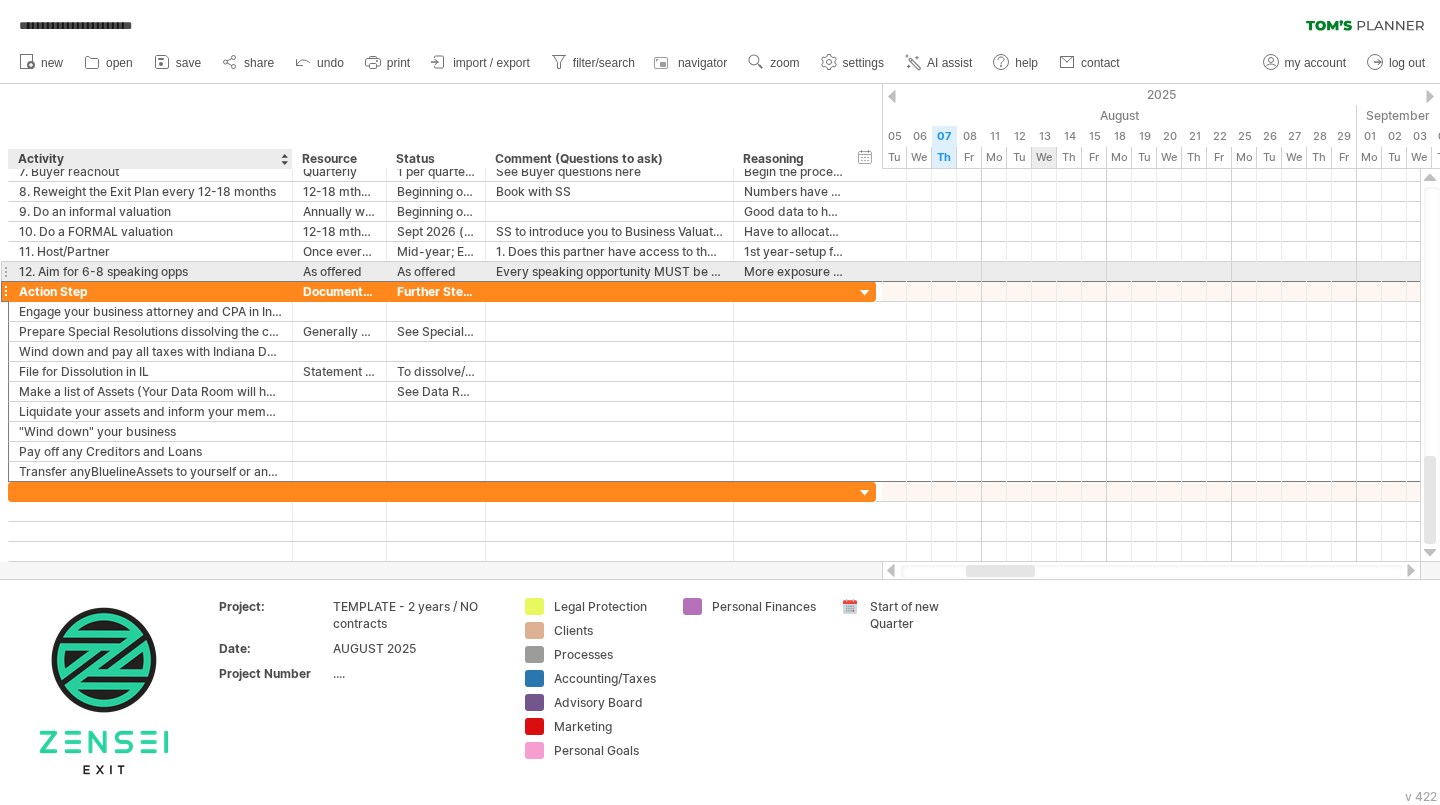 click on "12. Aim for 6-8 speaking opps" at bounding box center (150, 271) 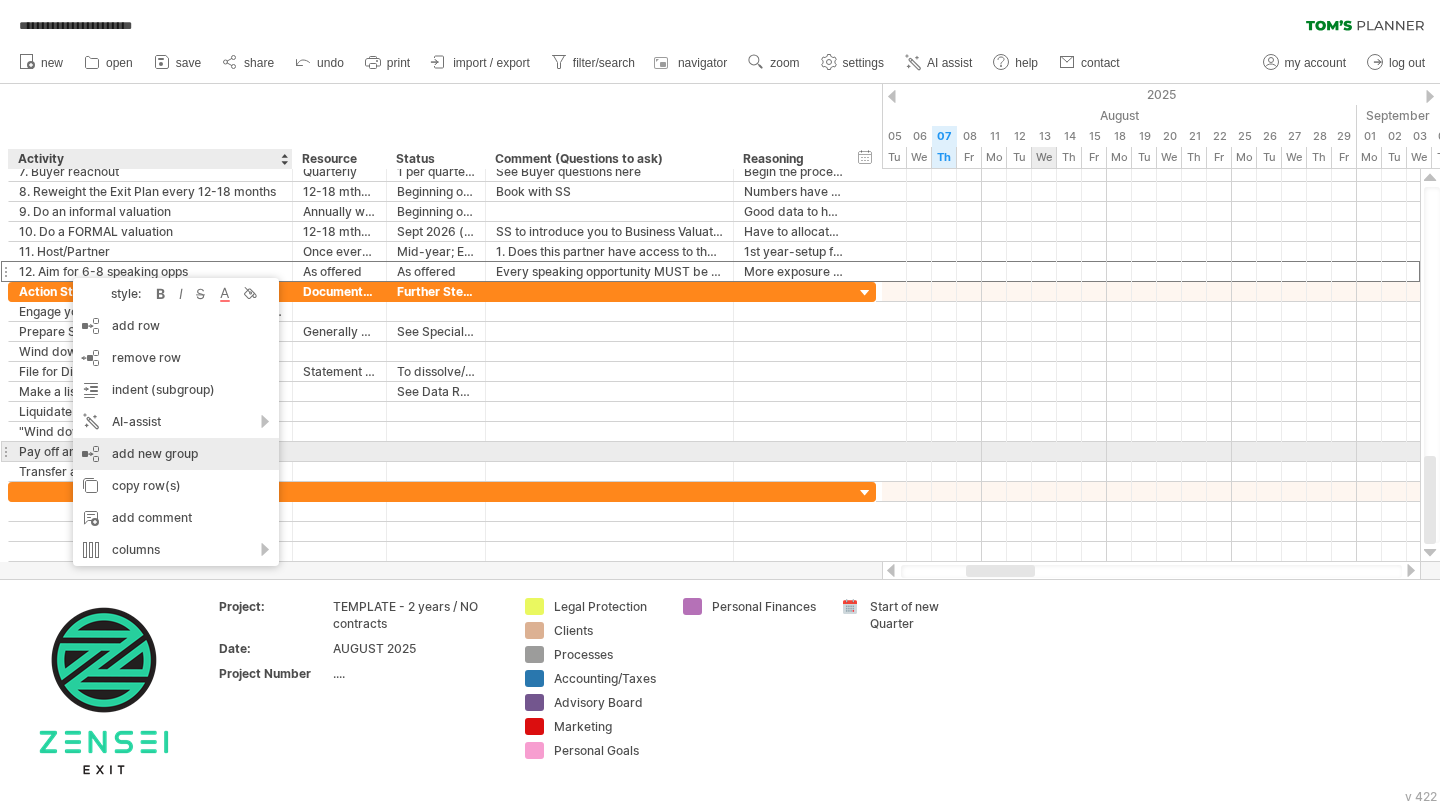 click on "add new group" at bounding box center [176, 454] 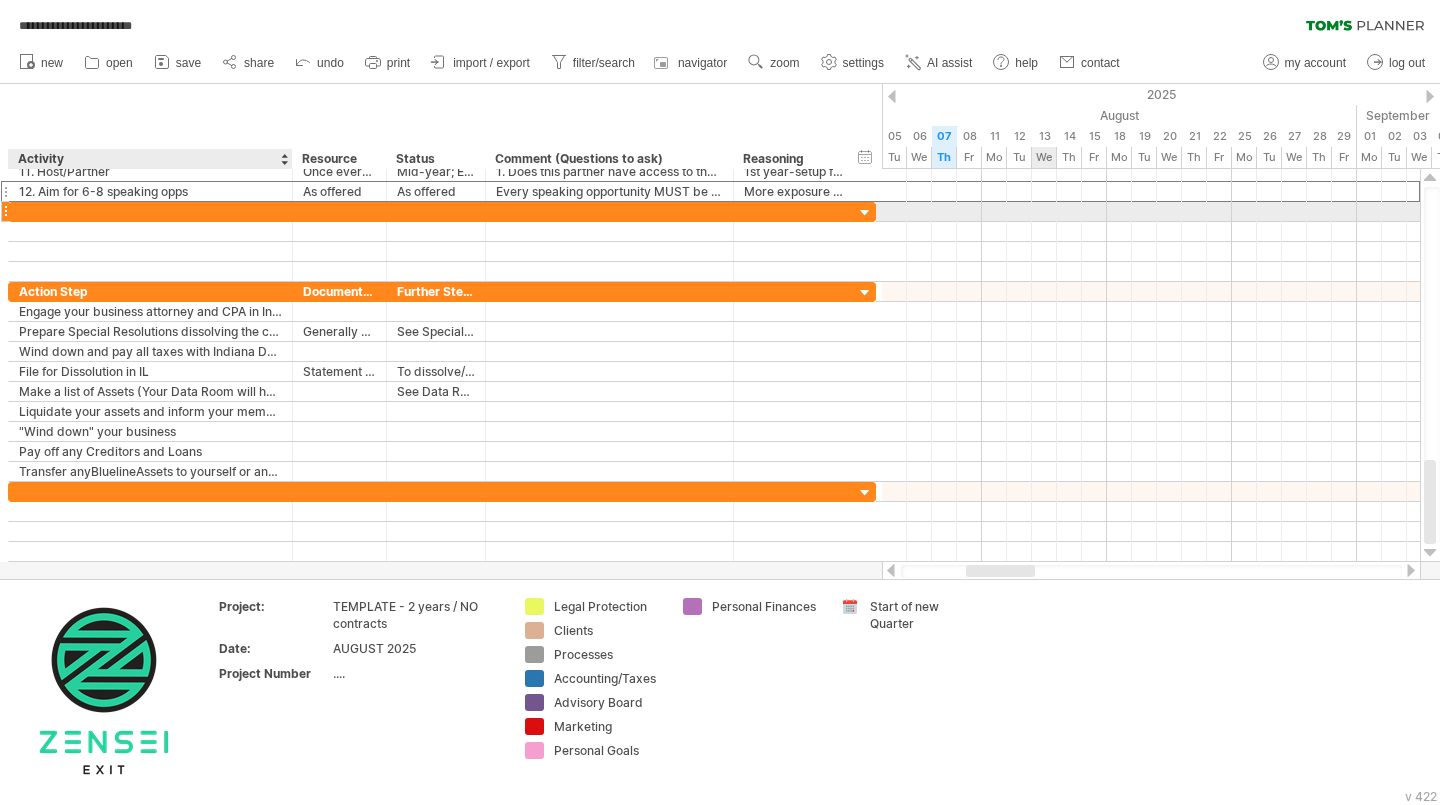 click at bounding box center (150, 211) 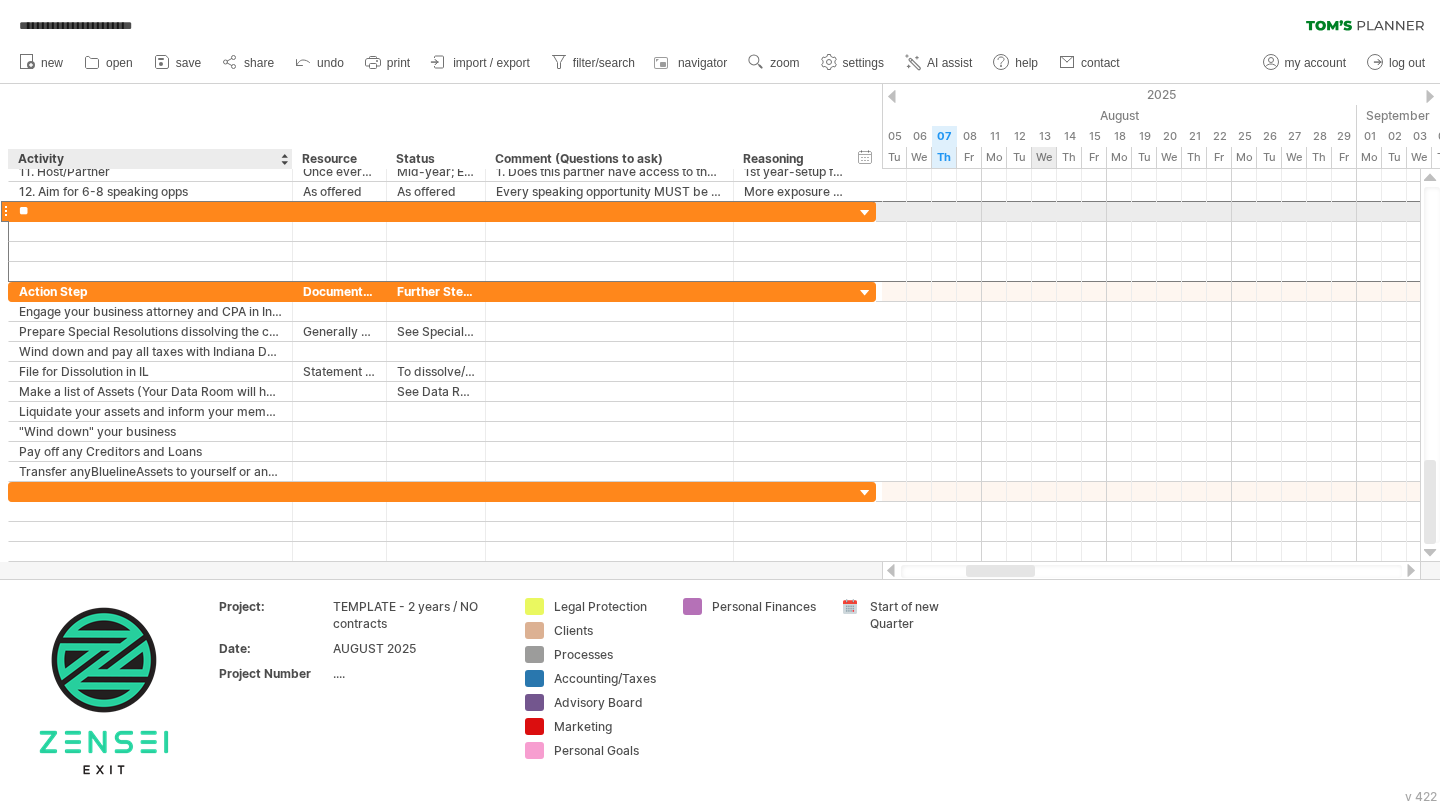 type on "*" 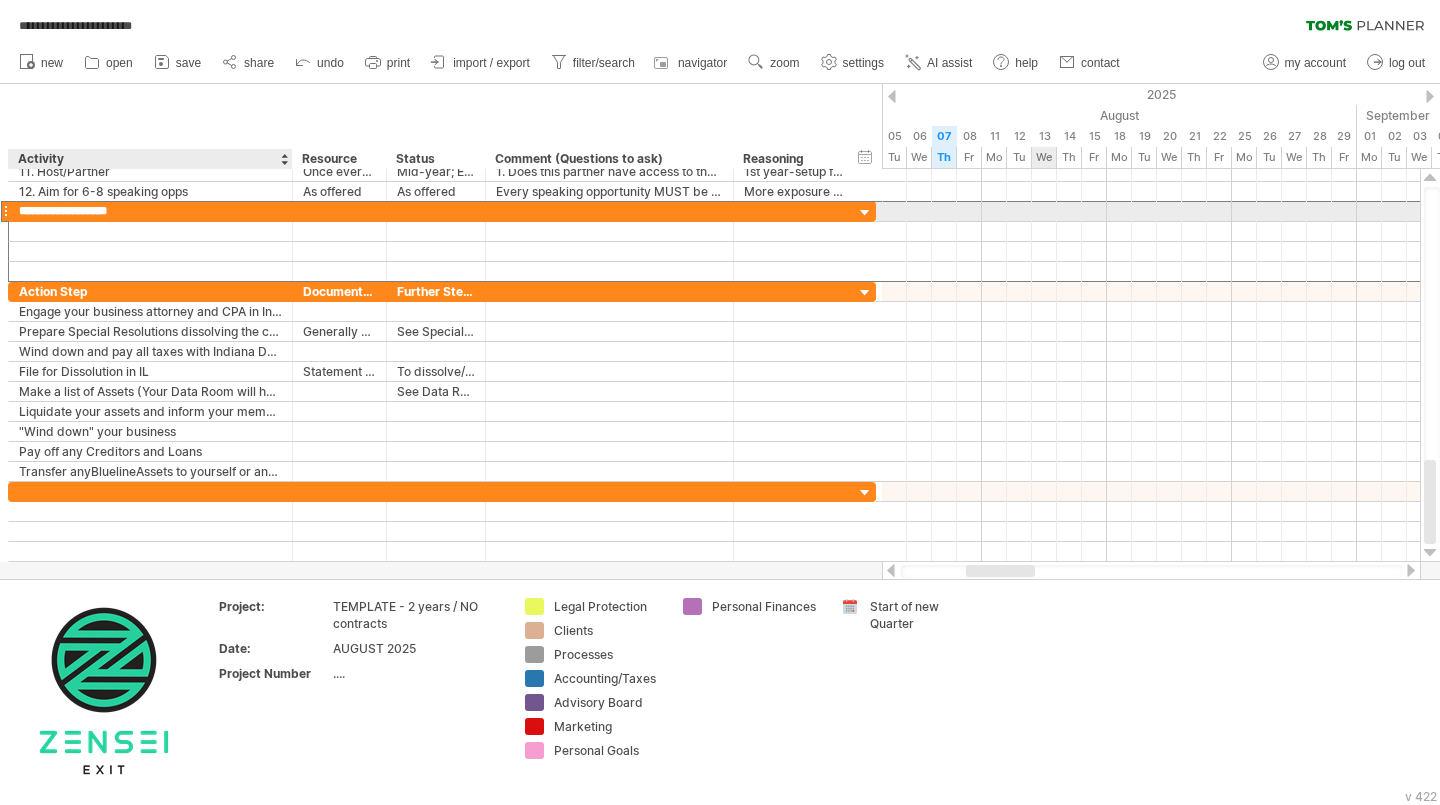 type on "**********" 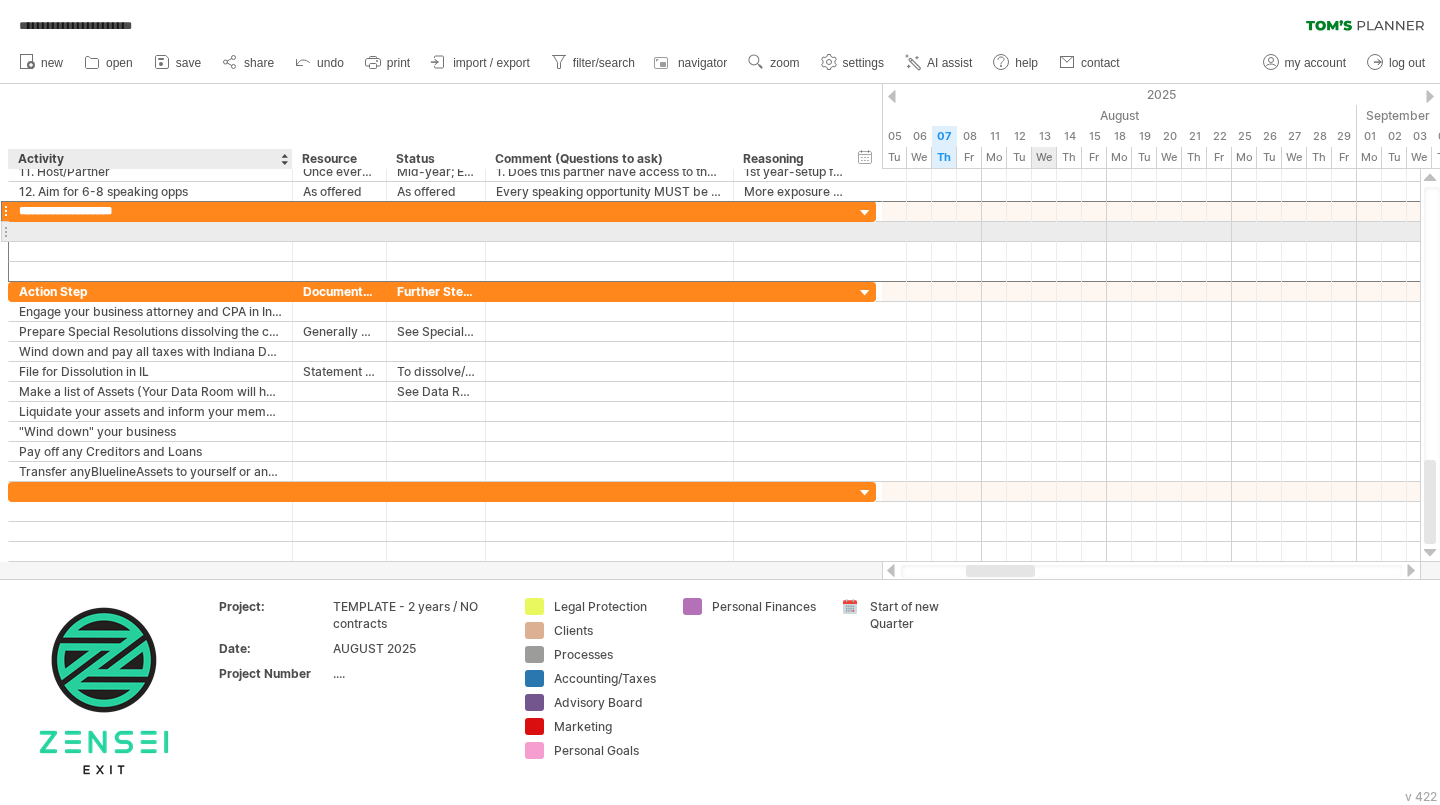 click at bounding box center (150, 231) 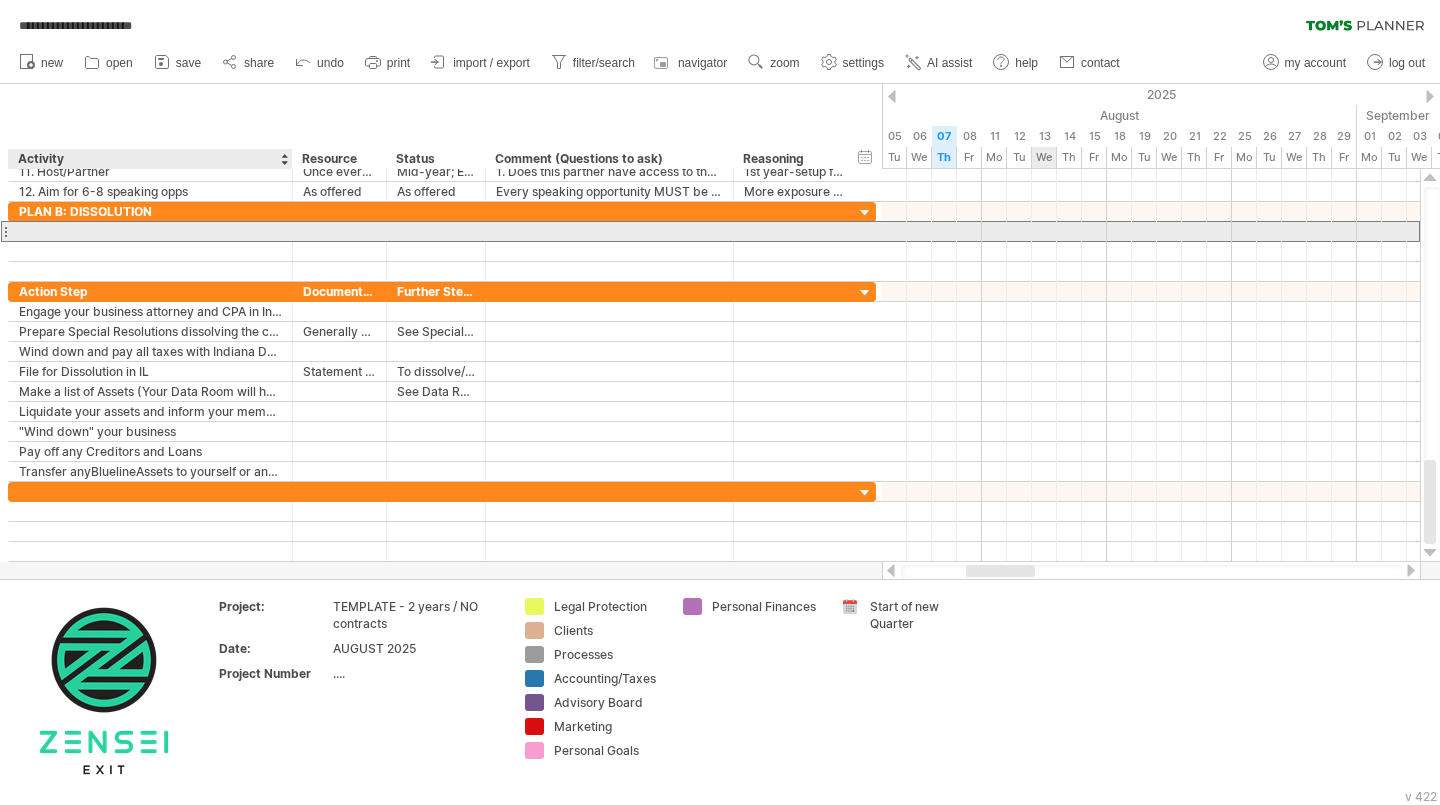 click at bounding box center (150, 231) 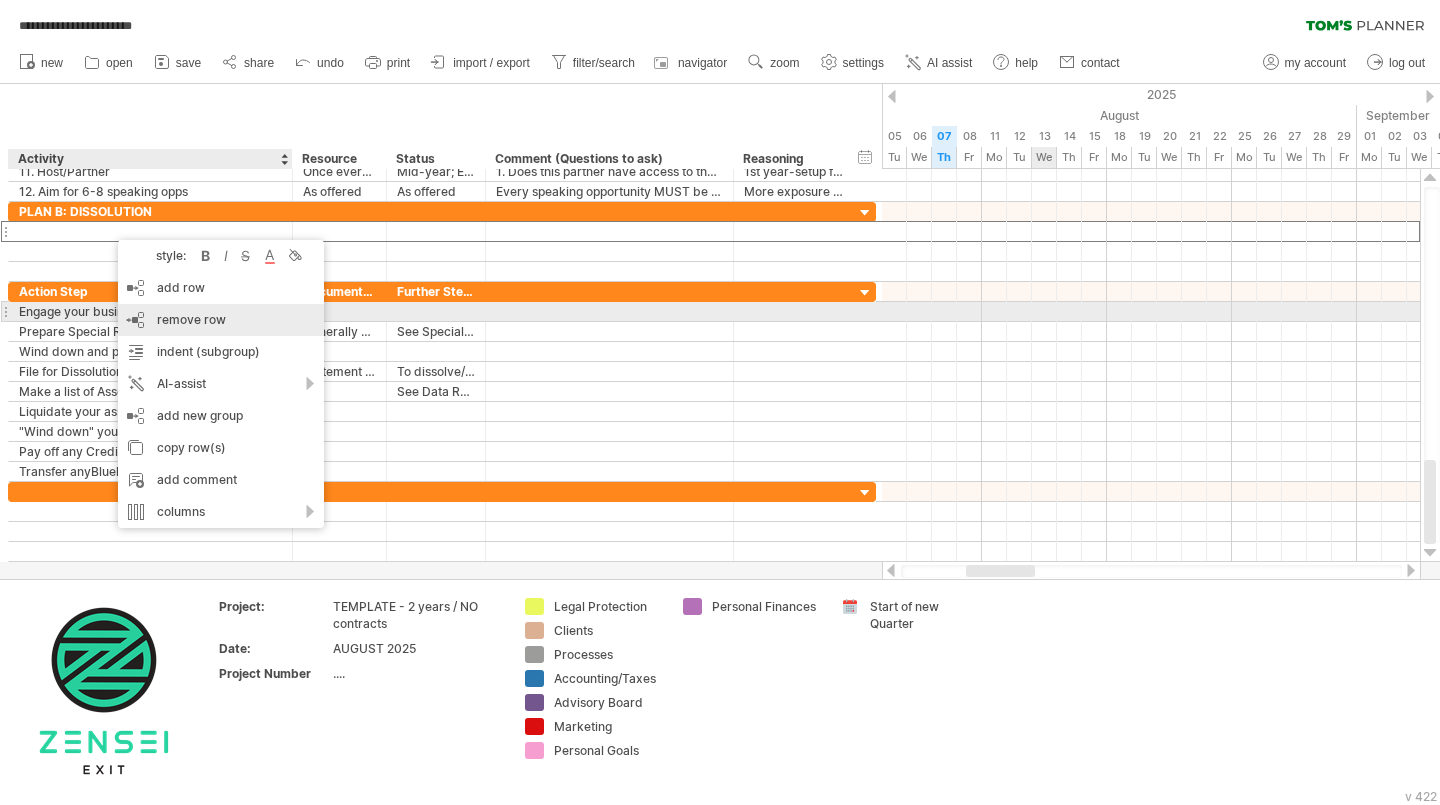 click on "remove row" at bounding box center (191, 319) 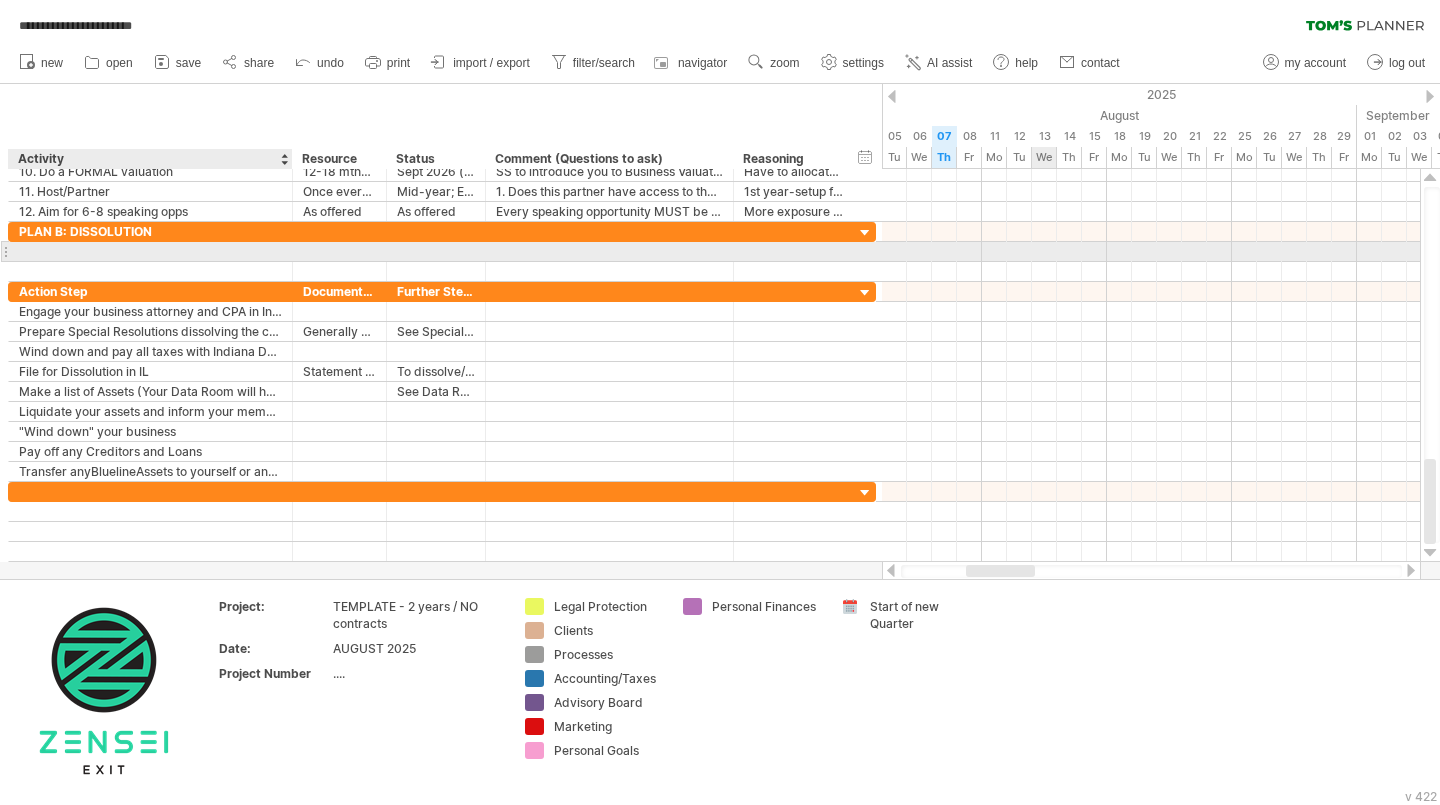 click at bounding box center [150, 251] 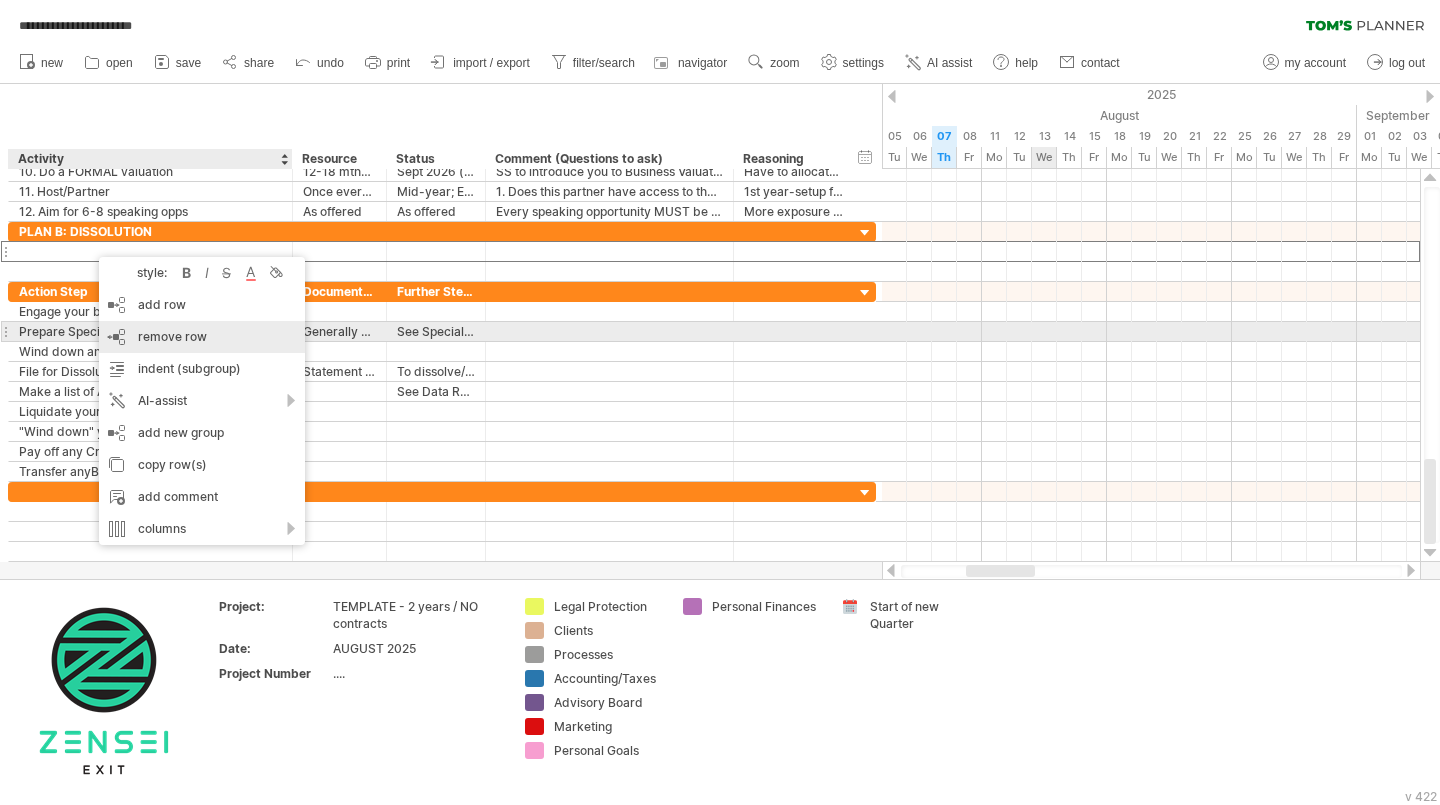 click on "remove row remove selected rows" at bounding box center (202, 337) 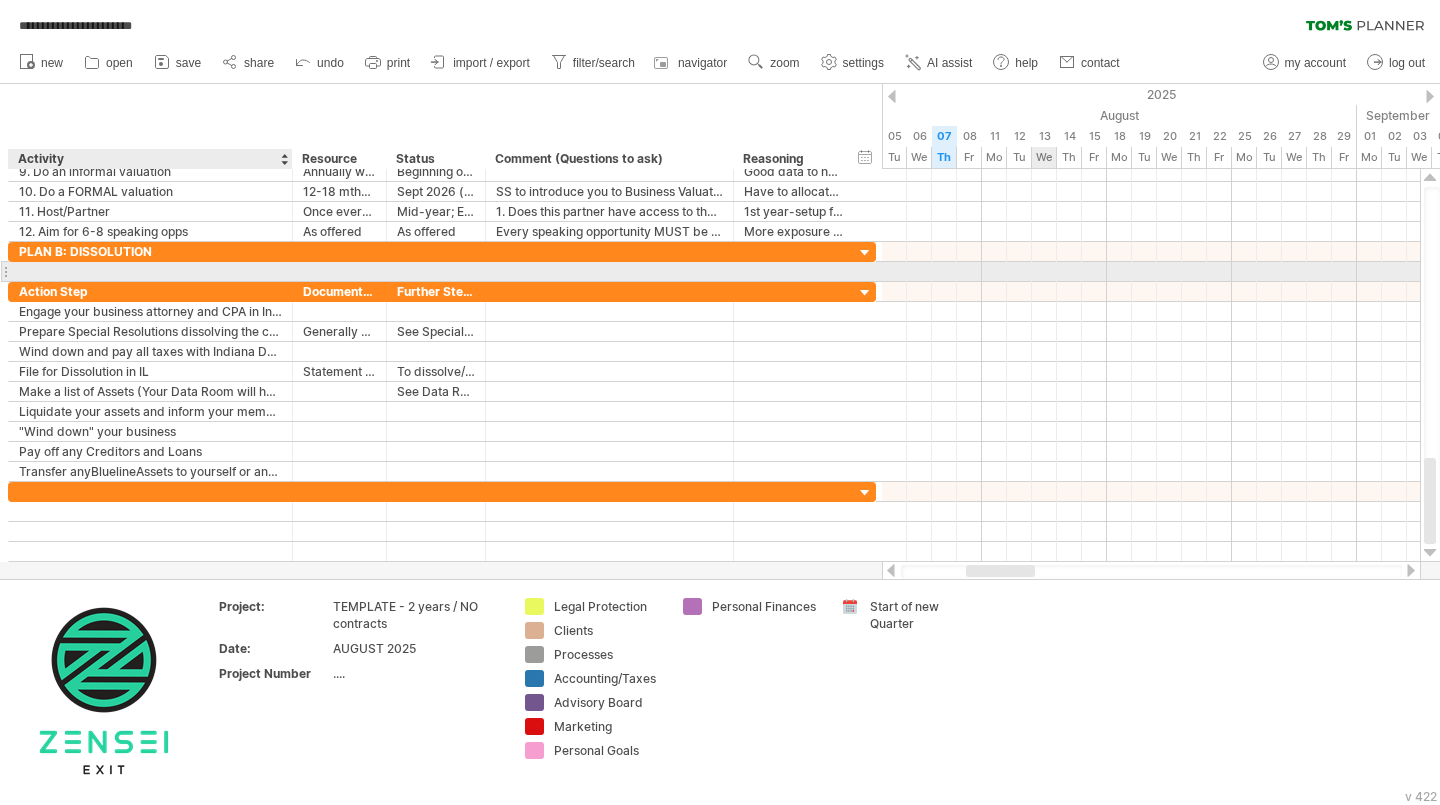 click at bounding box center [150, 271] 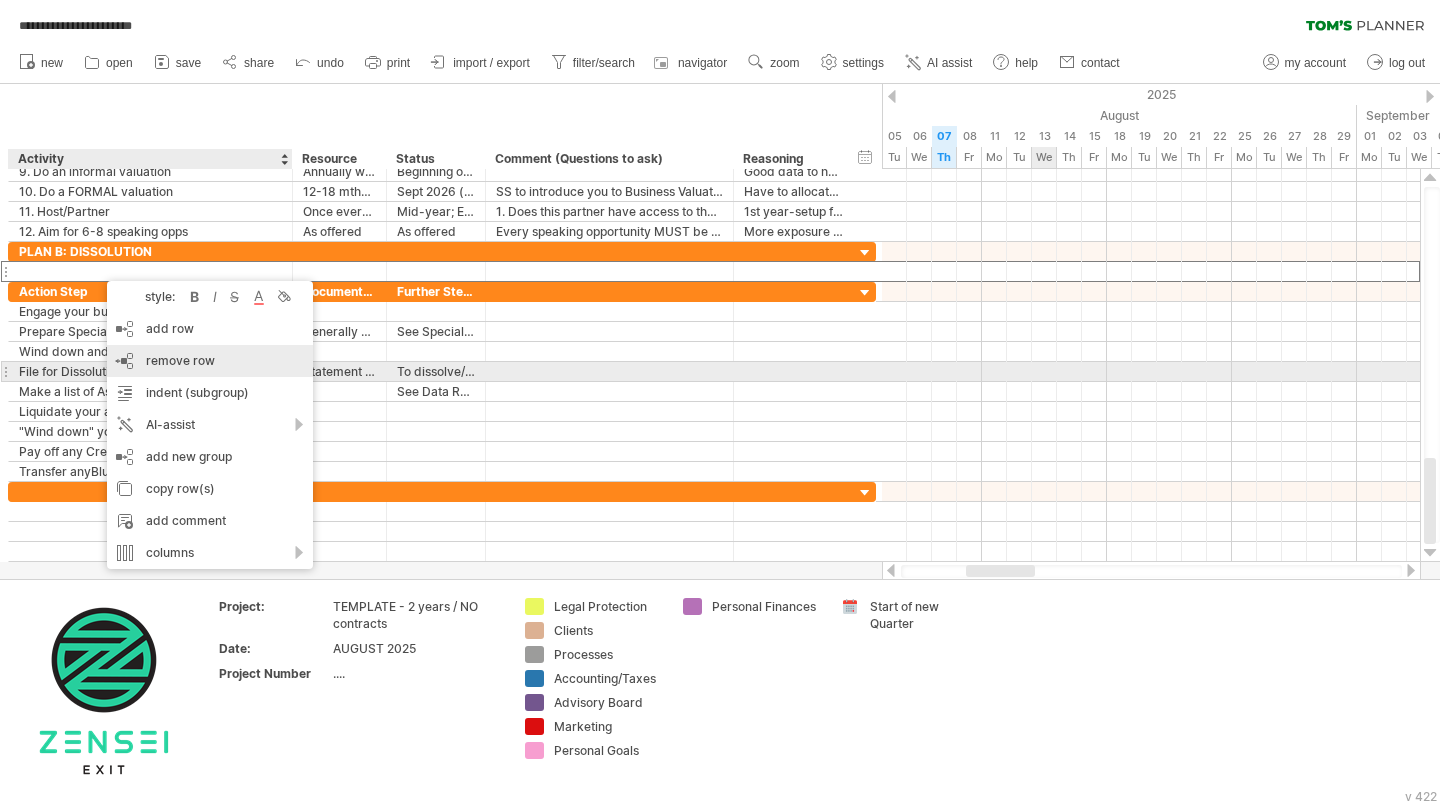 click on "remove row" at bounding box center [180, 360] 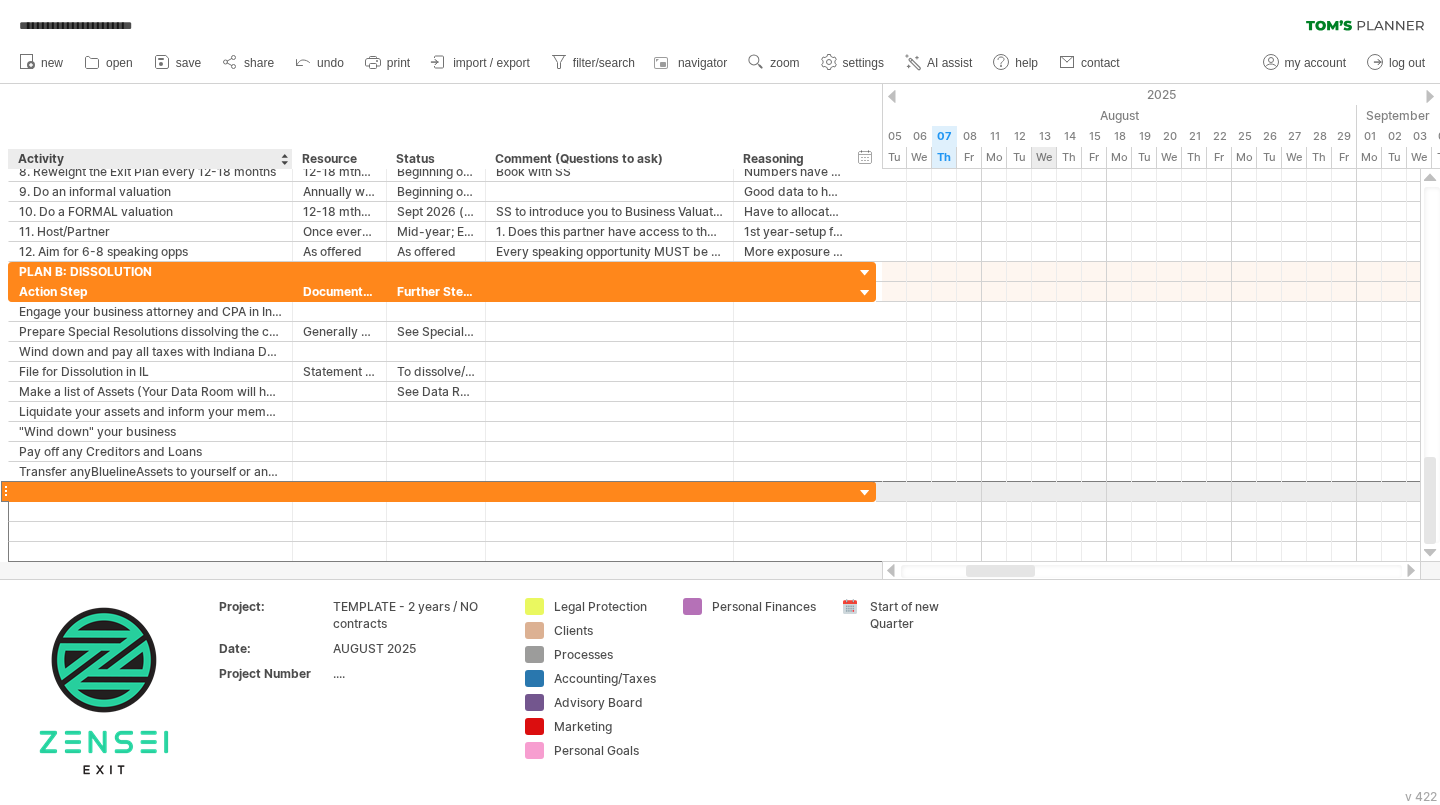 click at bounding box center (150, 491) 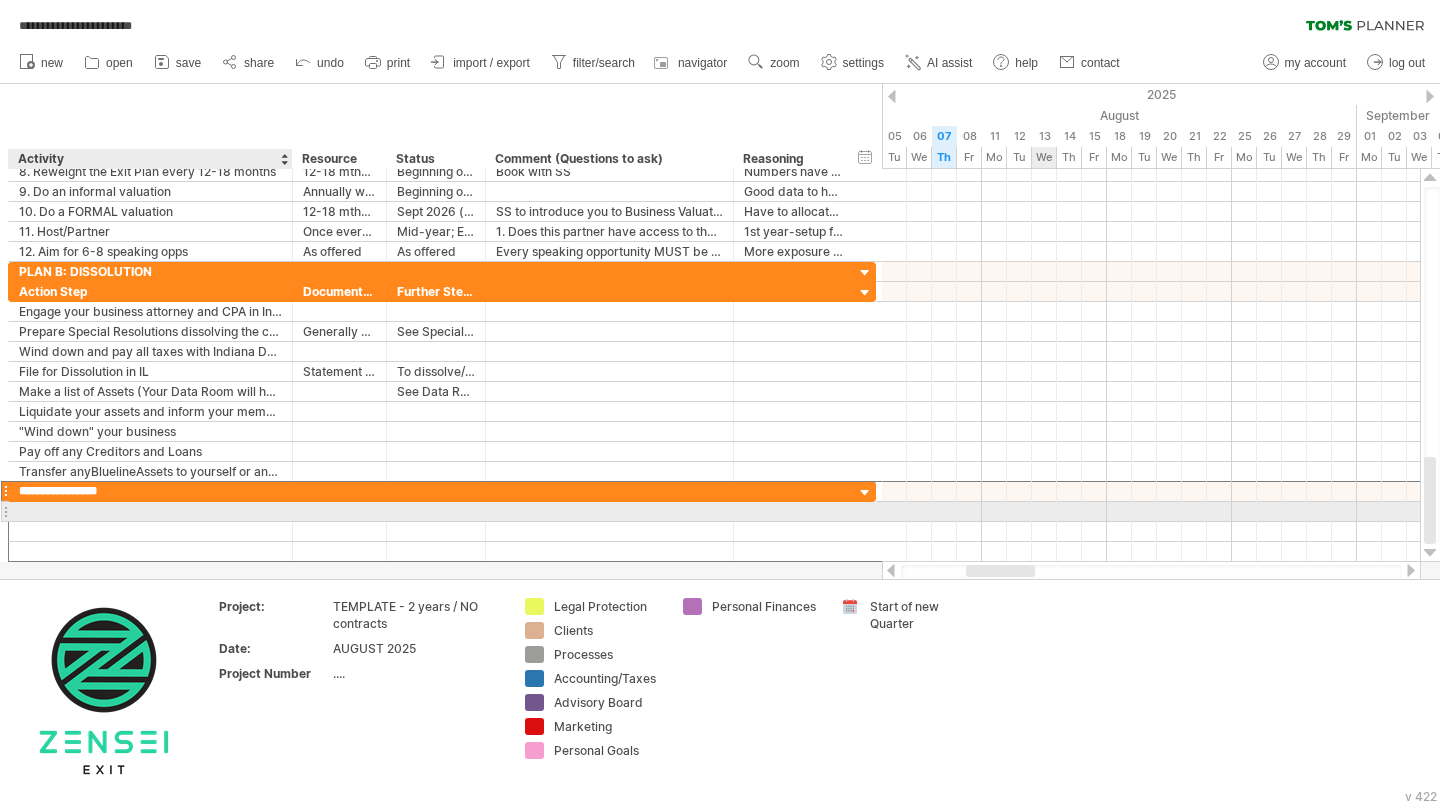 type on "*" 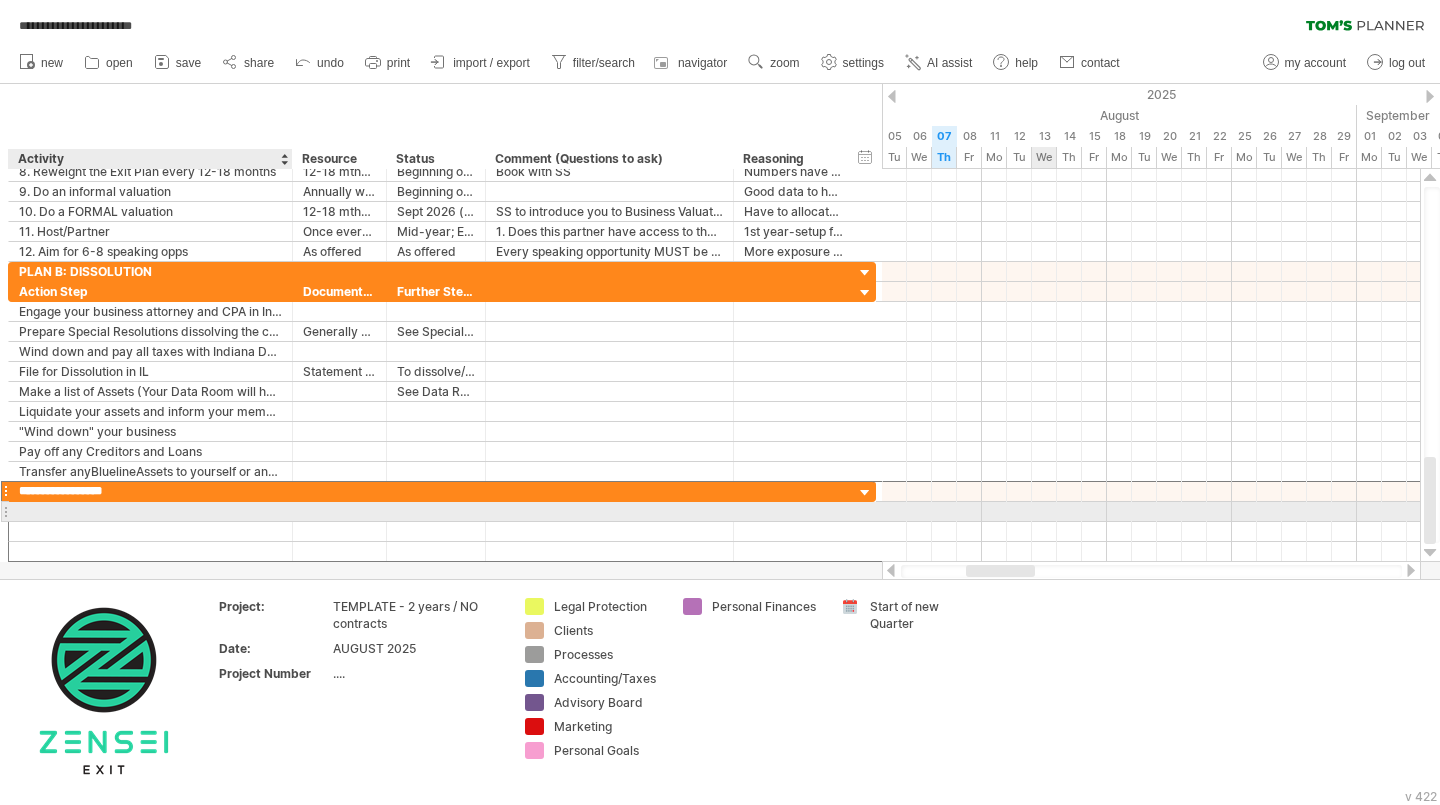 click at bounding box center [150, 511] 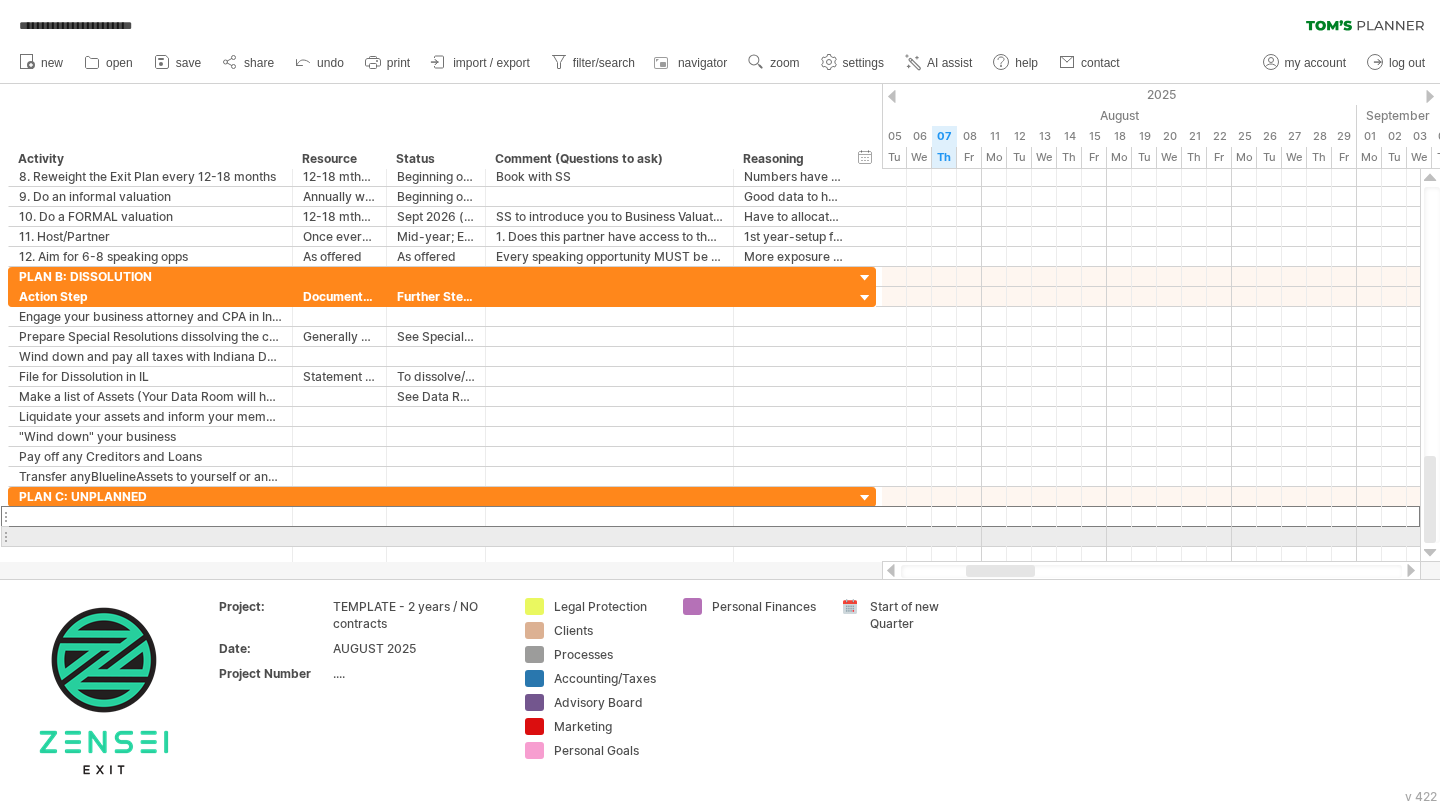 drag, startPoint x: 1433, startPoint y: 469, endPoint x: 1439, endPoint y: 528, distance: 59.3043 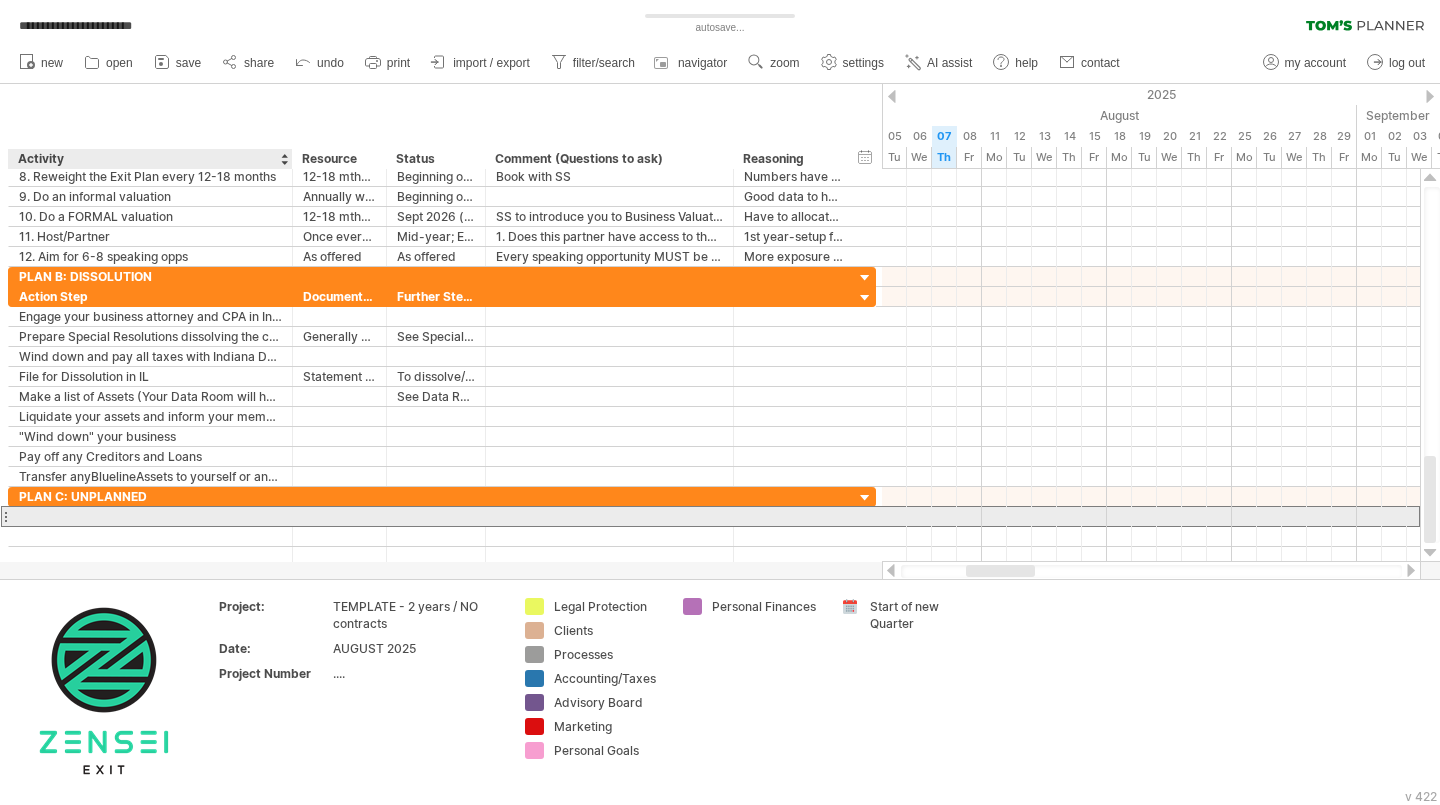 click at bounding box center [150, 516] 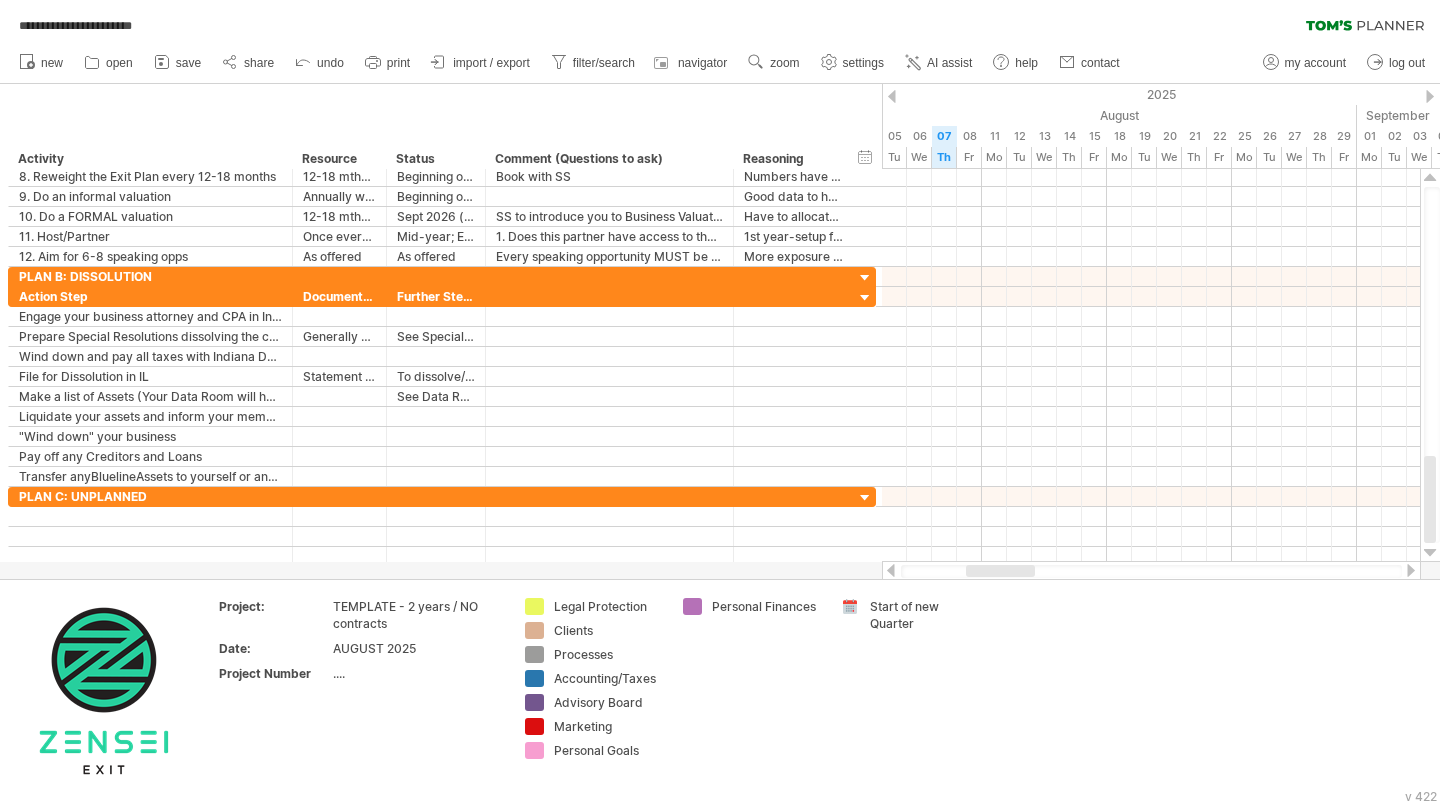 click on "new
open" at bounding box center (568, 63) 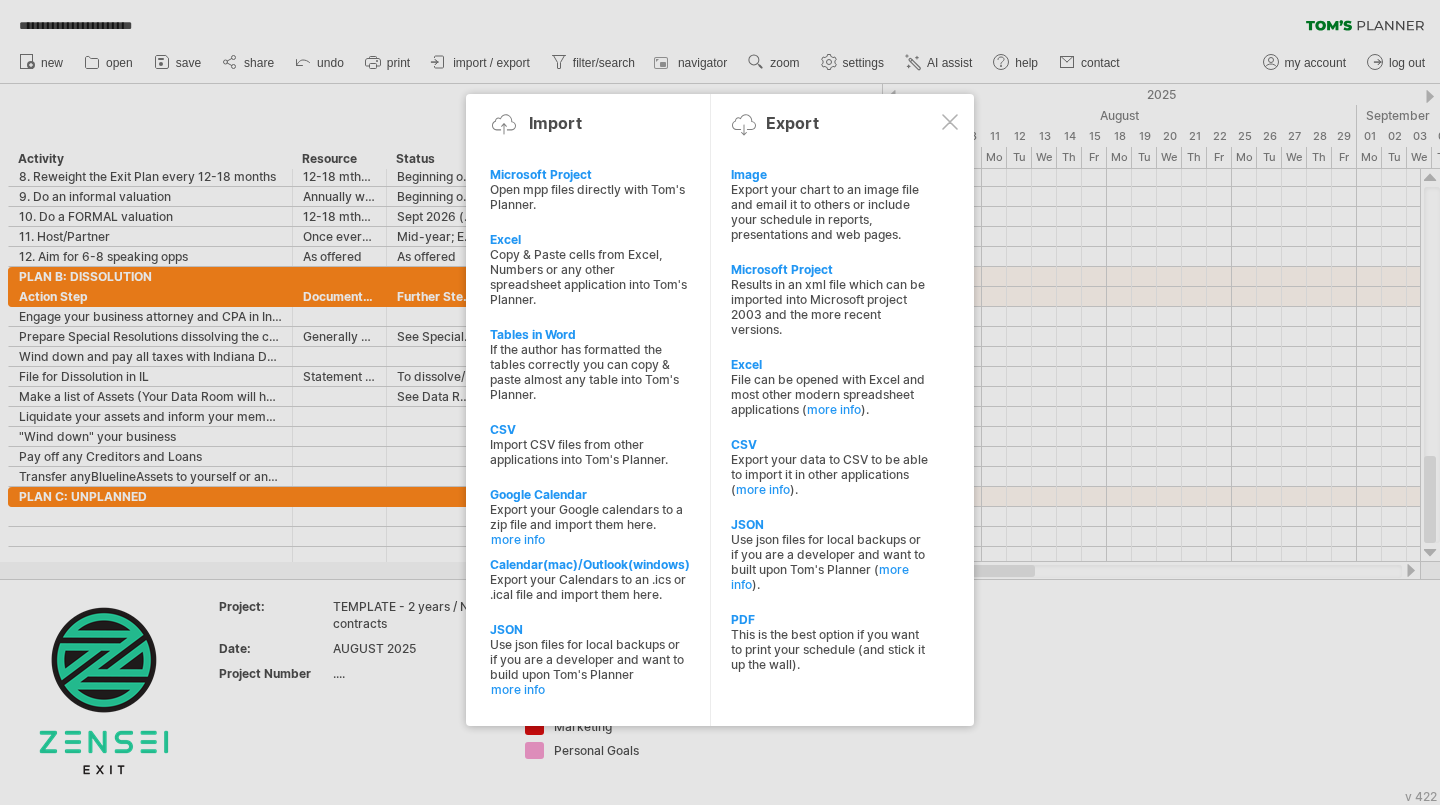 click on "Copy & Paste cells from Excel, Numbers or any other spreadsheet application into Tom's Planner." at bounding box center (589, 277) 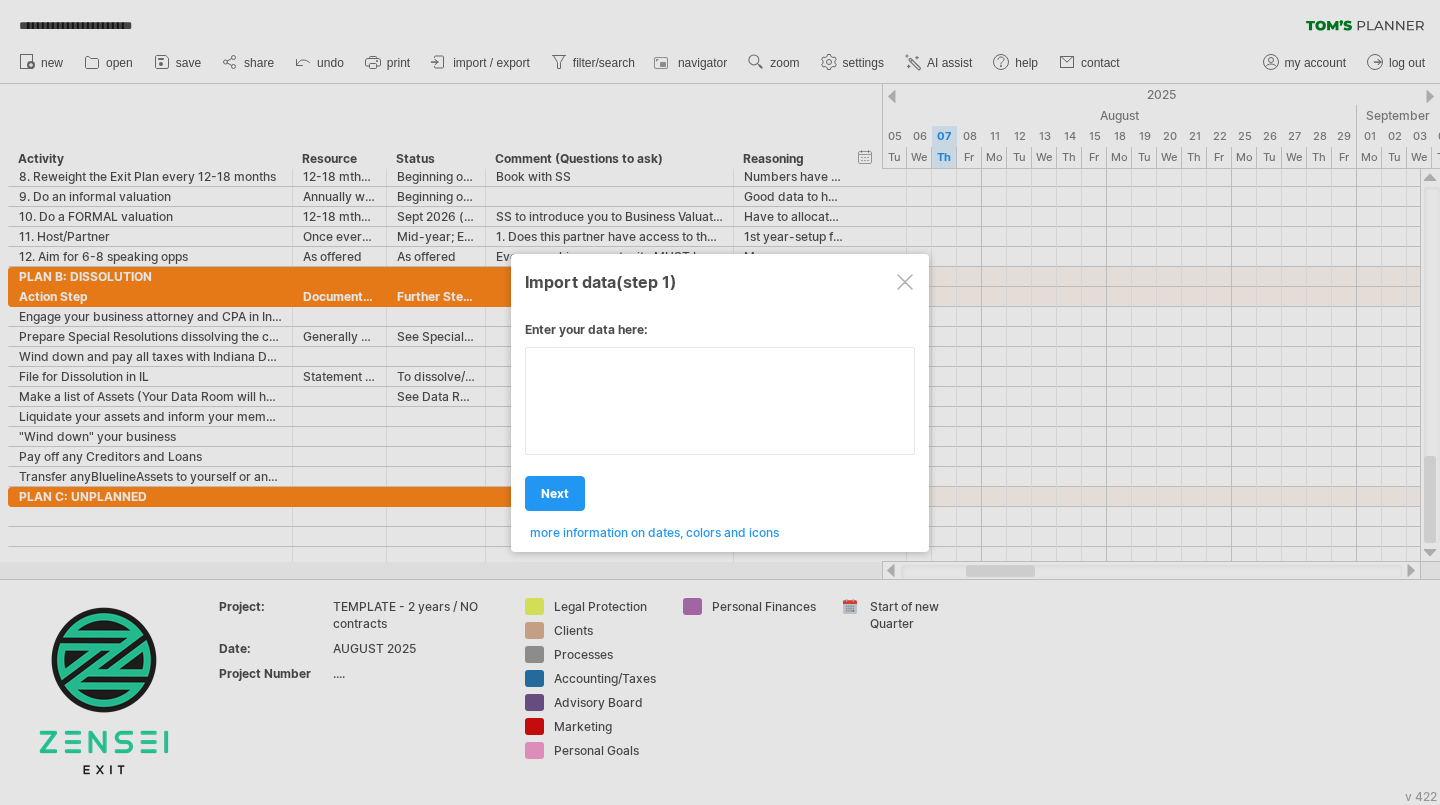 click at bounding box center (720, 401) 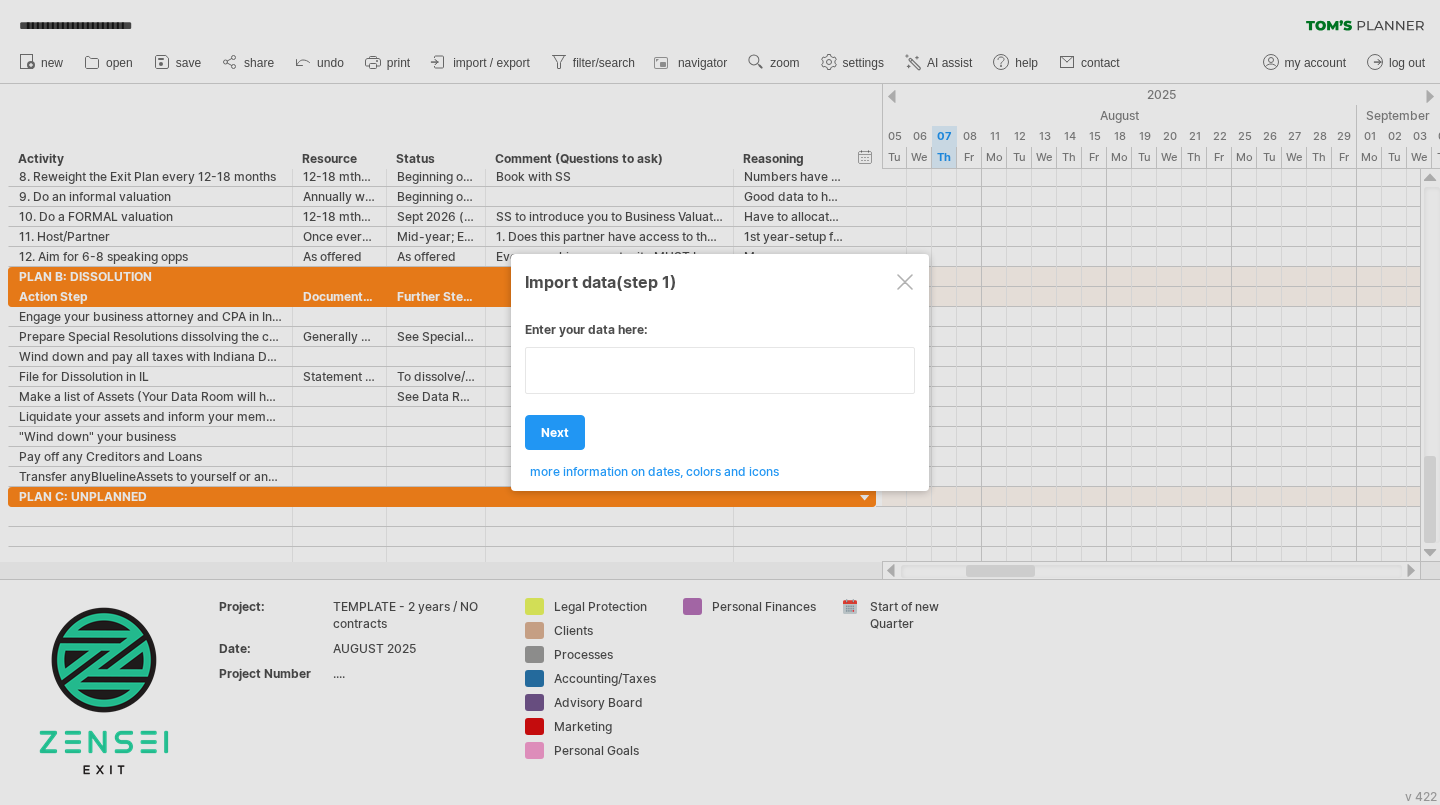 paste on "**********" 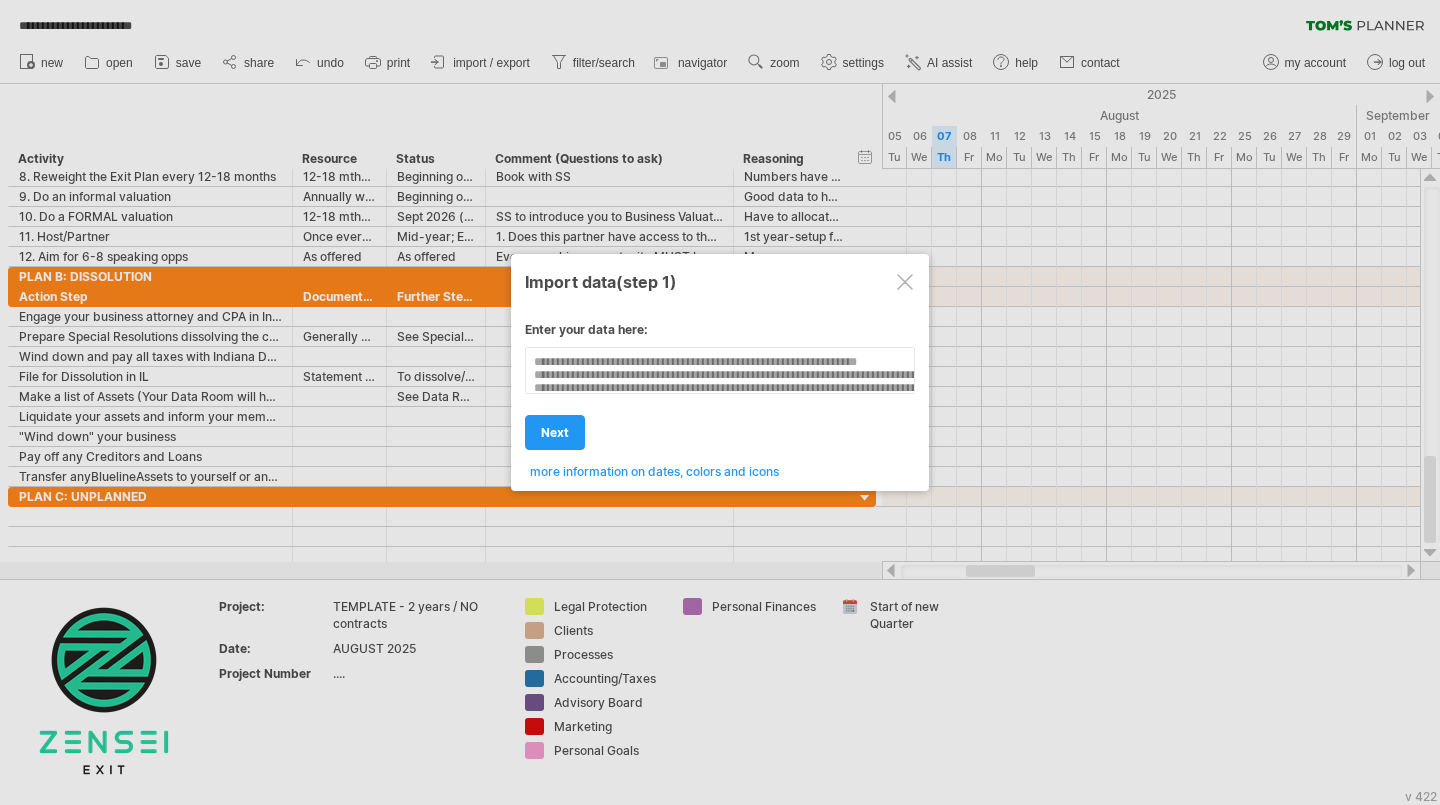 scroll, scrollTop: 253, scrollLeft: 118, axis: both 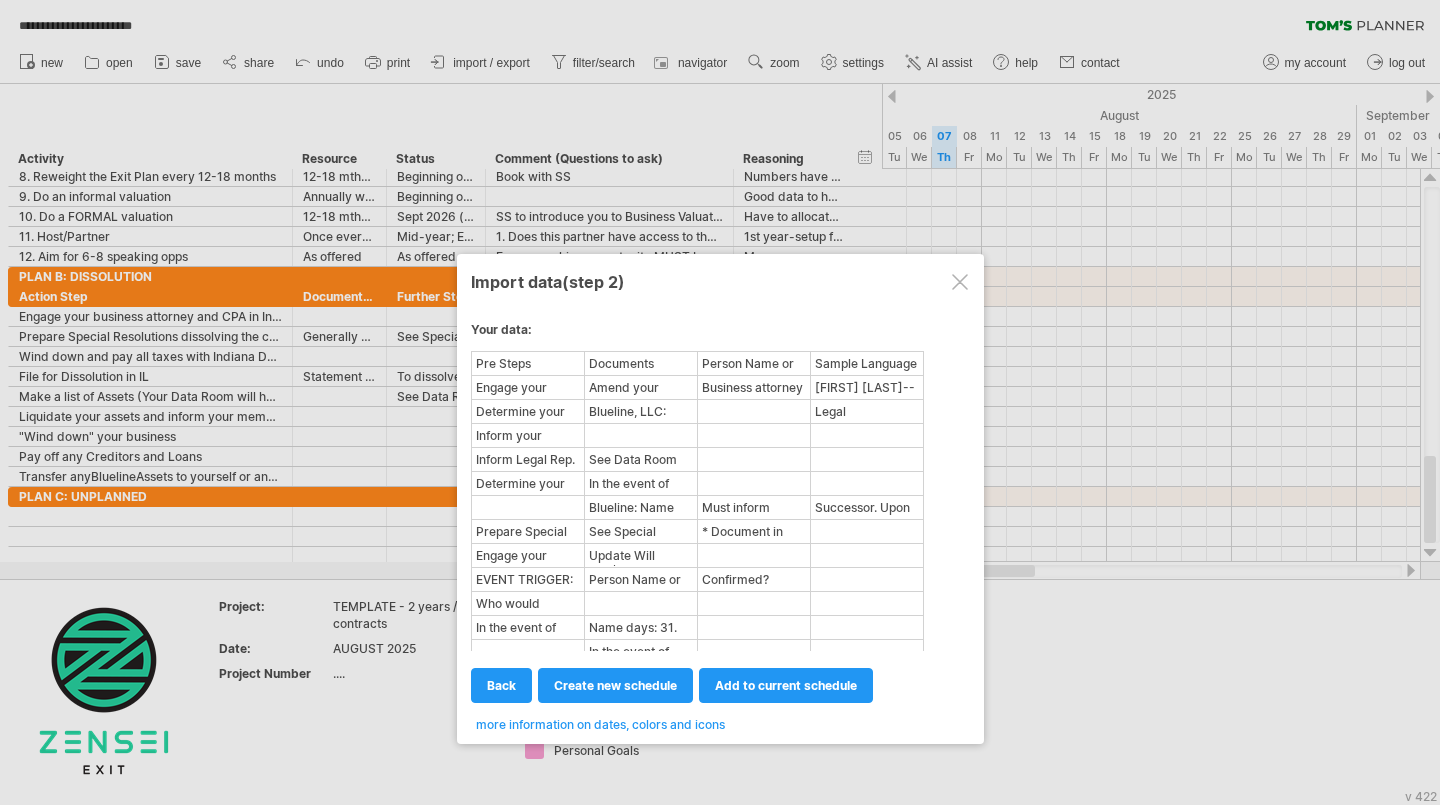 click on "add to current schedule" at bounding box center [786, 685] 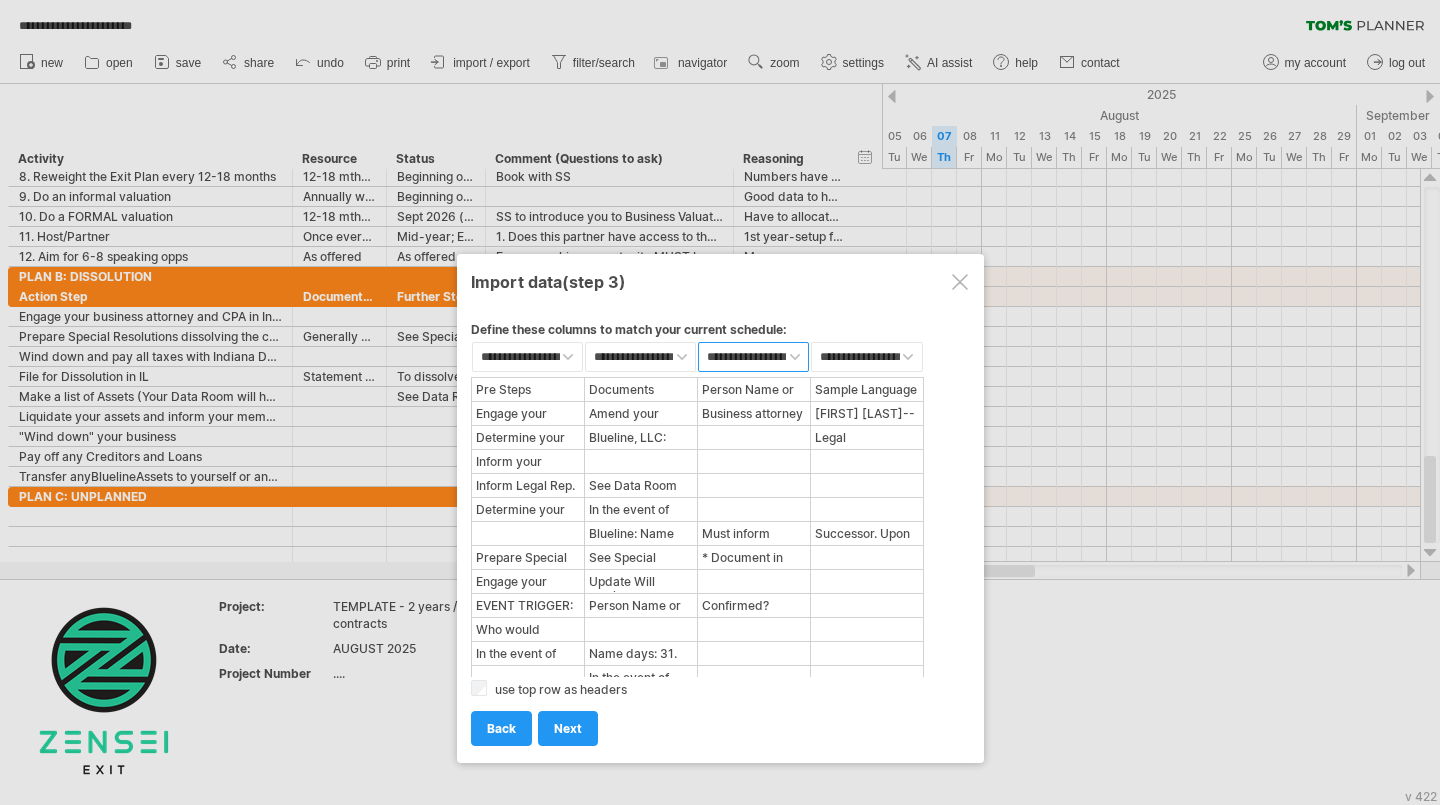 click on "**********" at bounding box center (753, 357) 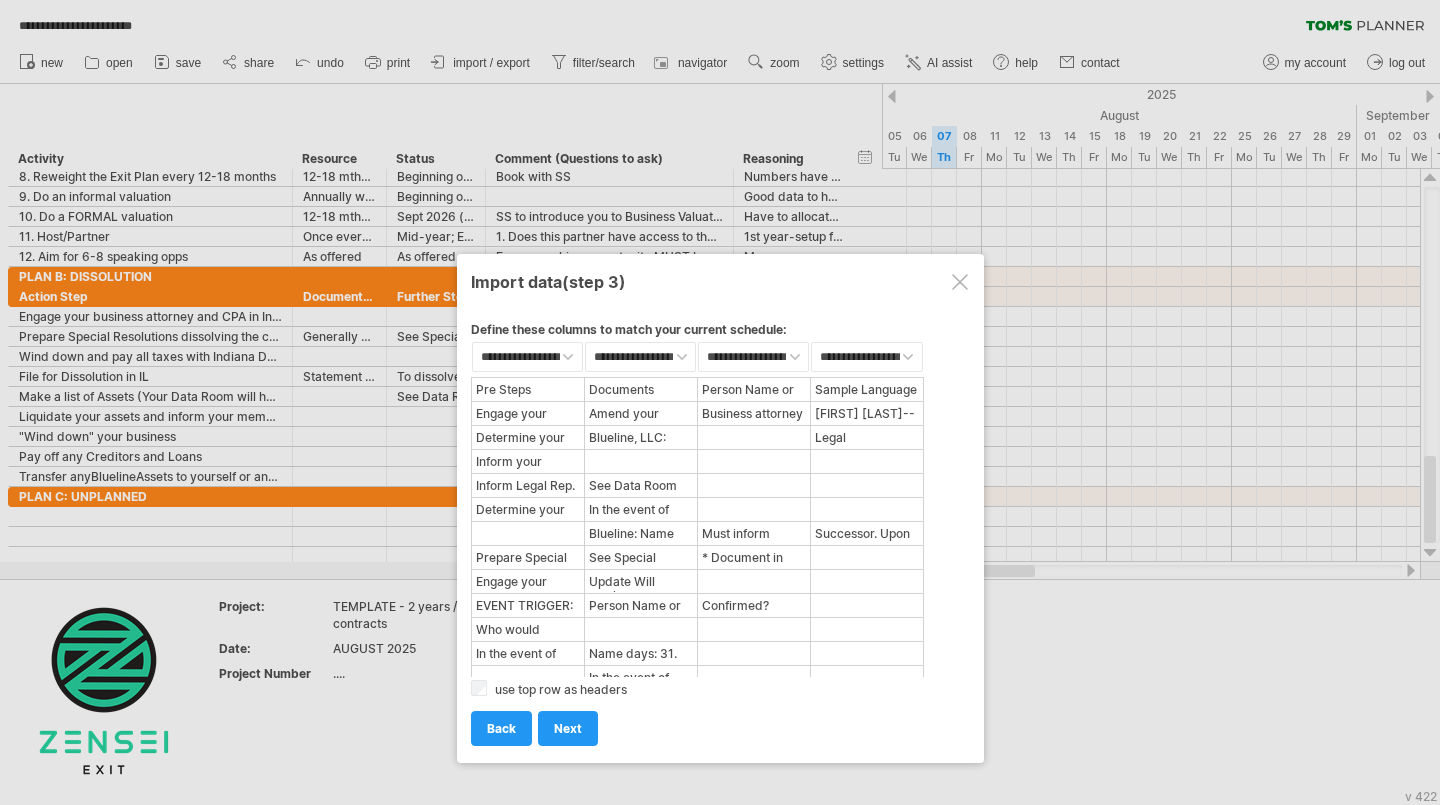 click on "next" at bounding box center [568, 728] 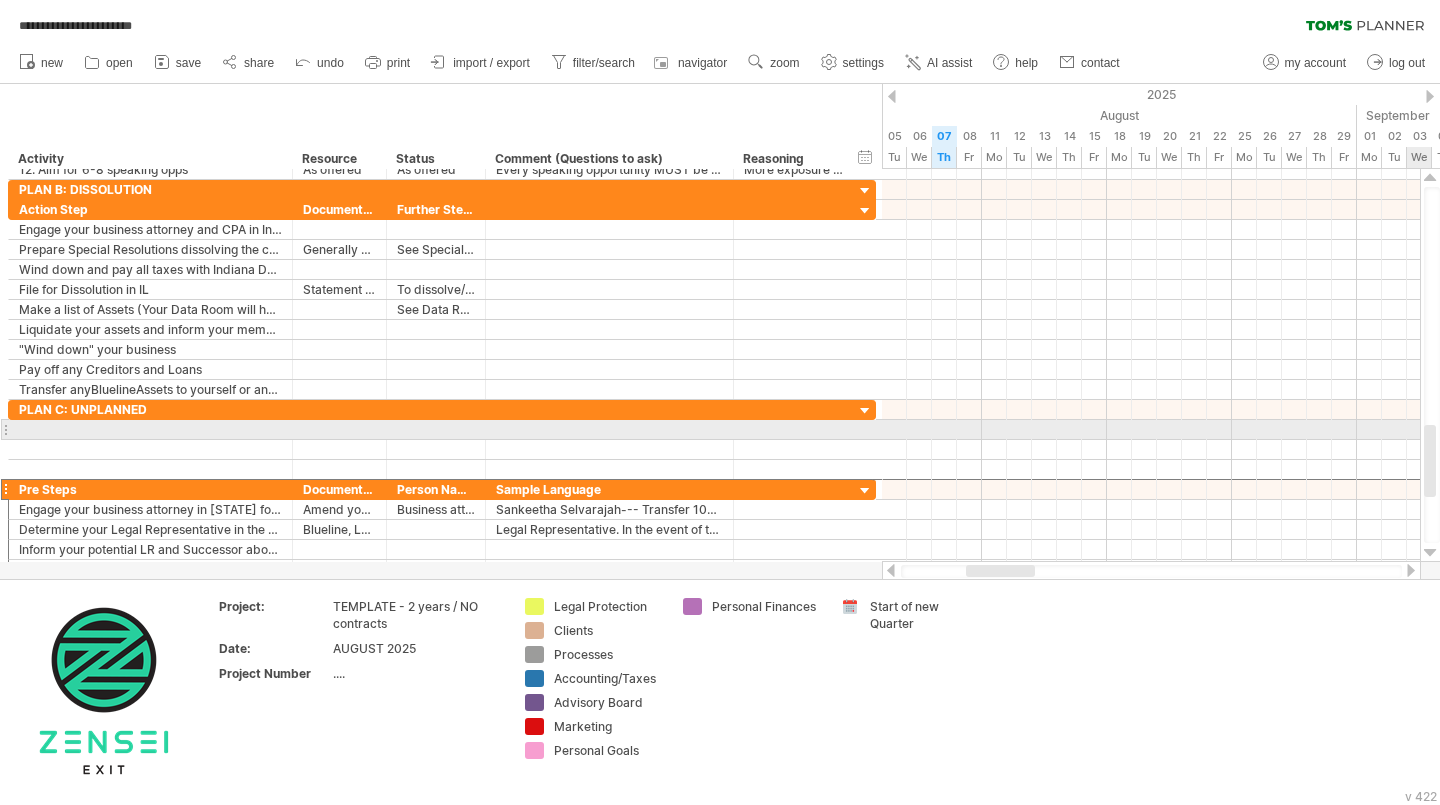 drag, startPoint x: 1430, startPoint y: 483, endPoint x: 1439, endPoint y: 436, distance: 47.853943 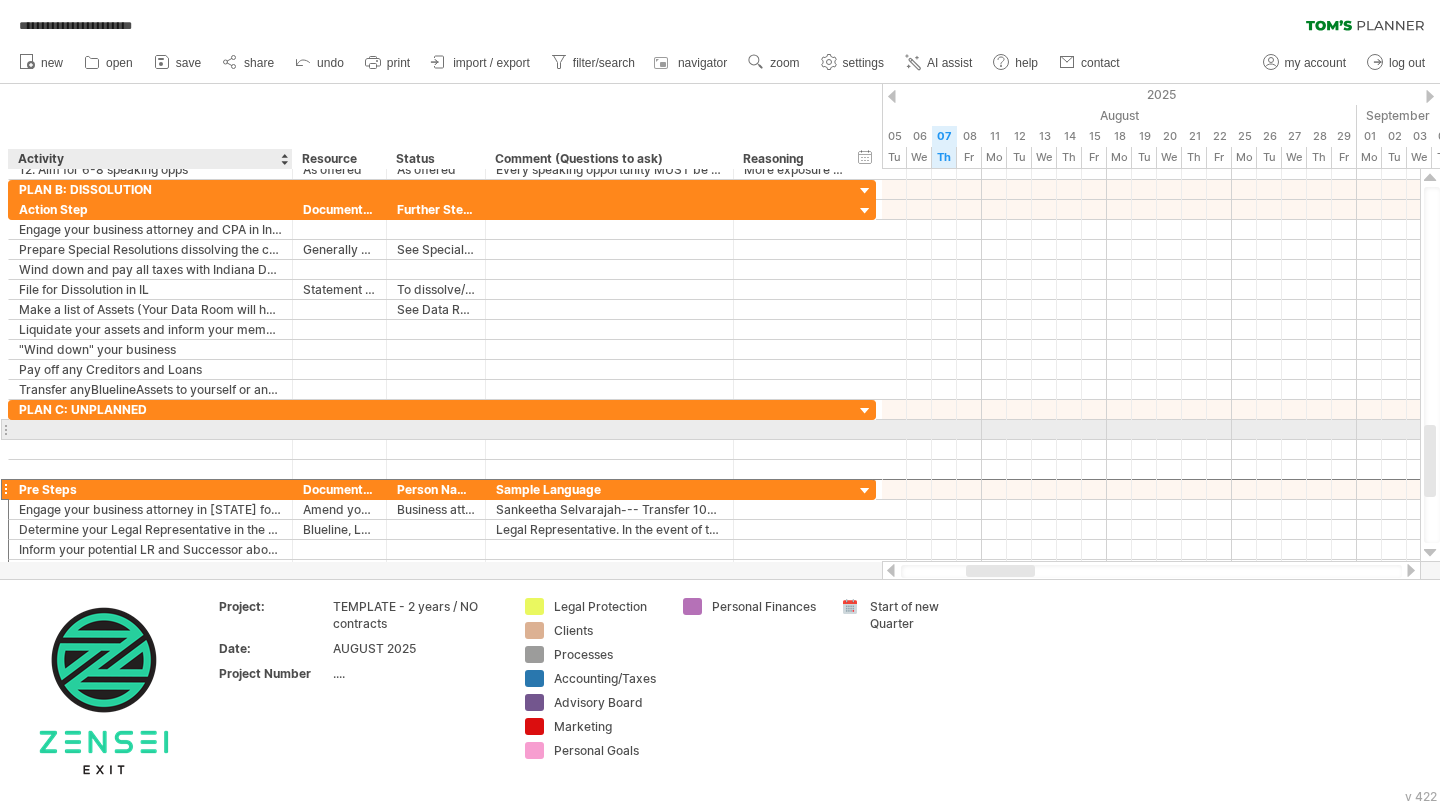click at bounding box center (150, 429) 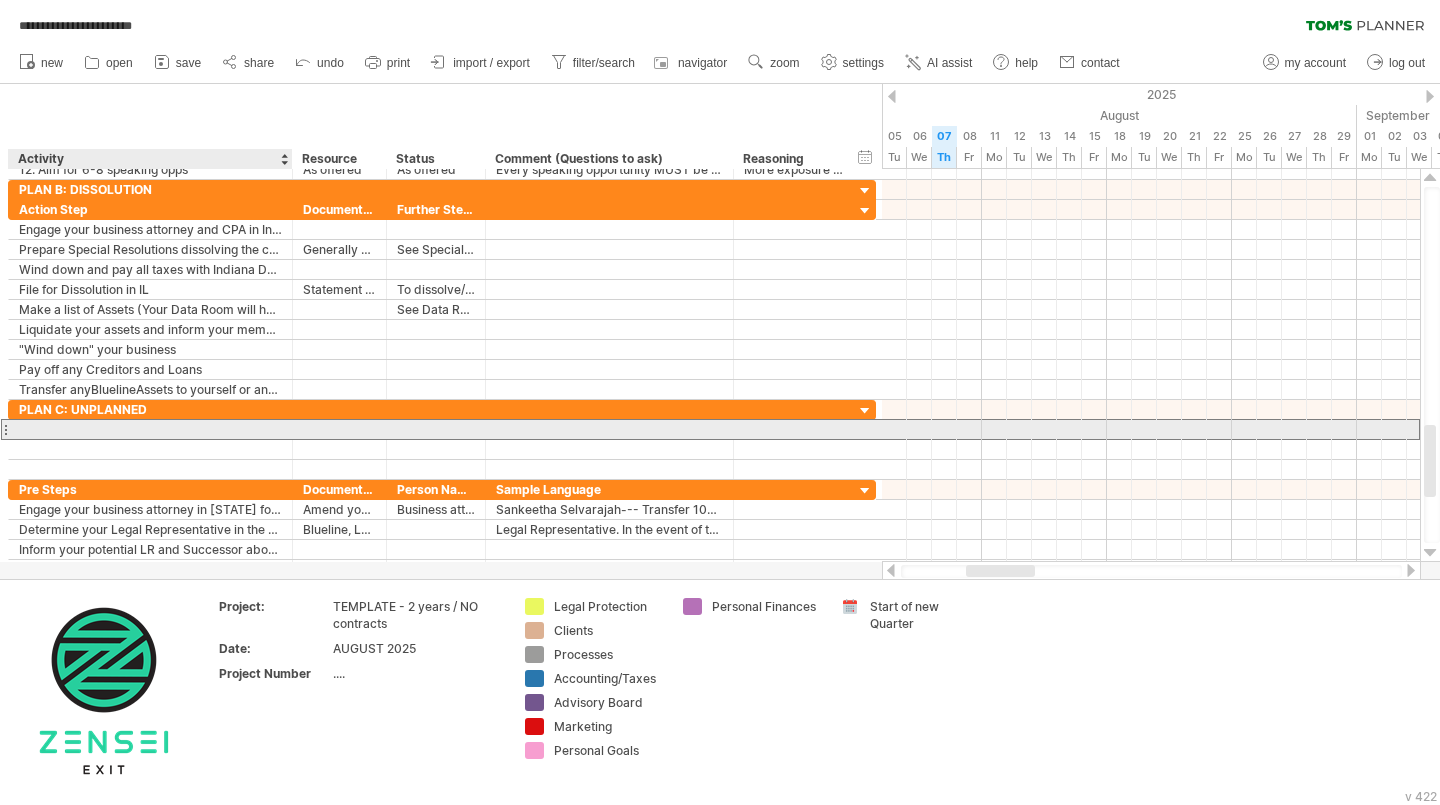 click at bounding box center (150, 429) 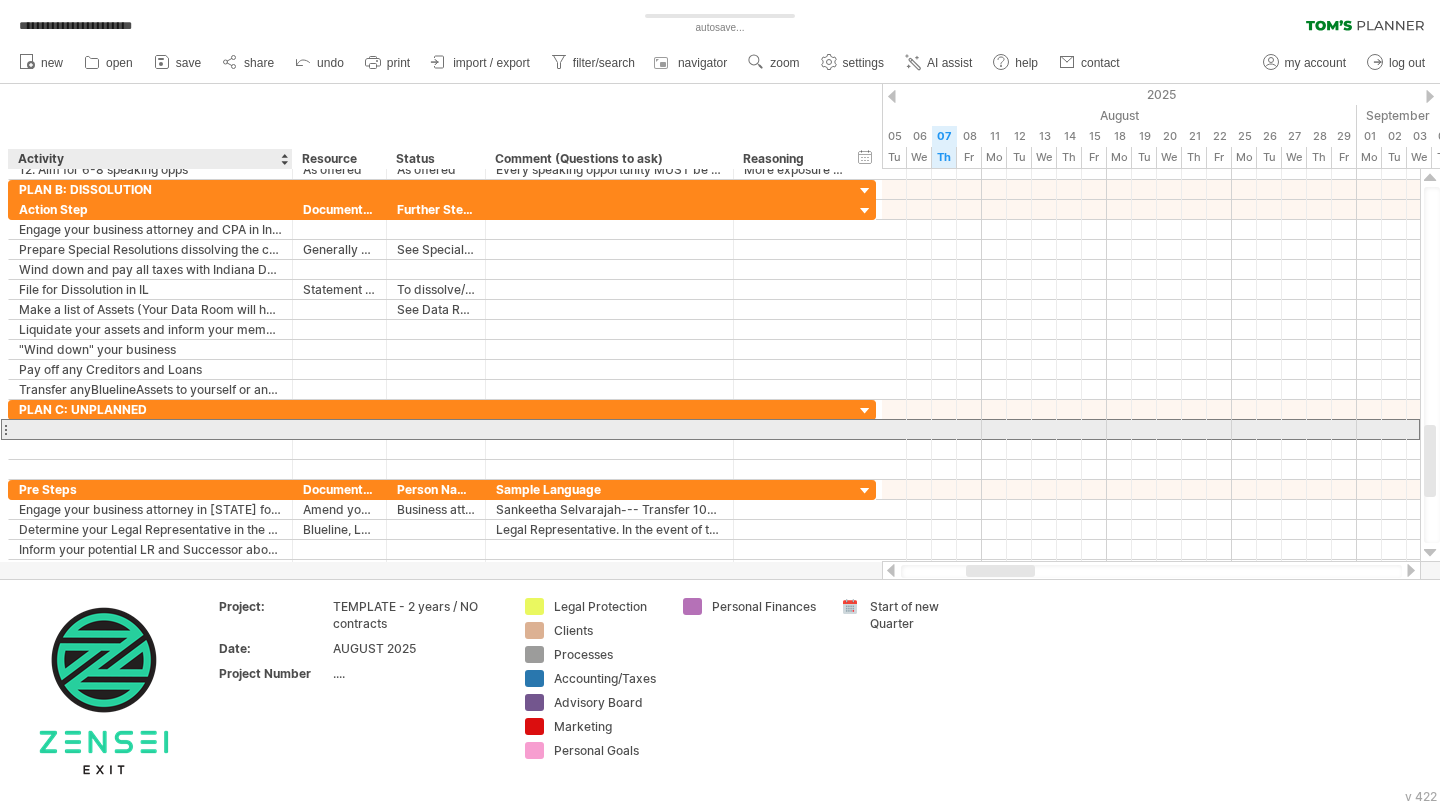 click at bounding box center [150, 429] 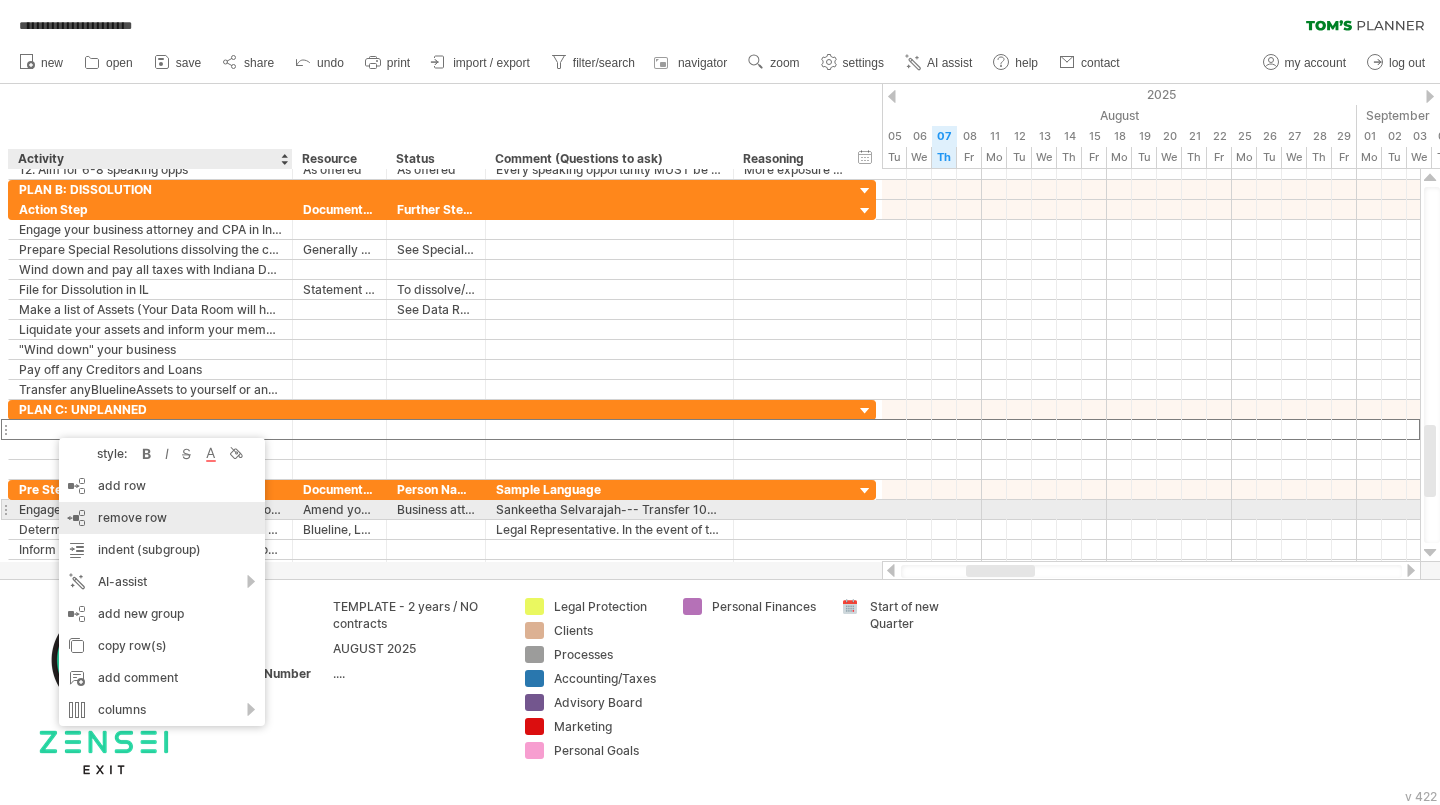 click on "remove row" at bounding box center (132, 517) 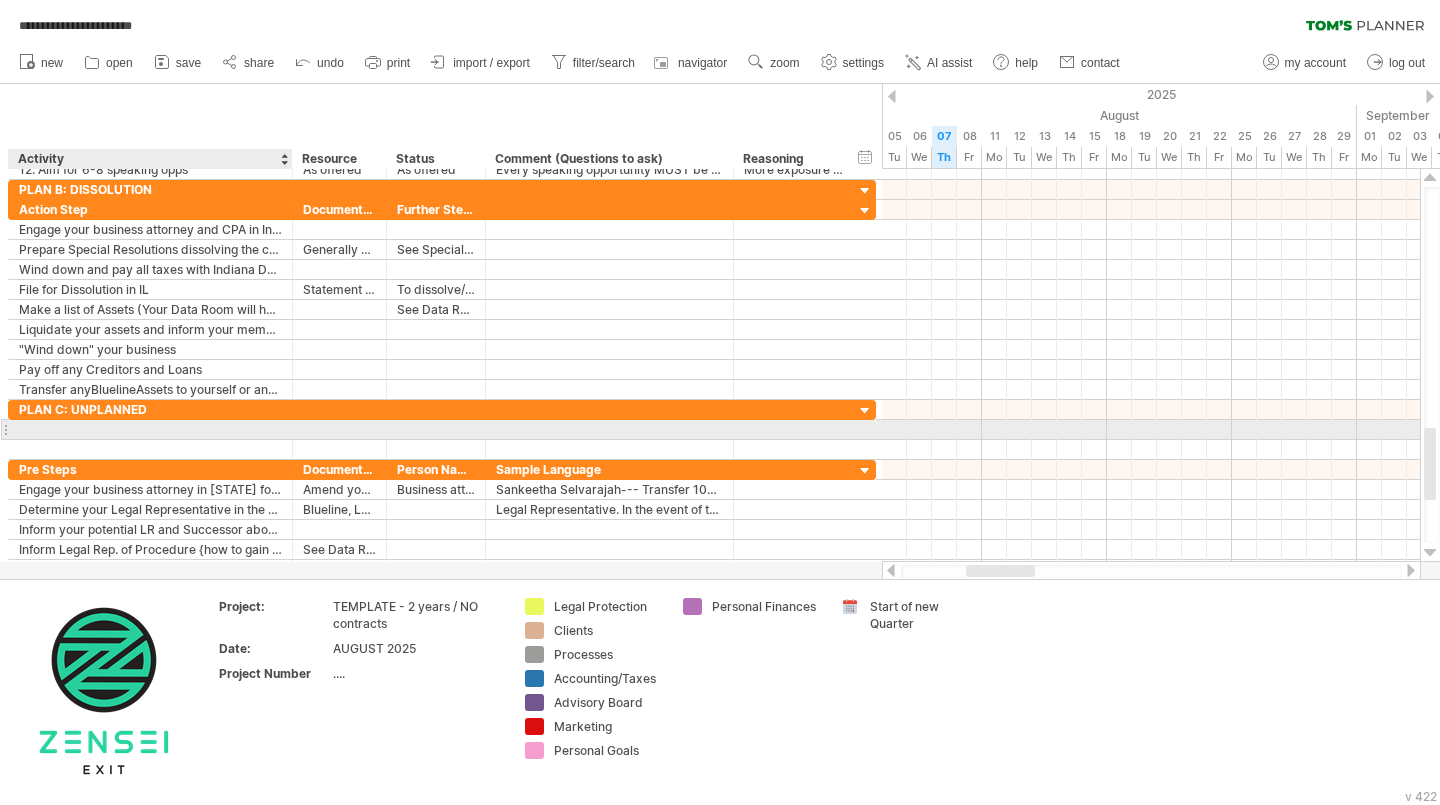 click at bounding box center (150, 429) 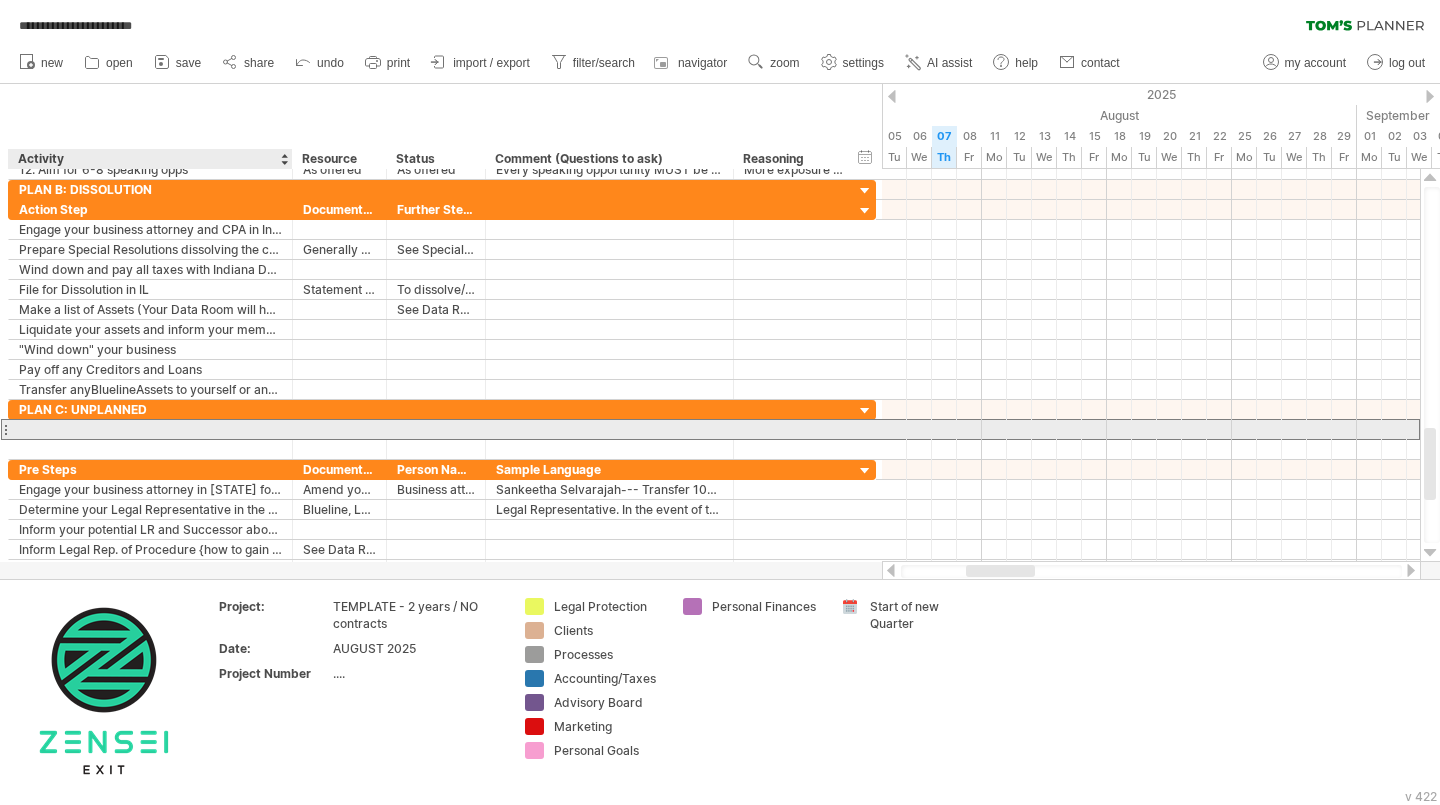 click at bounding box center [150, 429] 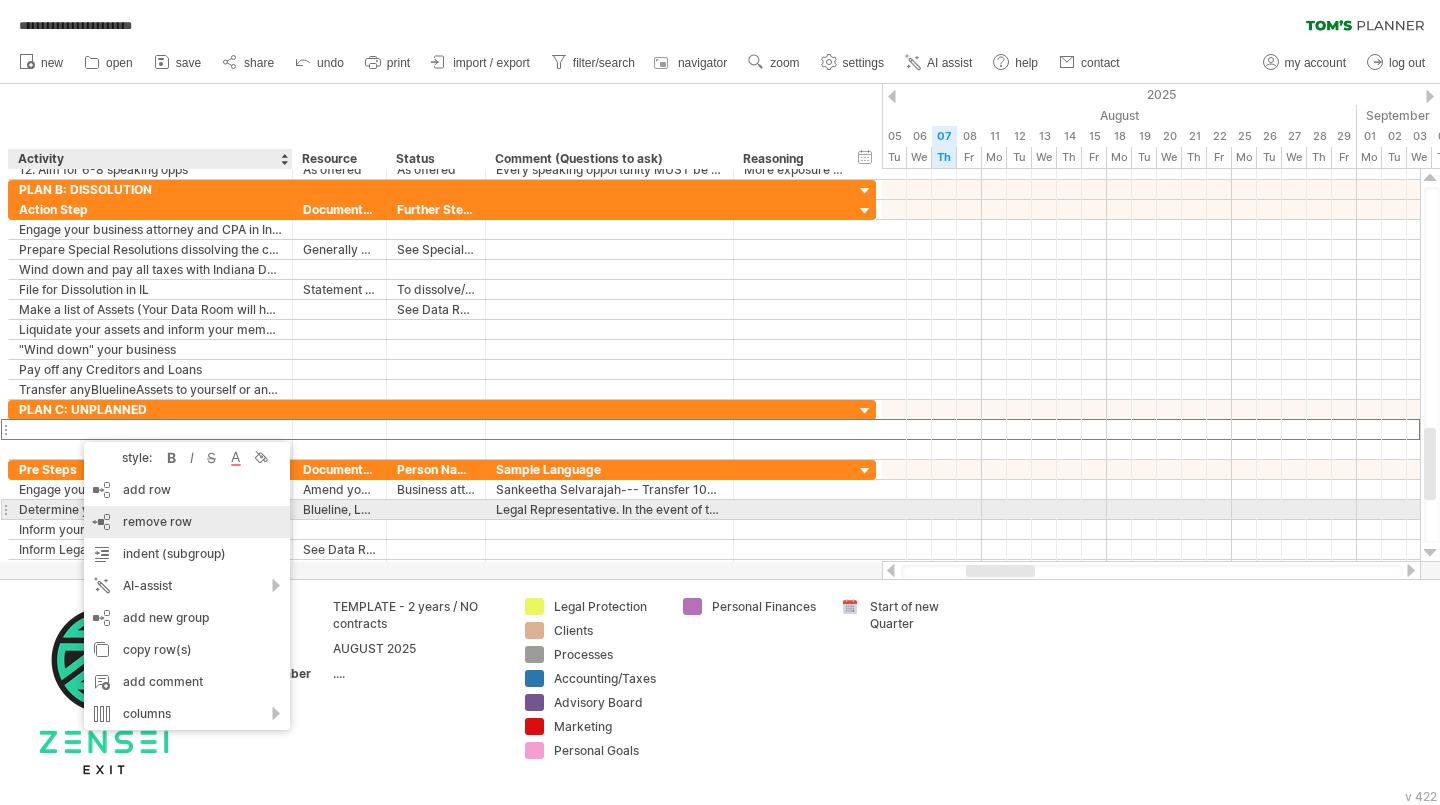 click on "remove row remove selected rows" at bounding box center (187, 522) 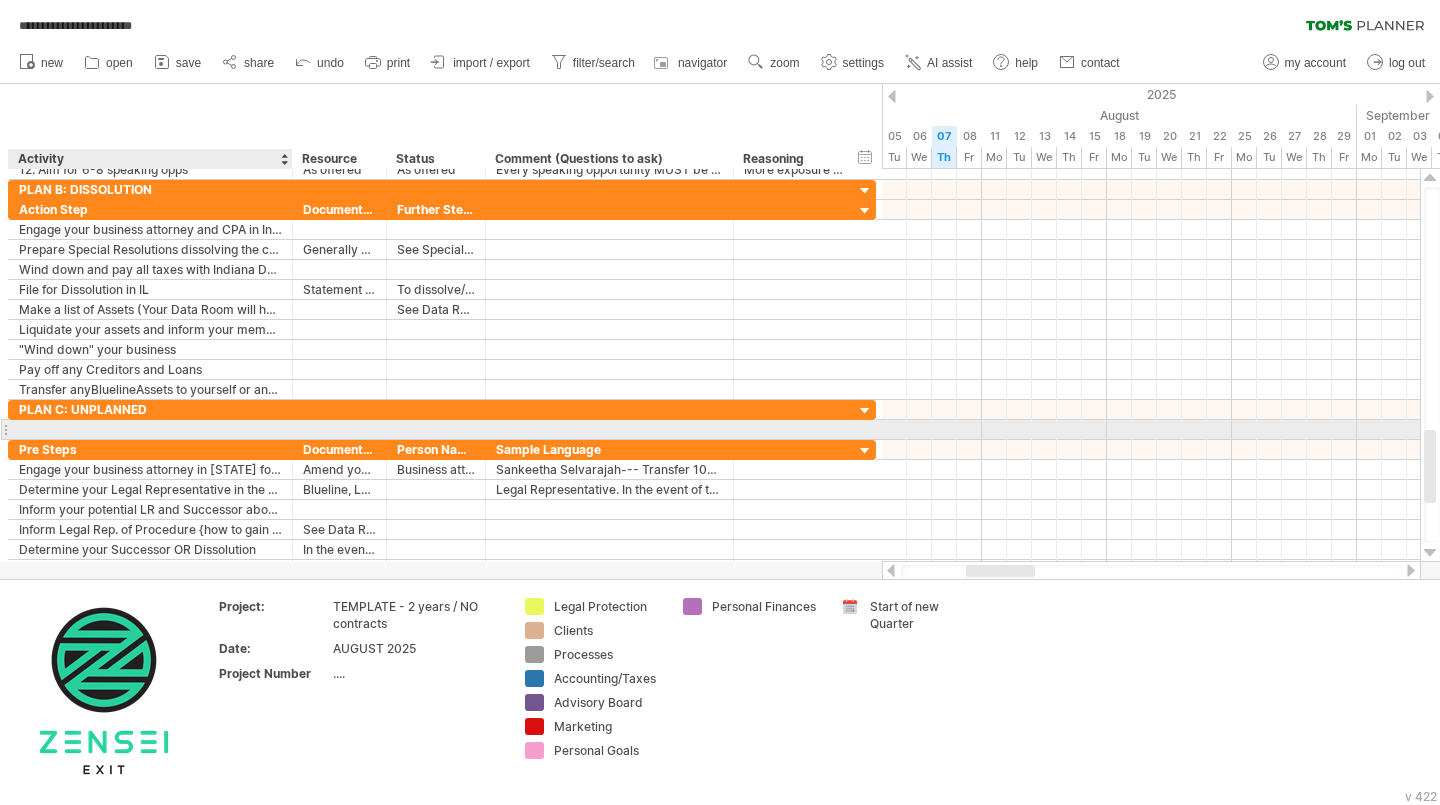 click at bounding box center [150, 429] 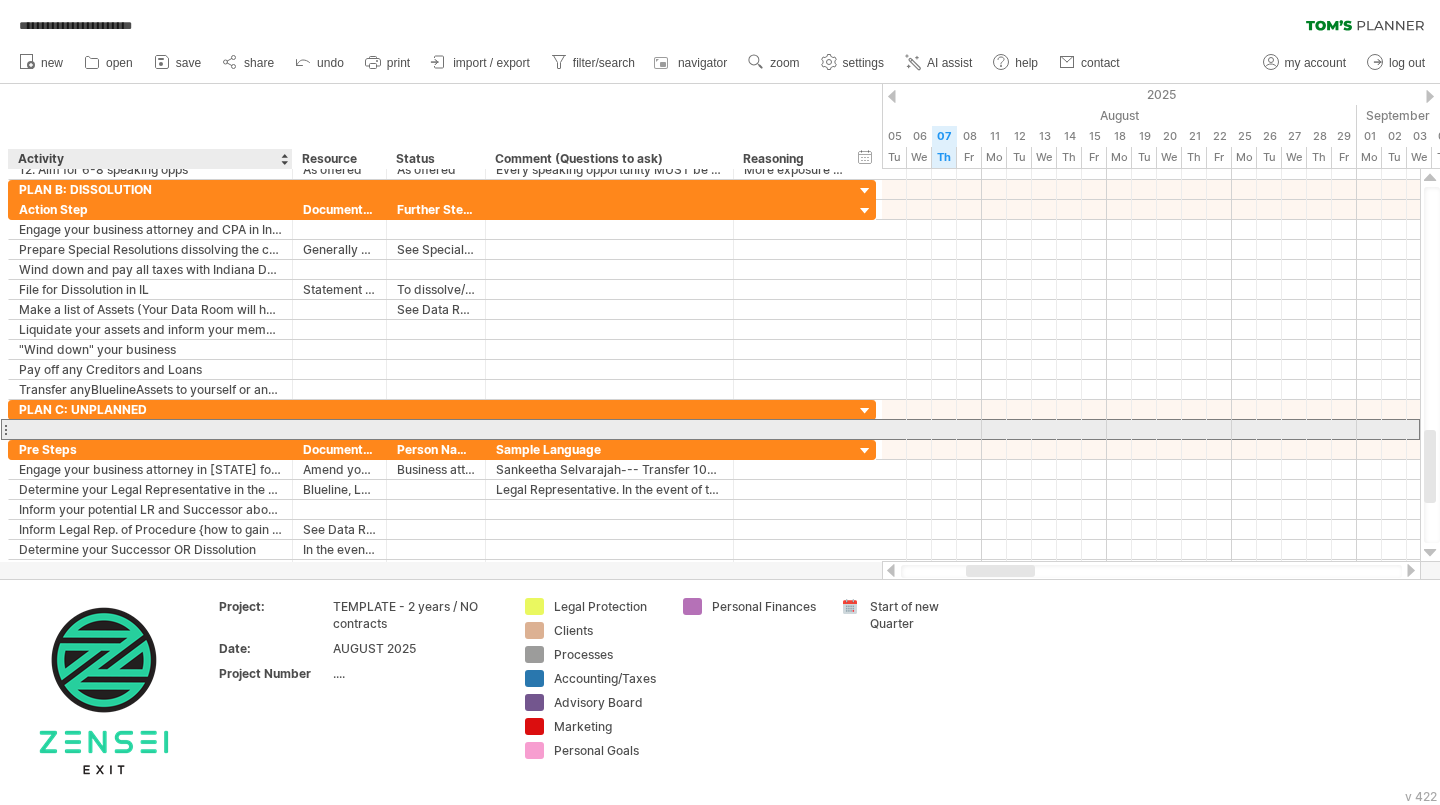 click at bounding box center [150, 429] 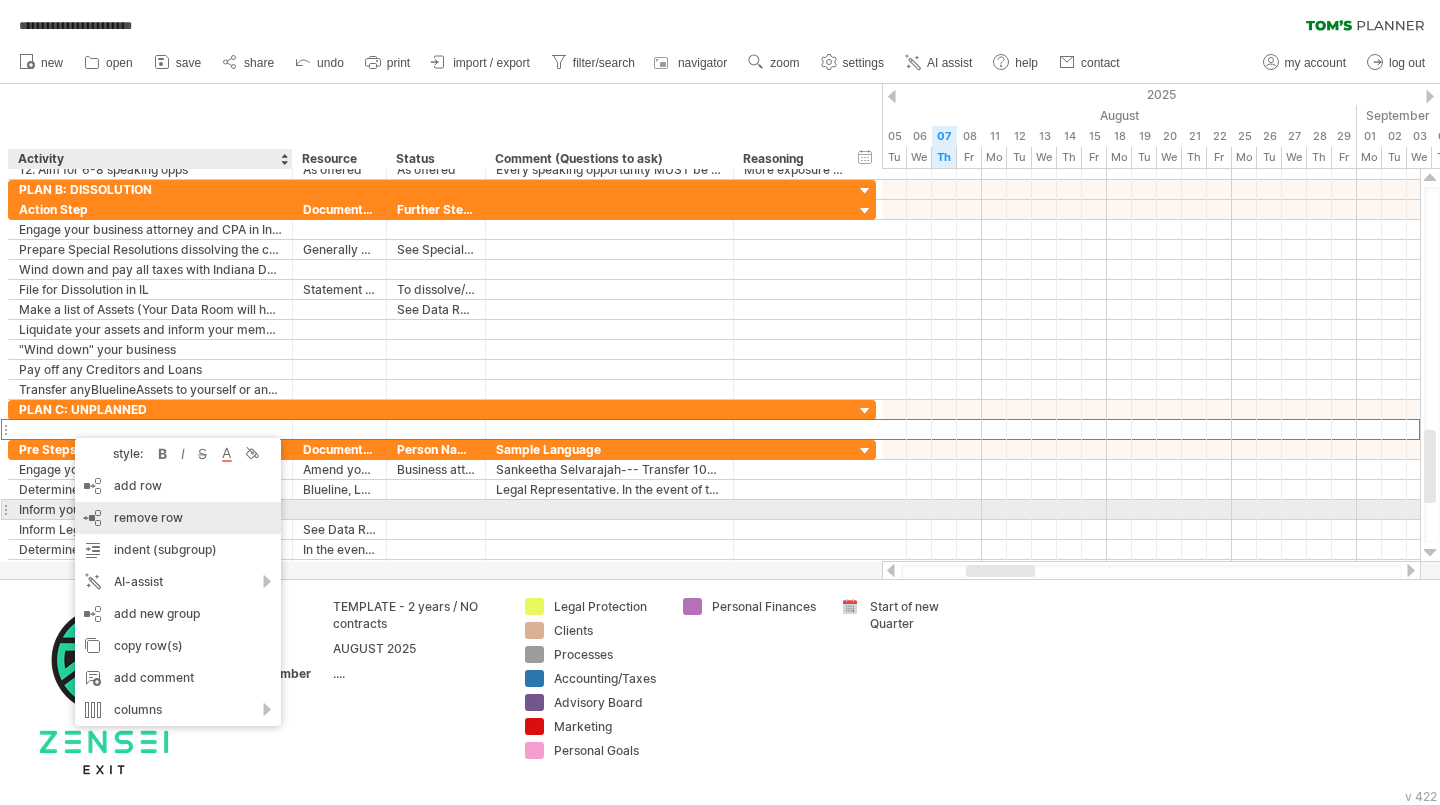 click on "remove row remove selected rows" at bounding box center [178, 518] 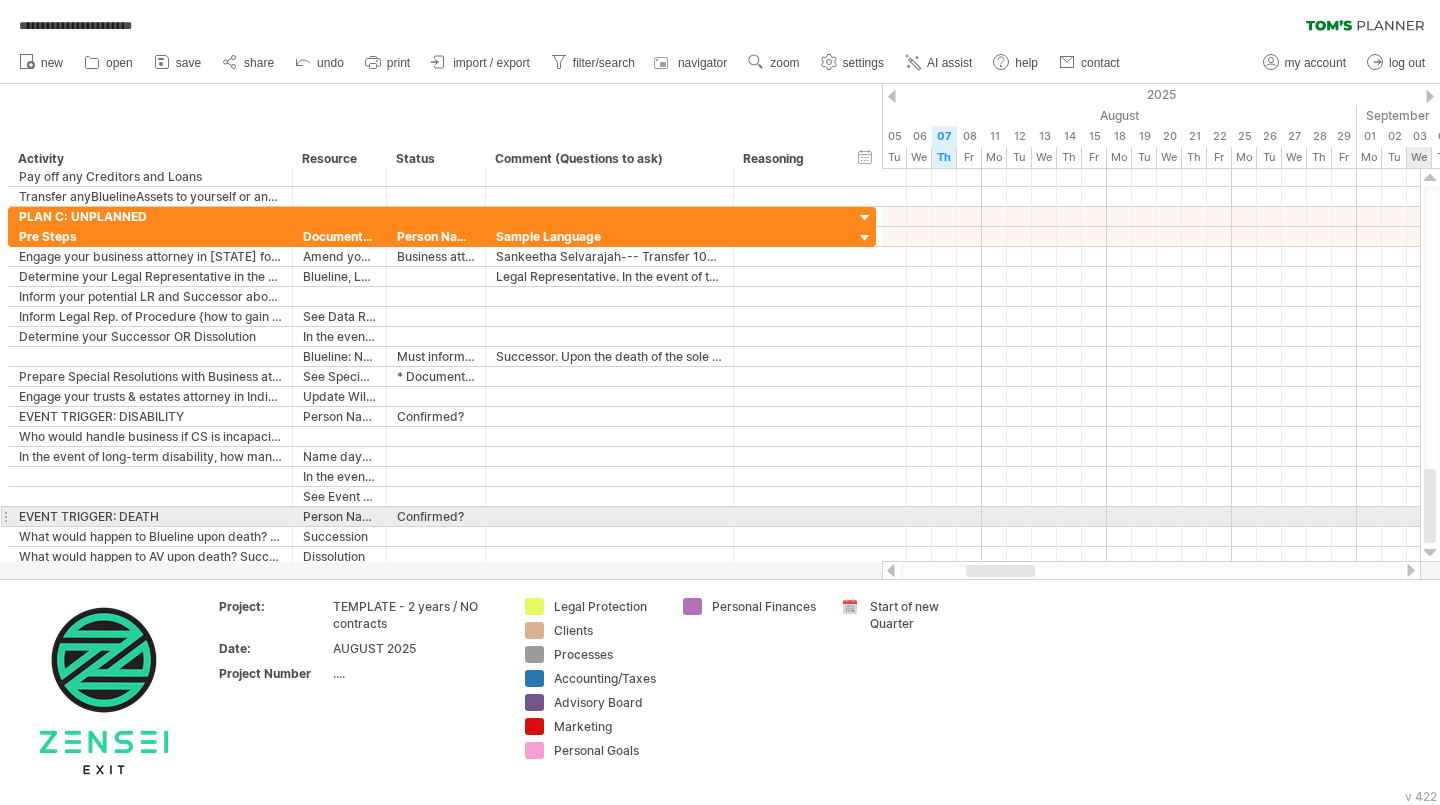 drag, startPoint x: 1428, startPoint y: 471, endPoint x: 1439, endPoint y: 527, distance: 57.070133 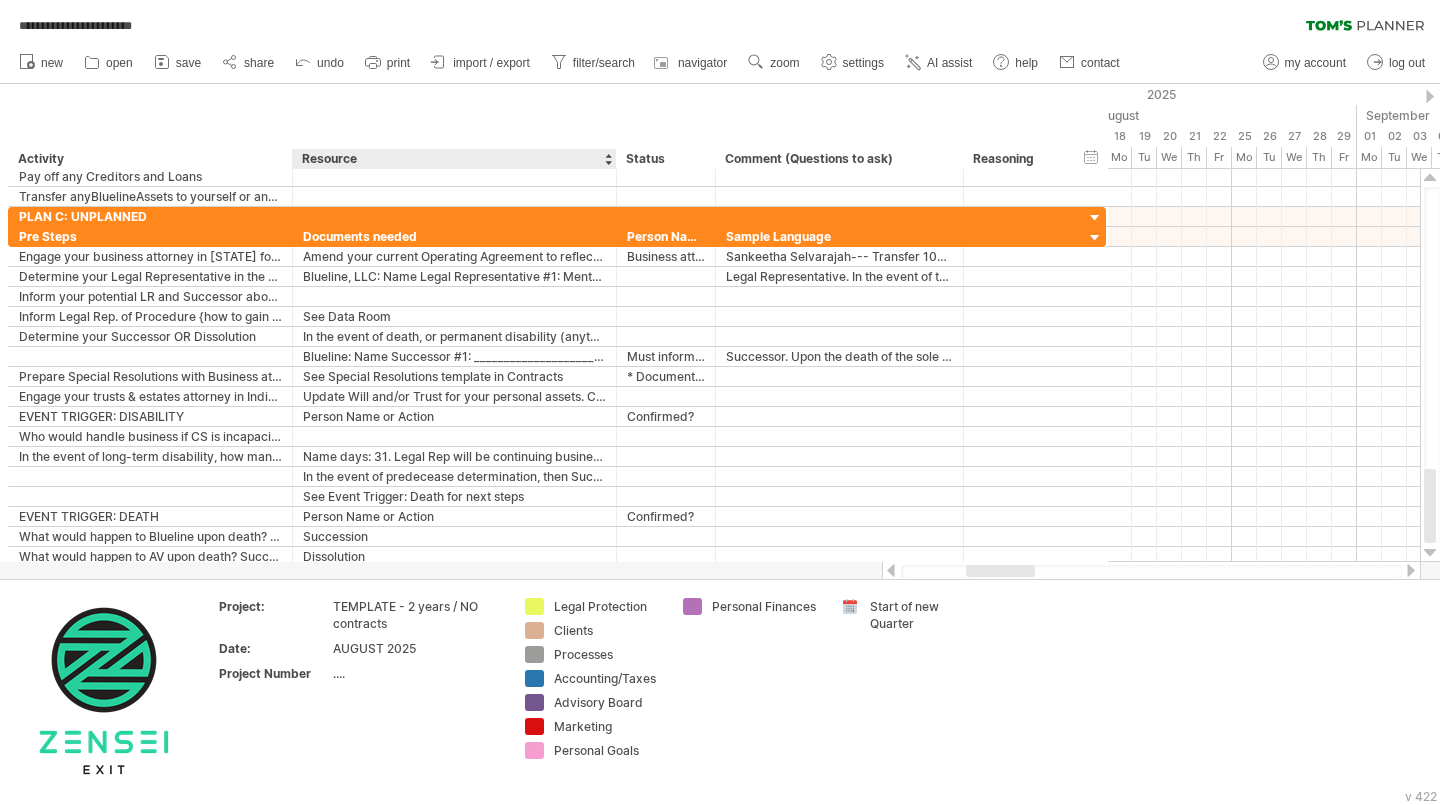 drag, startPoint x: 383, startPoint y: 157, endPoint x: 613, endPoint y: 157, distance: 230 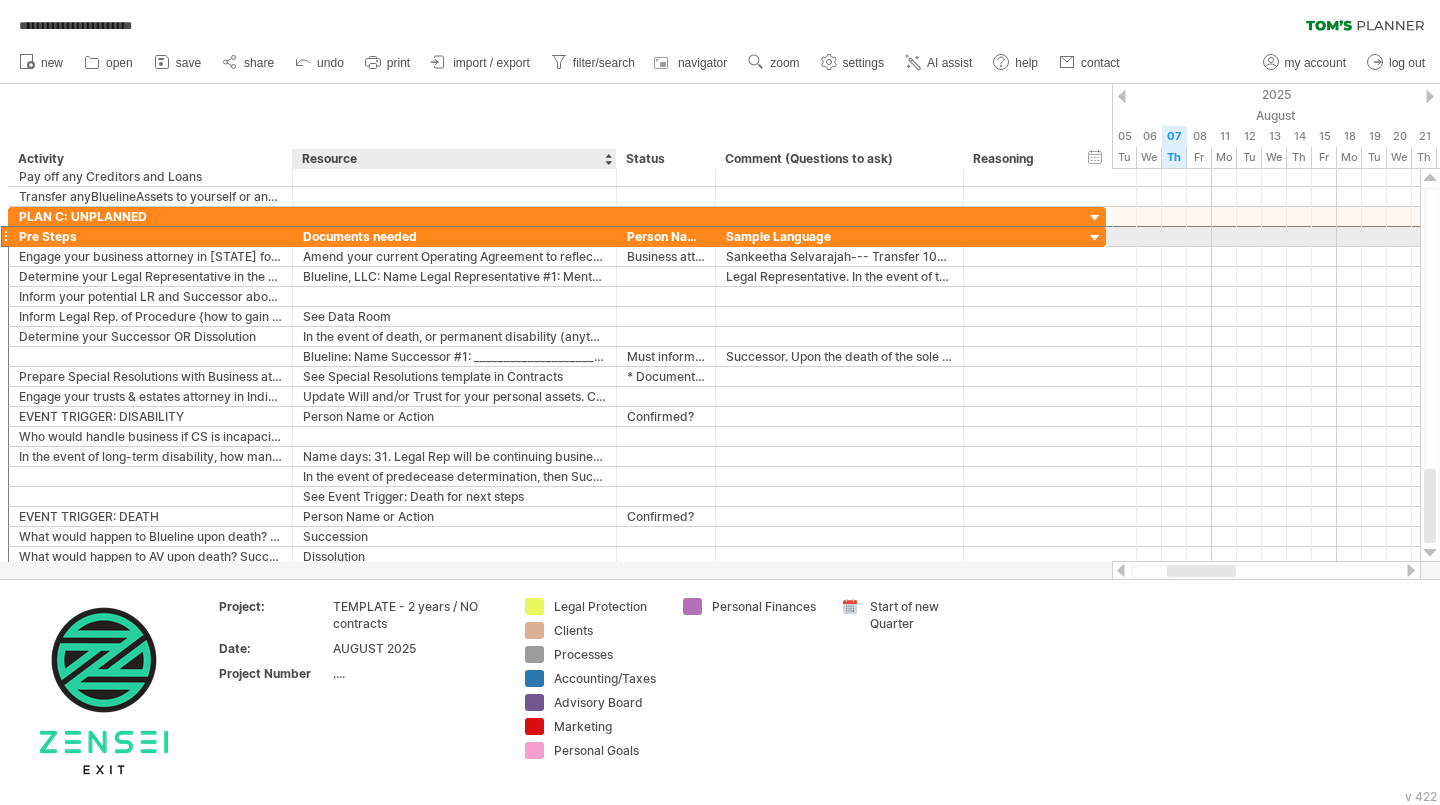 click on "Documents needed" at bounding box center [454, 236] 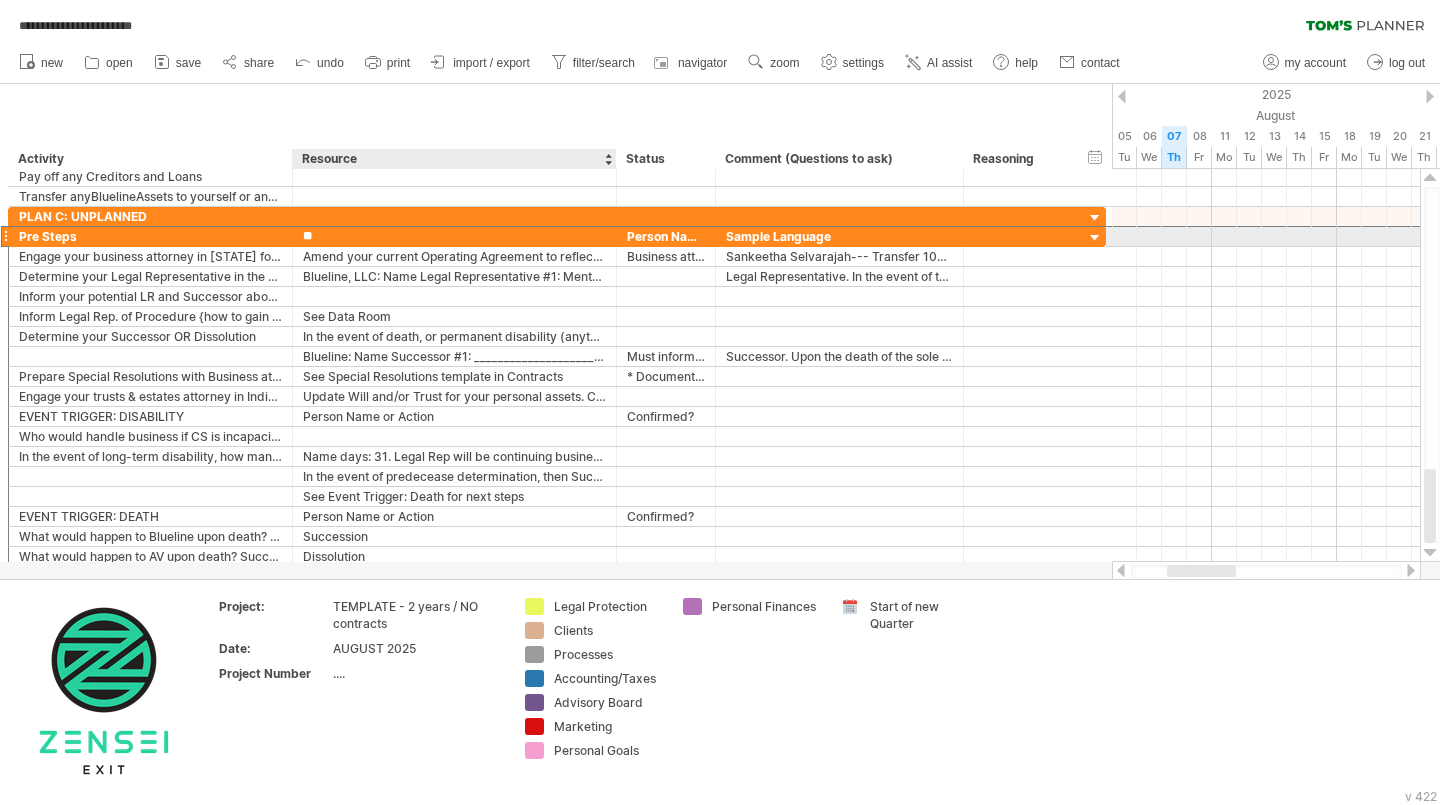 type on "*" 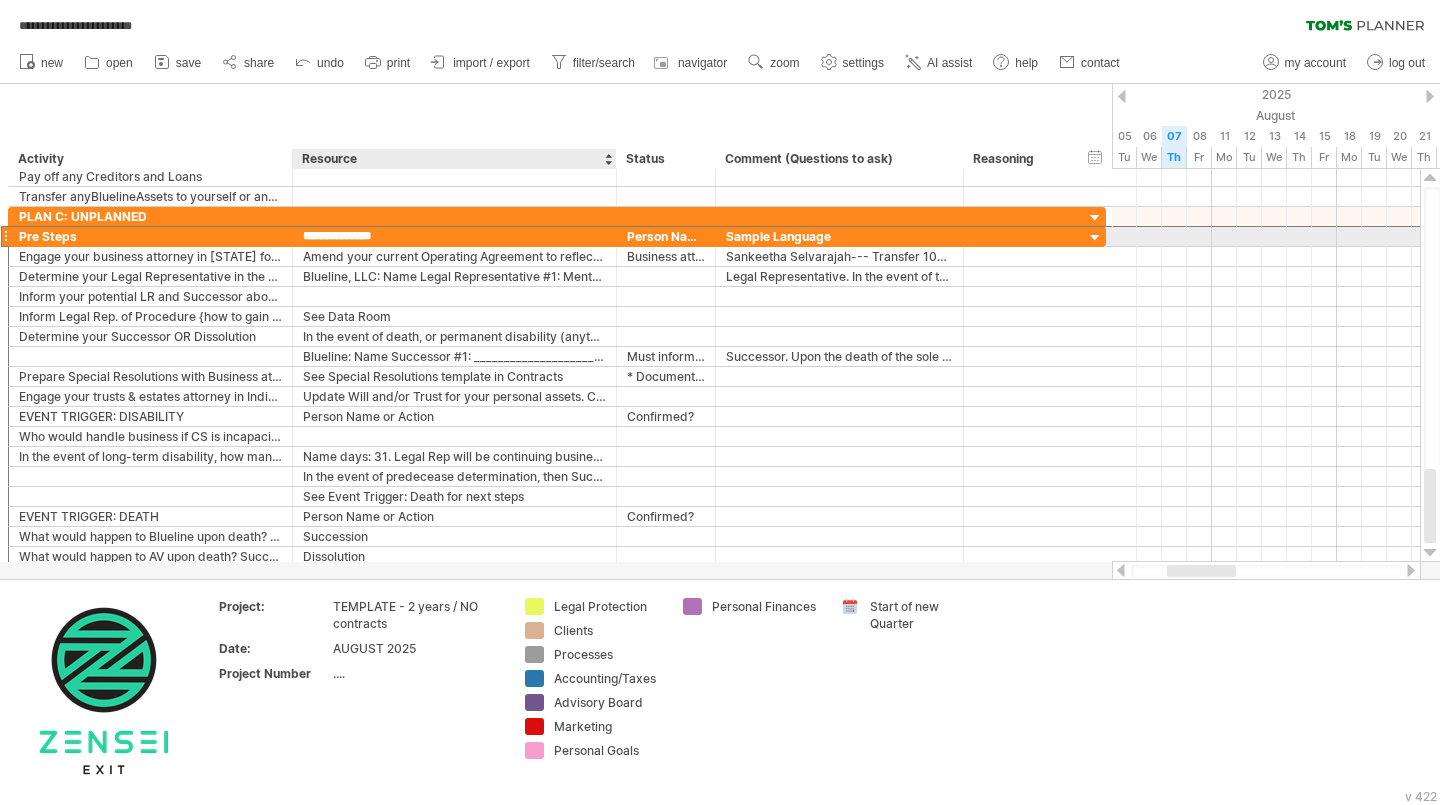type on "**********" 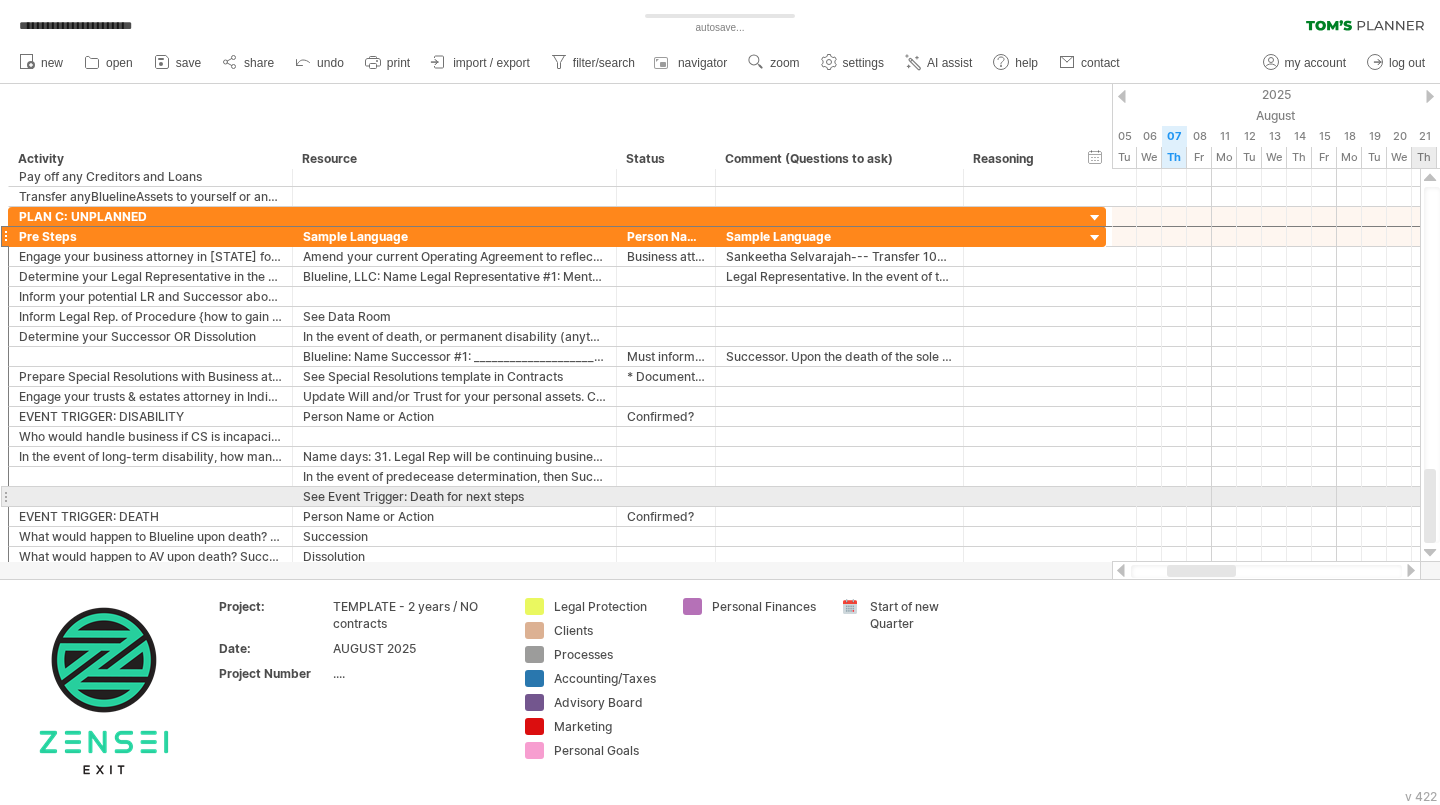 drag, startPoint x: 1433, startPoint y: 484, endPoint x: 1434, endPoint y: 500, distance: 16.03122 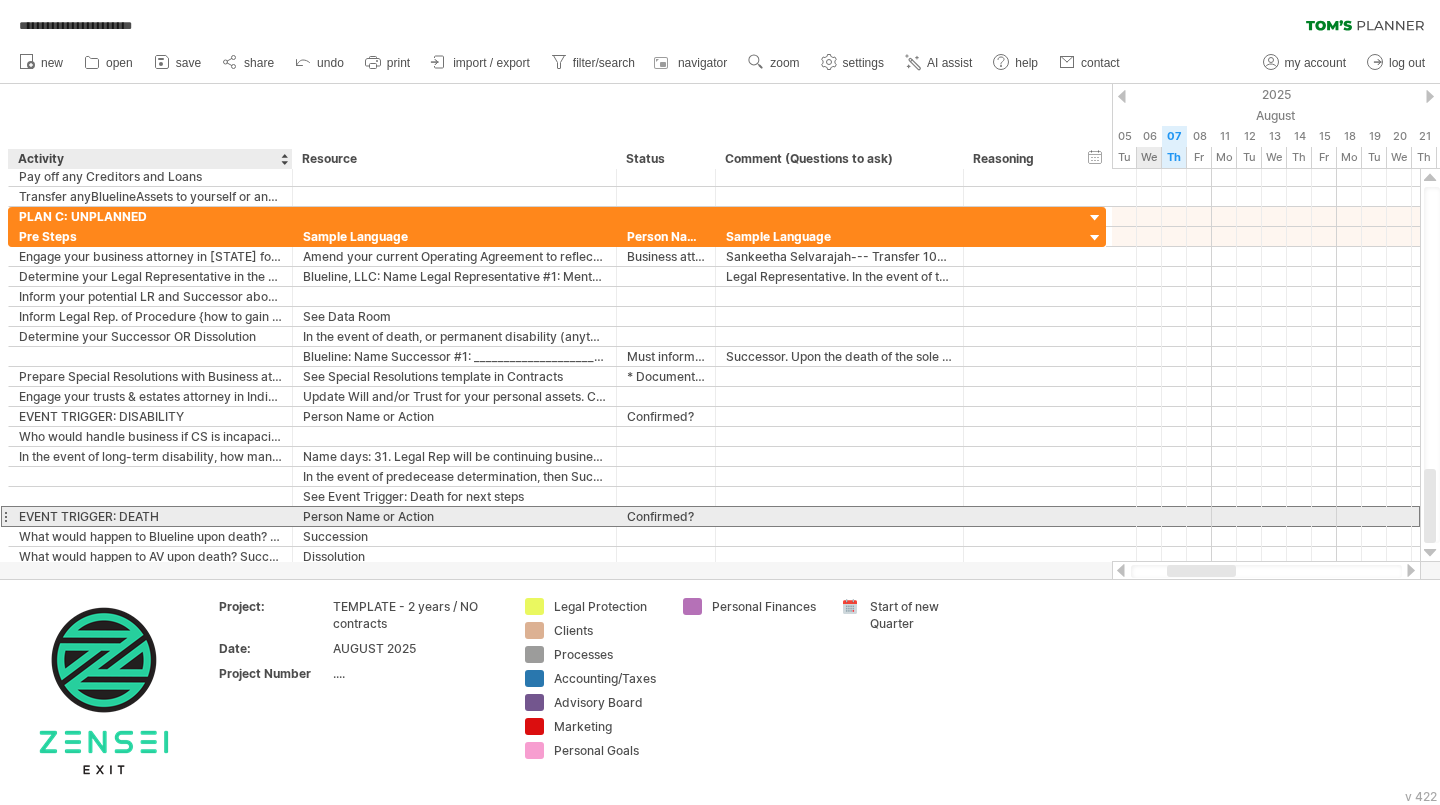 click on "EVENT TRIGGER: DEATH" at bounding box center [150, 516] 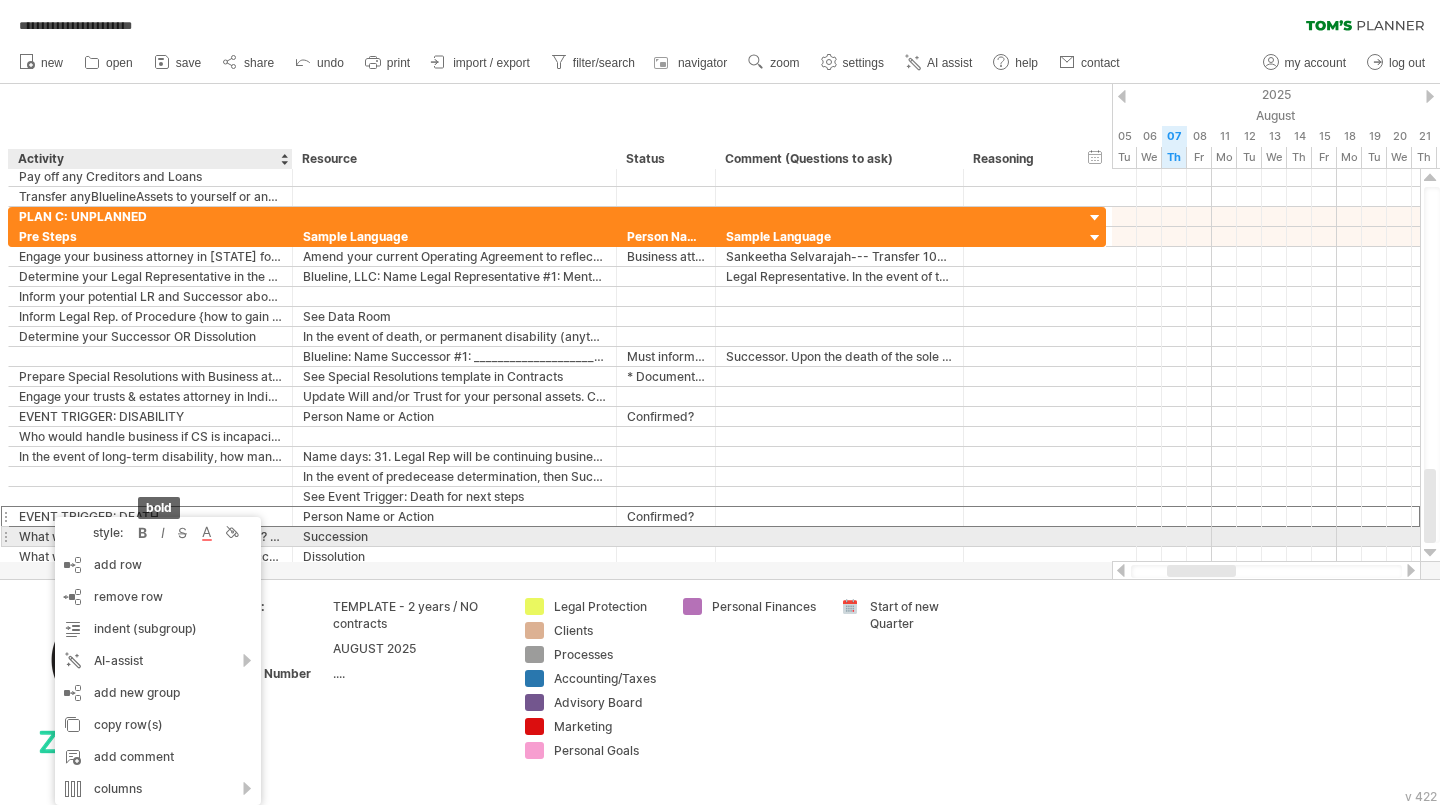 click at bounding box center (143, 533) 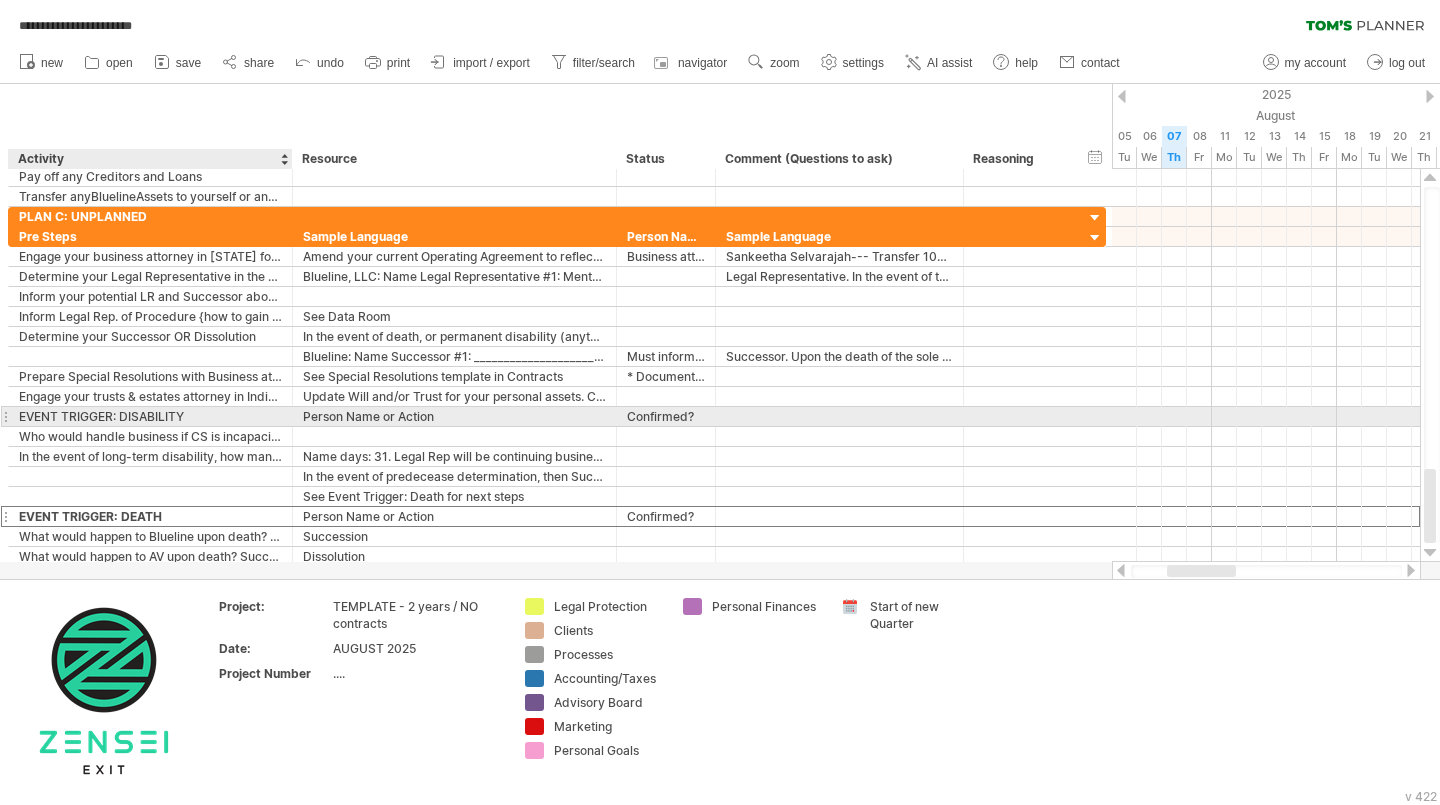 click on "EVENT TRIGGER: DISABILITY" at bounding box center [150, 416] 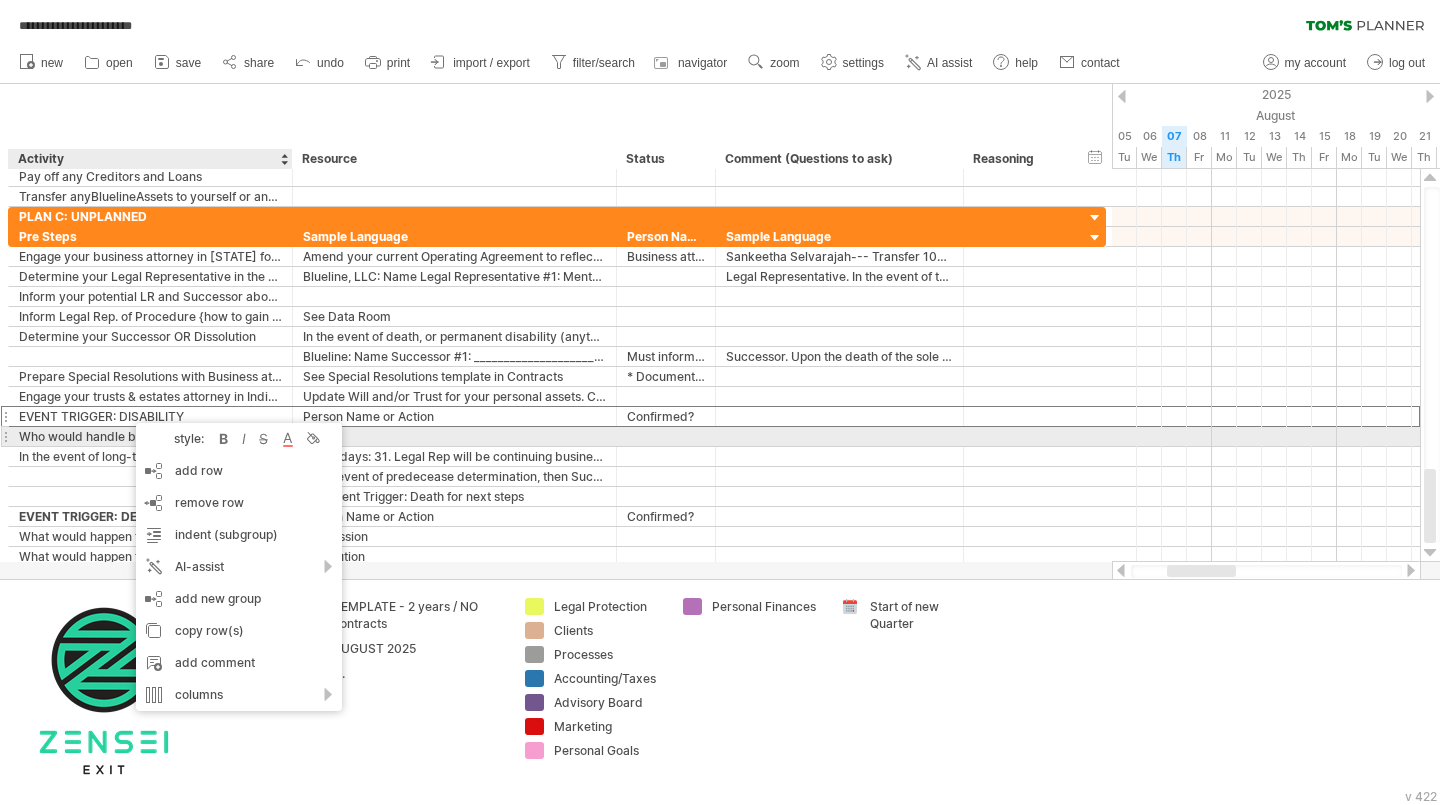 click at bounding box center [224, 439] 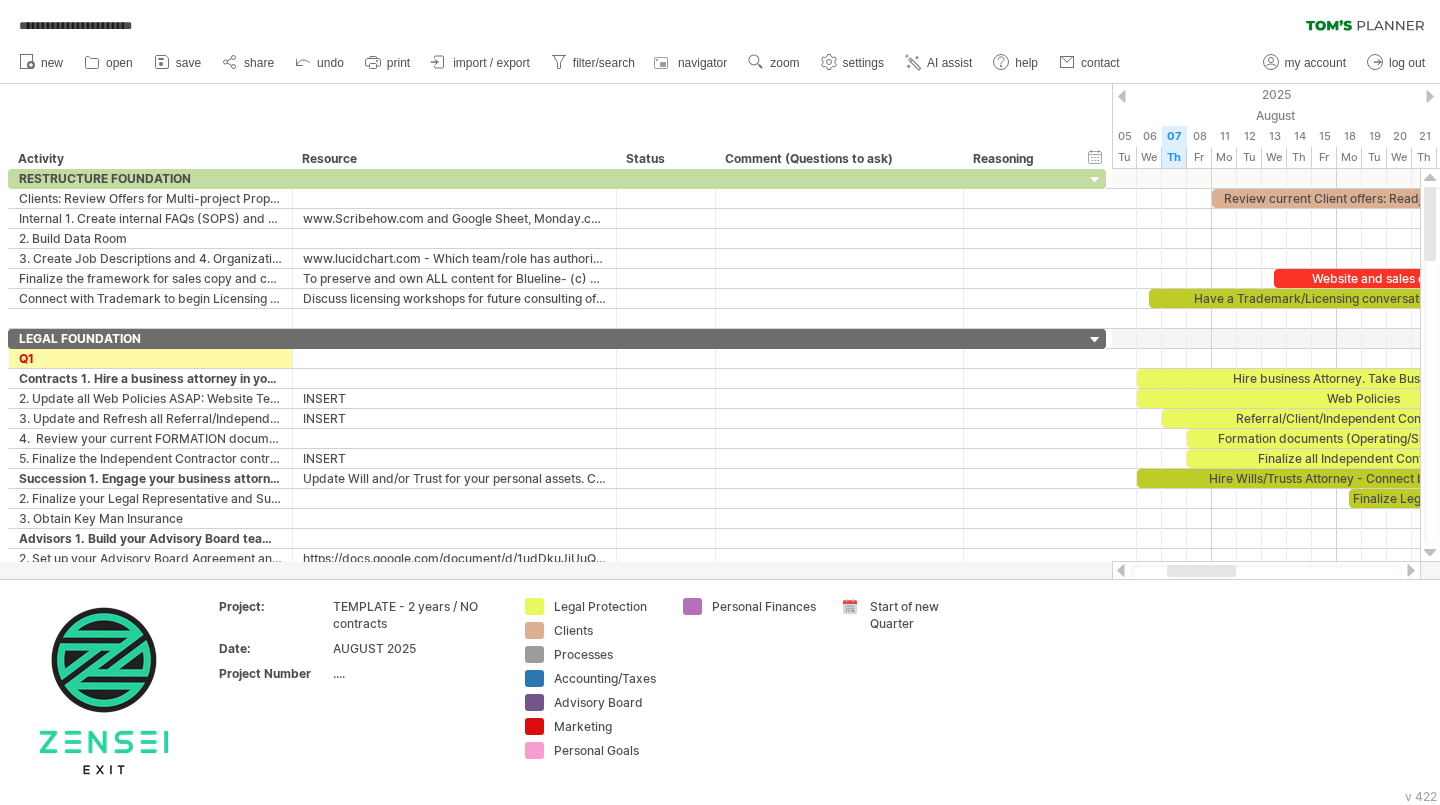 drag, startPoint x: 1428, startPoint y: 501, endPoint x: 1439, endPoint y: 157, distance: 344.17584 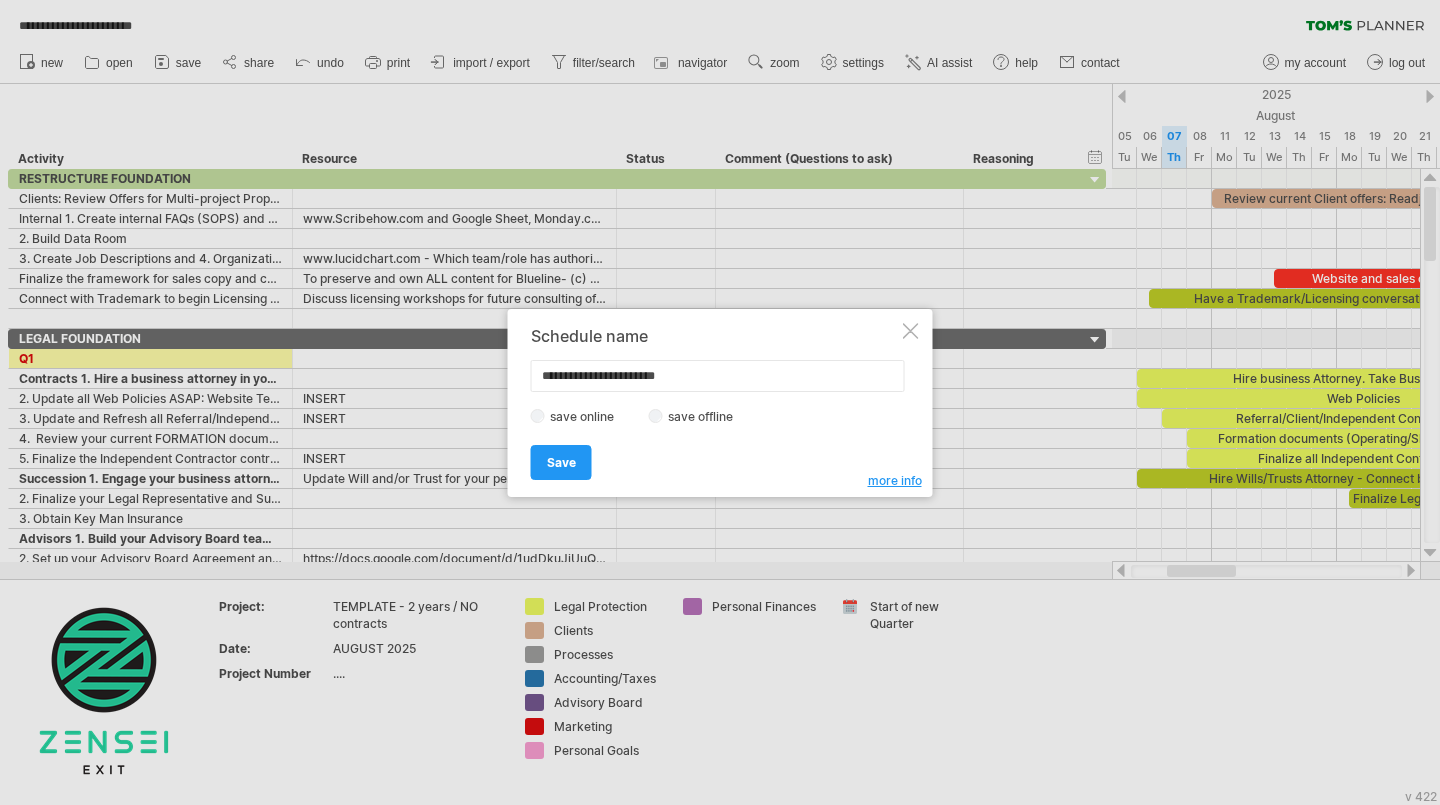 click on "Save" at bounding box center (561, 462) 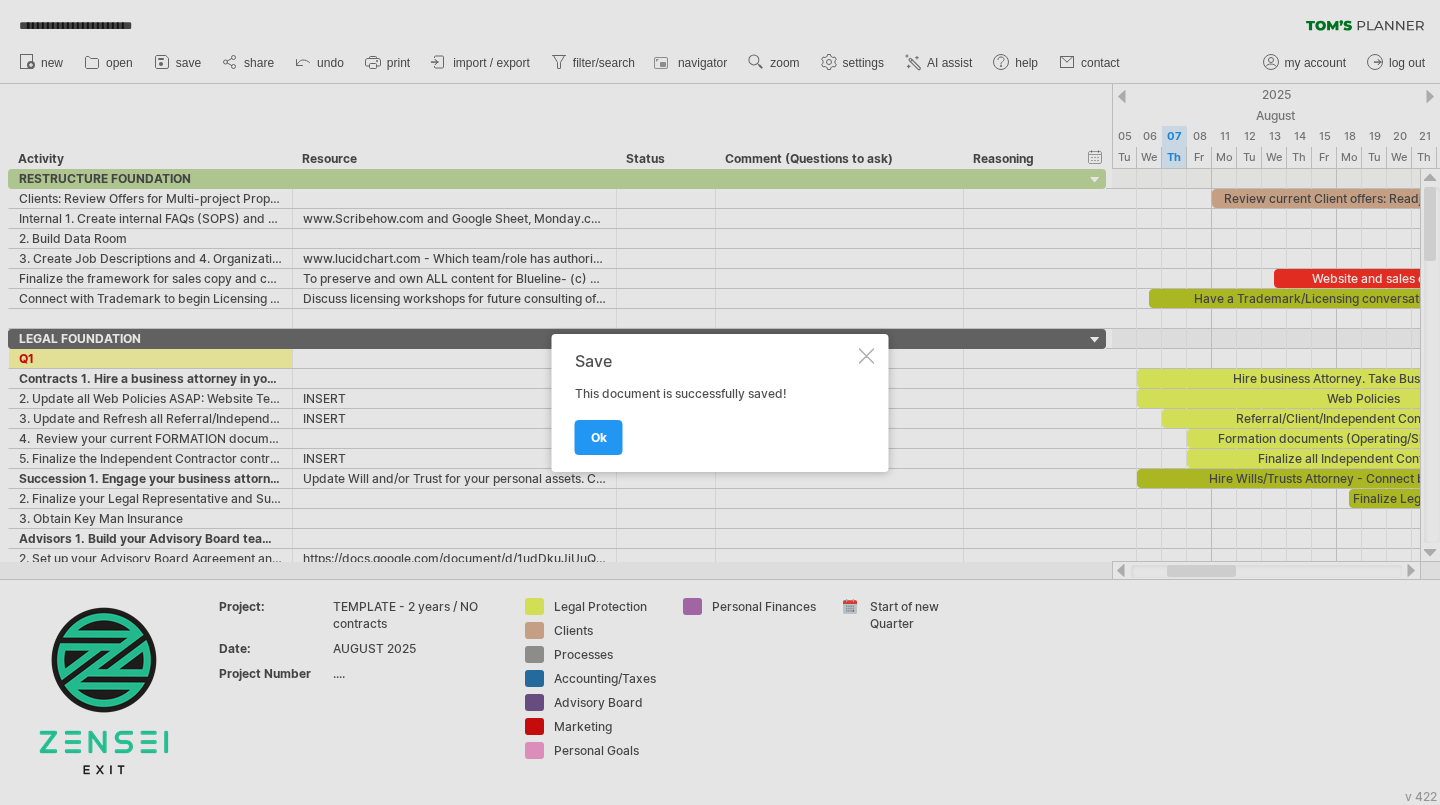click on "ok" at bounding box center [599, 437] 